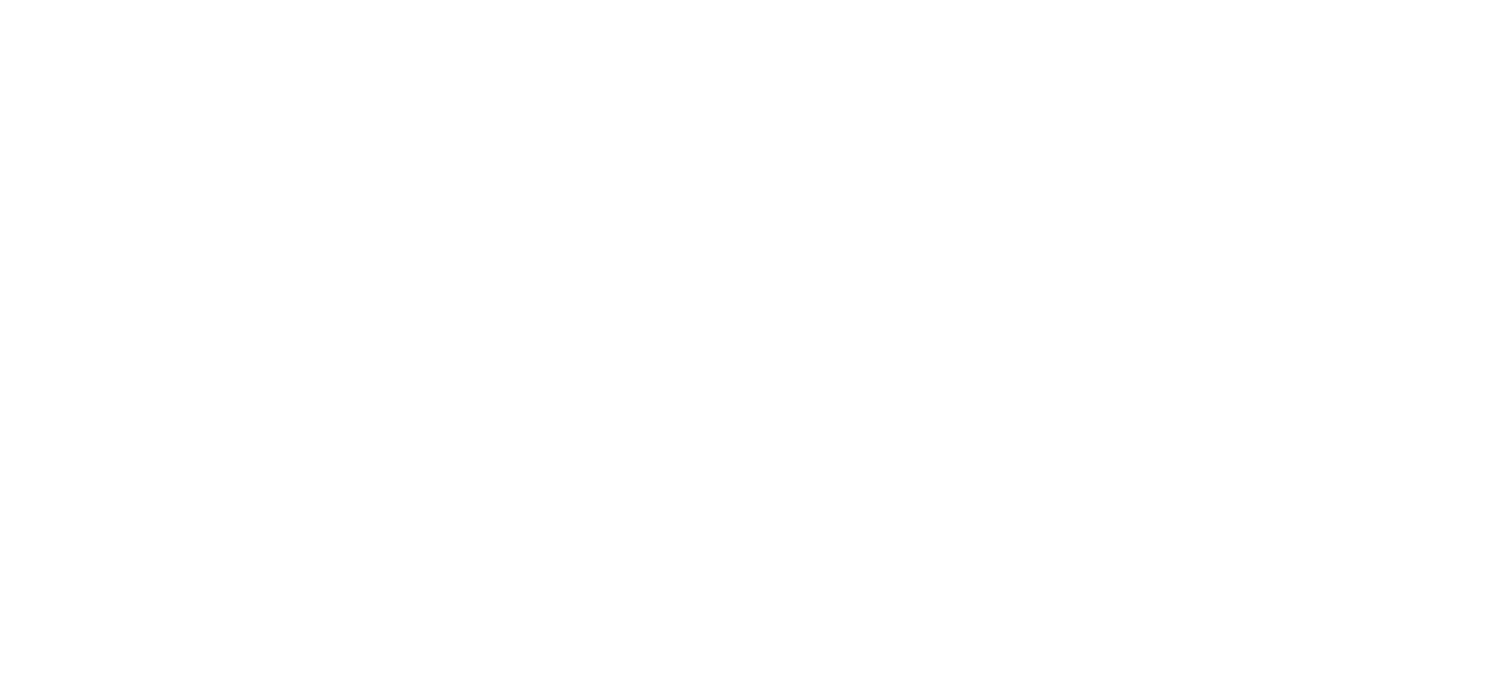 scroll, scrollTop: 0, scrollLeft: 0, axis: both 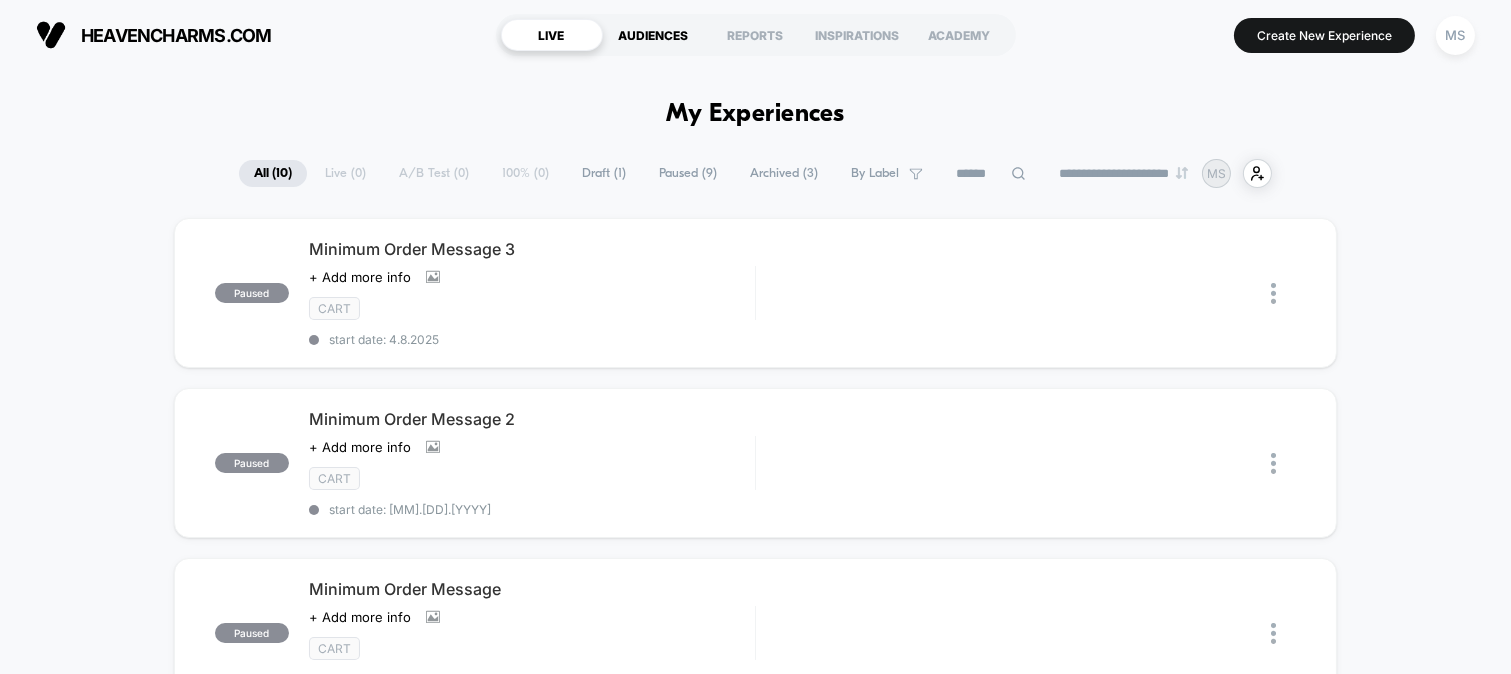 click on "AUDIENCES" at bounding box center (654, 35) 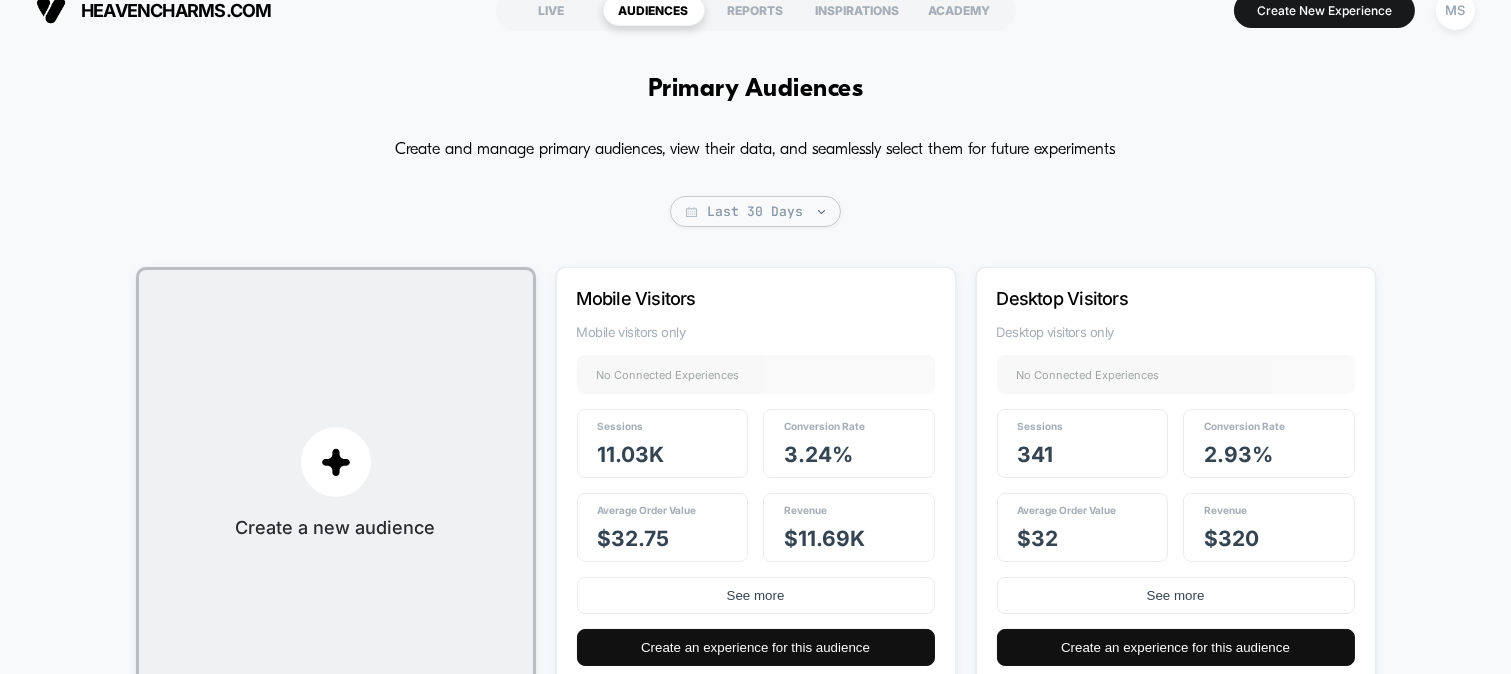scroll, scrollTop: 0, scrollLeft: 0, axis: both 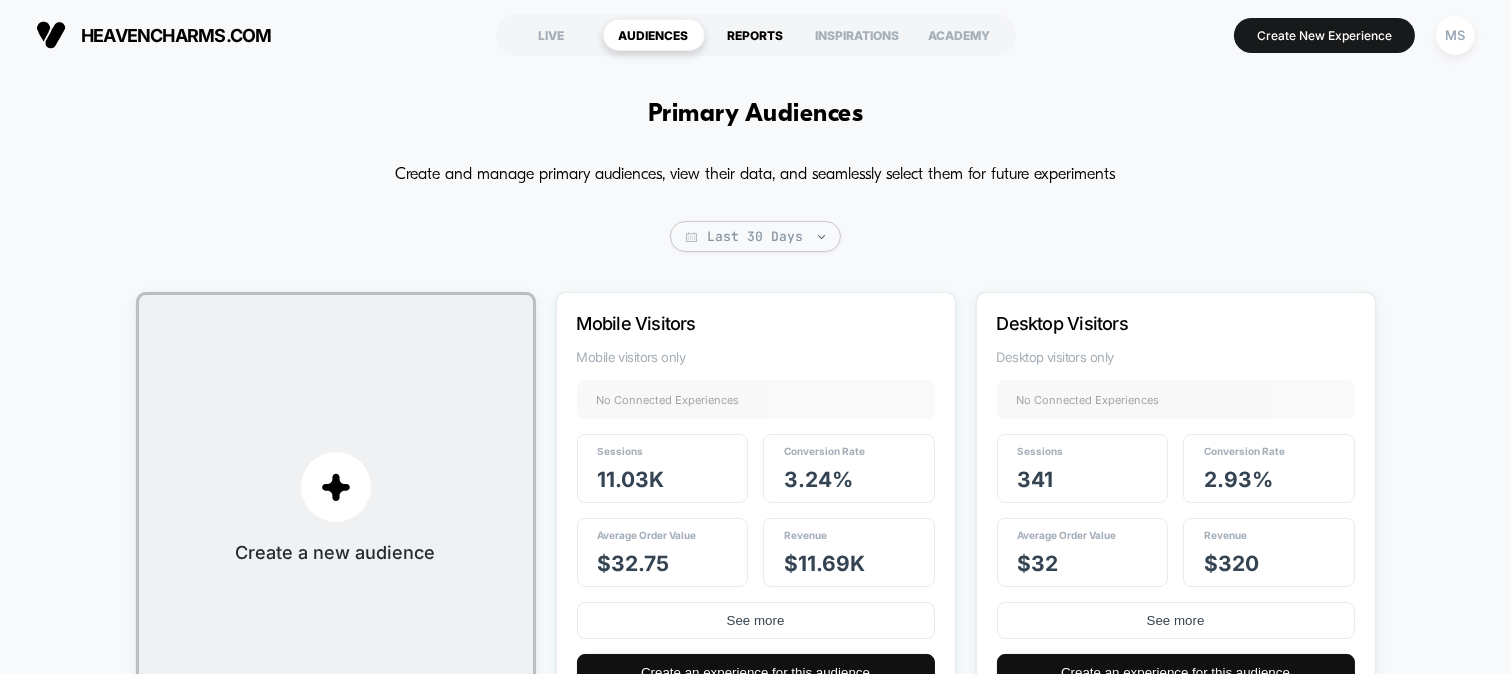 click on "REPORTS" at bounding box center [756, 35] 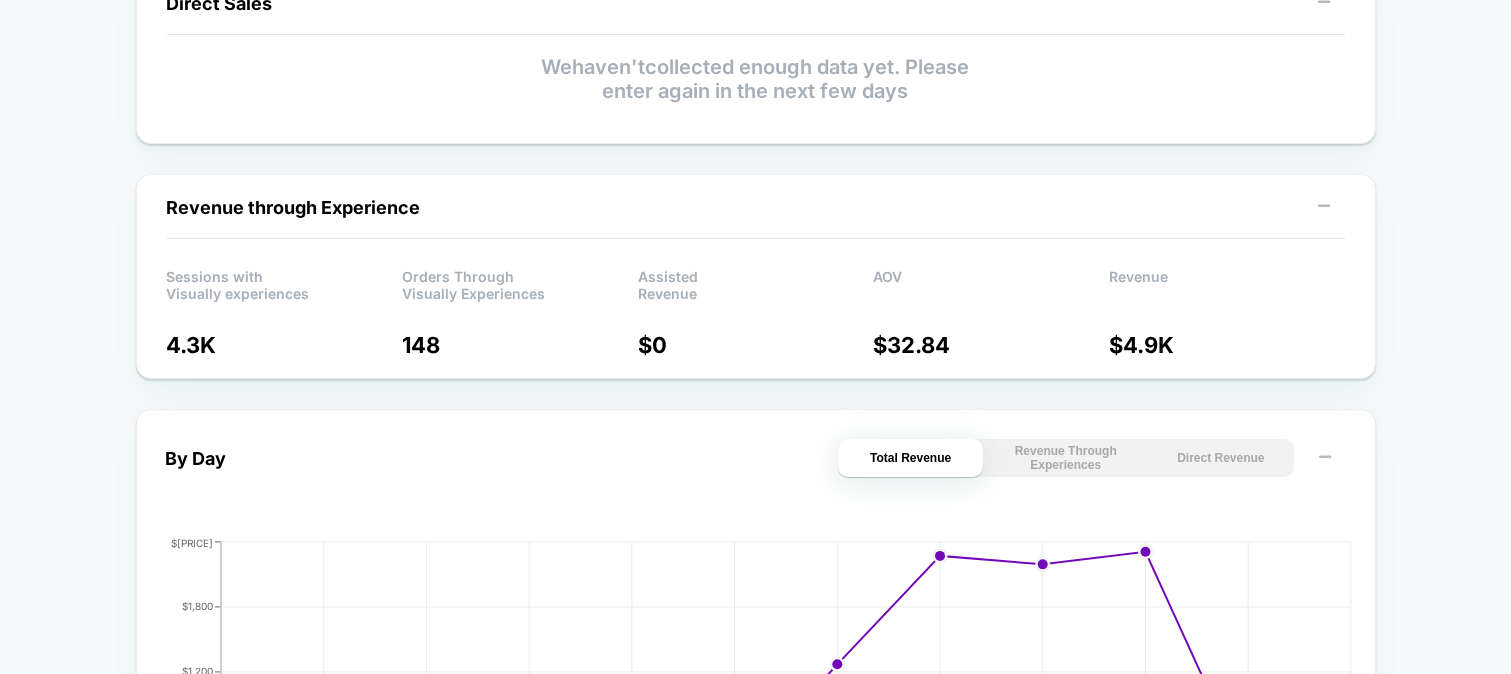 scroll, scrollTop: 0, scrollLeft: 0, axis: both 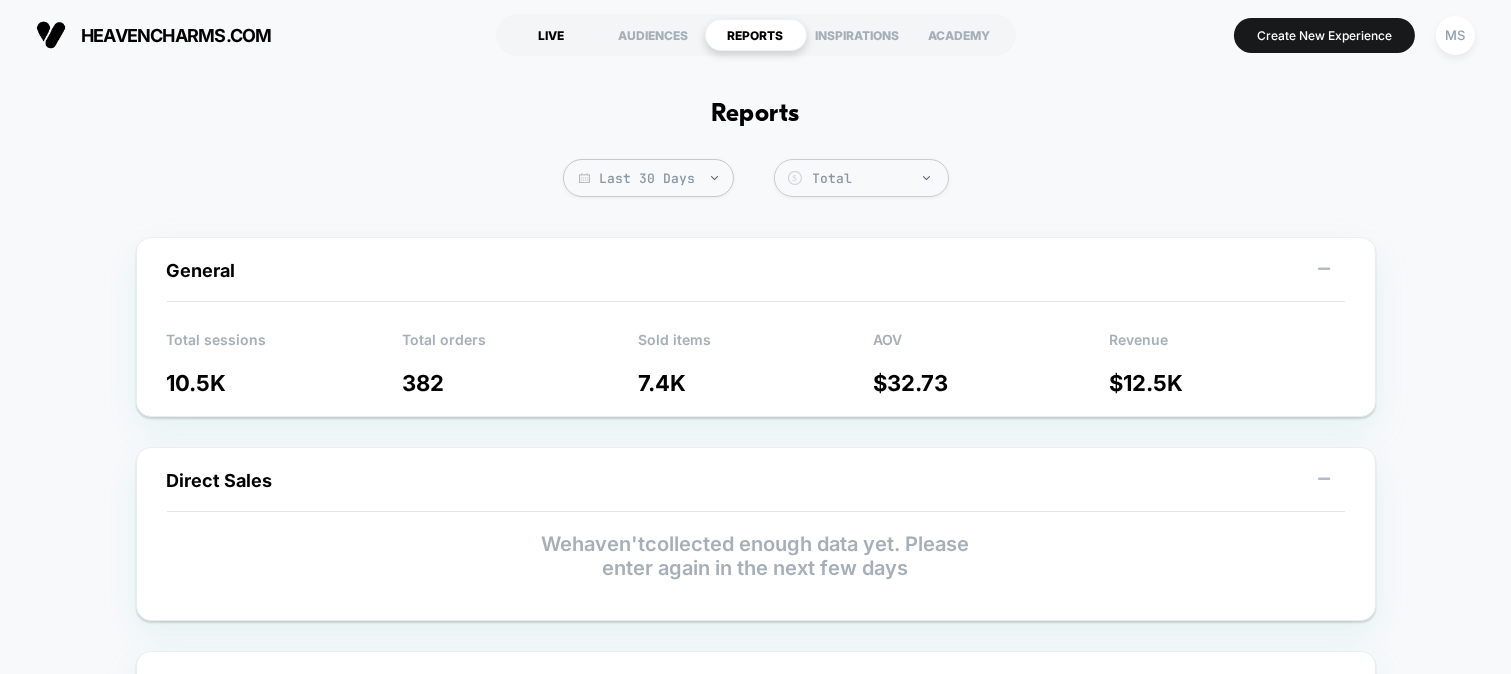 click on "LIVE" at bounding box center (552, 35) 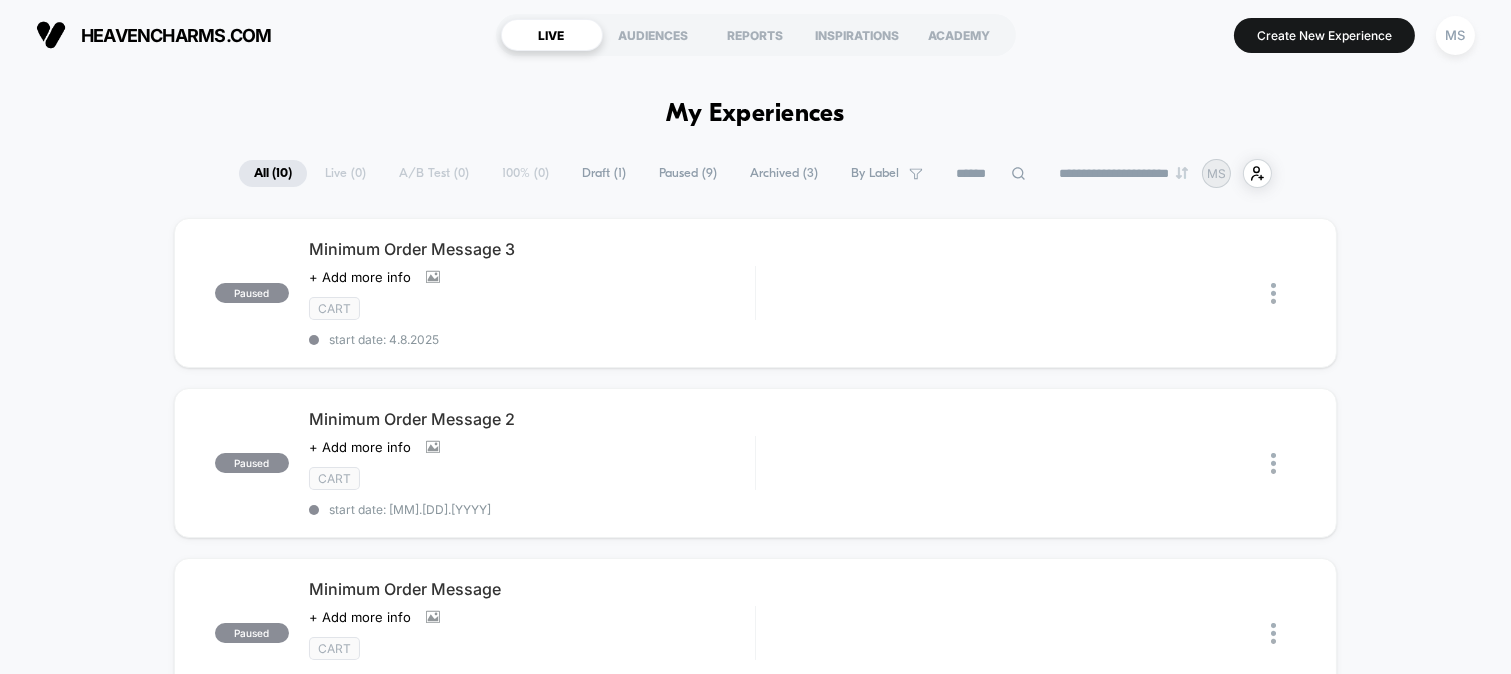scroll, scrollTop: 0, scrollLeft: 0, axis: both 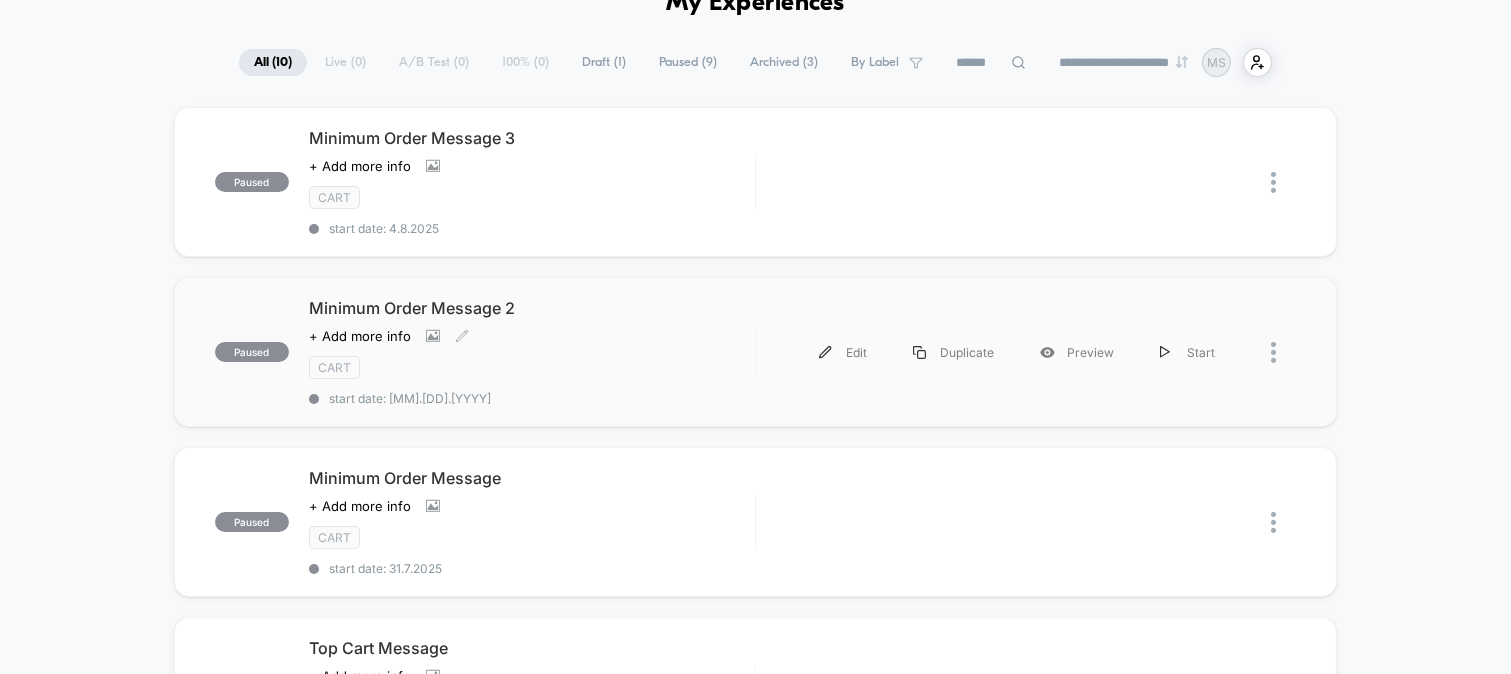 click on "Minimum Order Message 2 Click to view images Click to edit experience details + Add more info Cart start date: [DATE]" at bounding box center (532, 352) 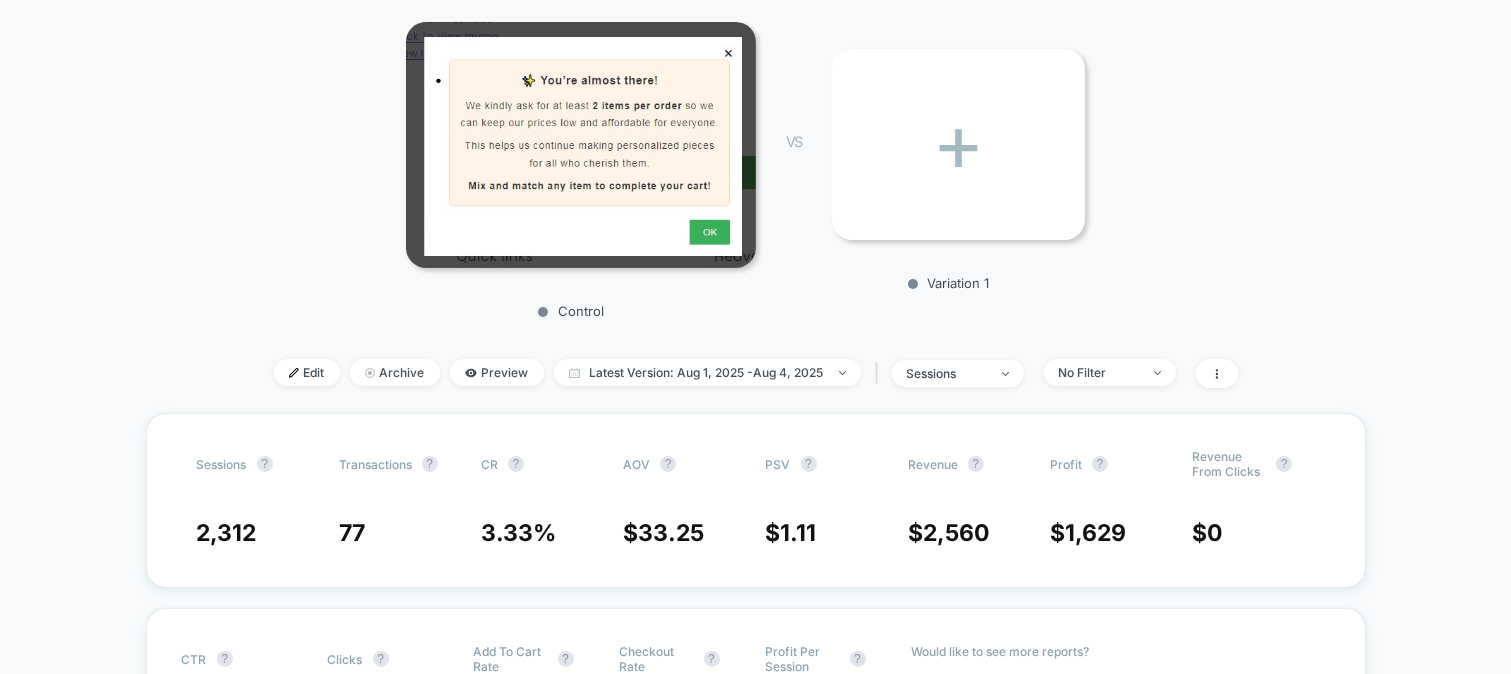 scroll, scrollTop: 333, scrollLeft: 0, axis: vertical 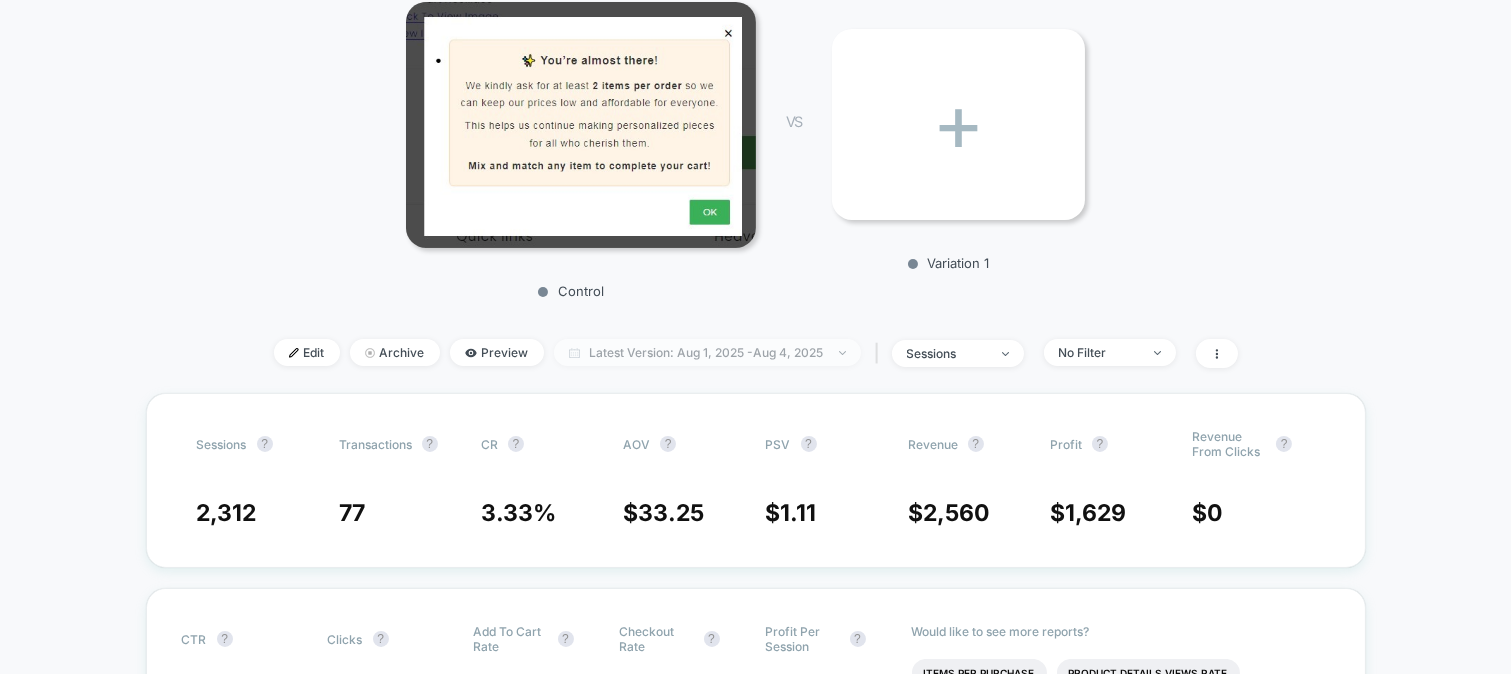 click on "Latest Version:     [MM] [DD], [YYYY]    -    [MM] [DD], [YYYY]" at bounding box center [707, 352] 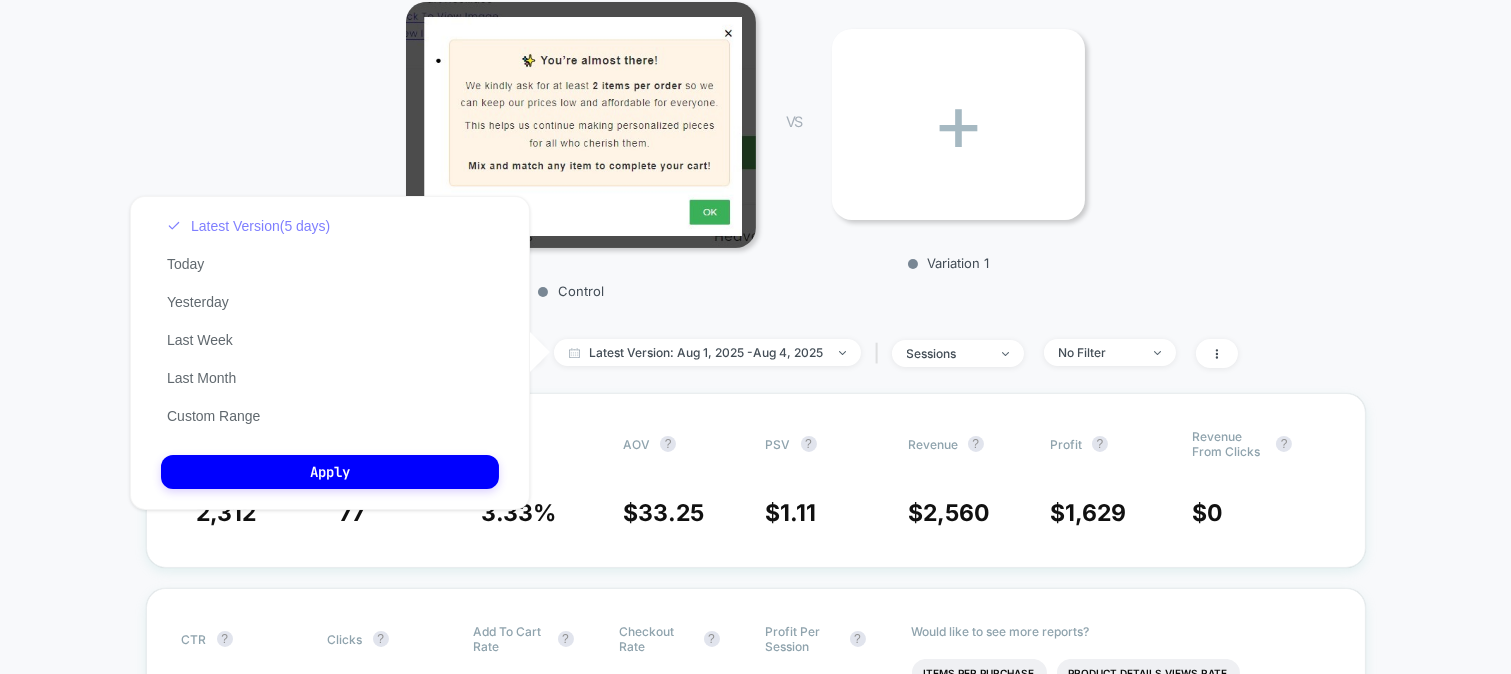 click on "Latest Version  ([NUMBER] days)" at bounding box center [248, 226] 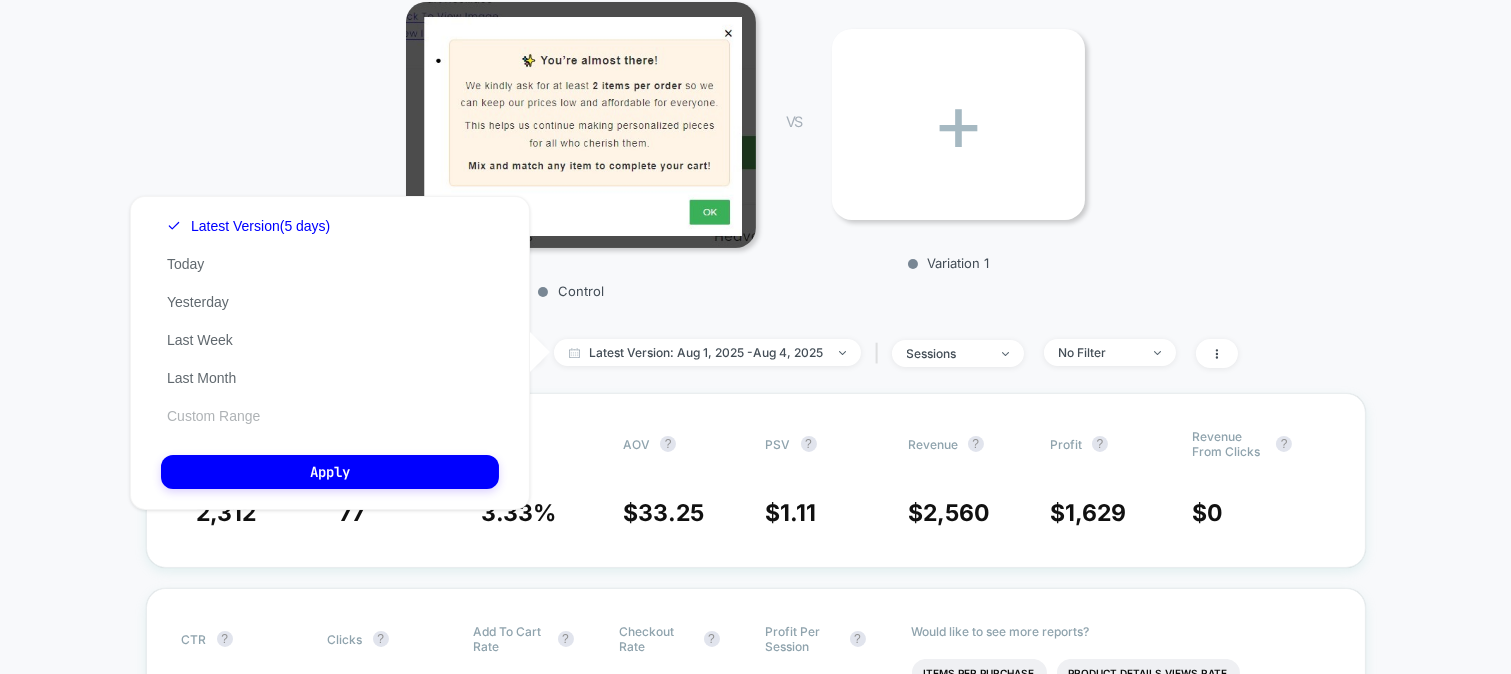 click on "Custom Range" at bounding box center [213, 416] 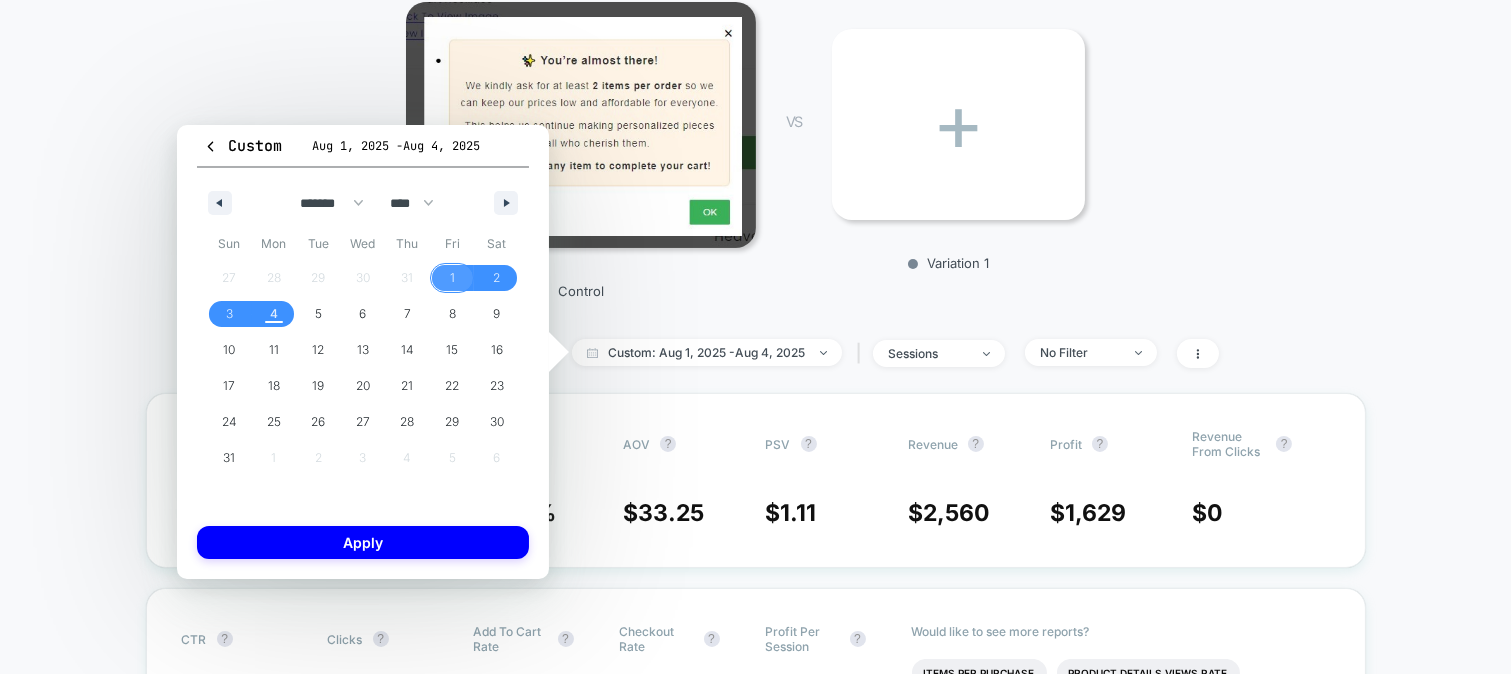 click on "1" at bounding box center [452, 278] 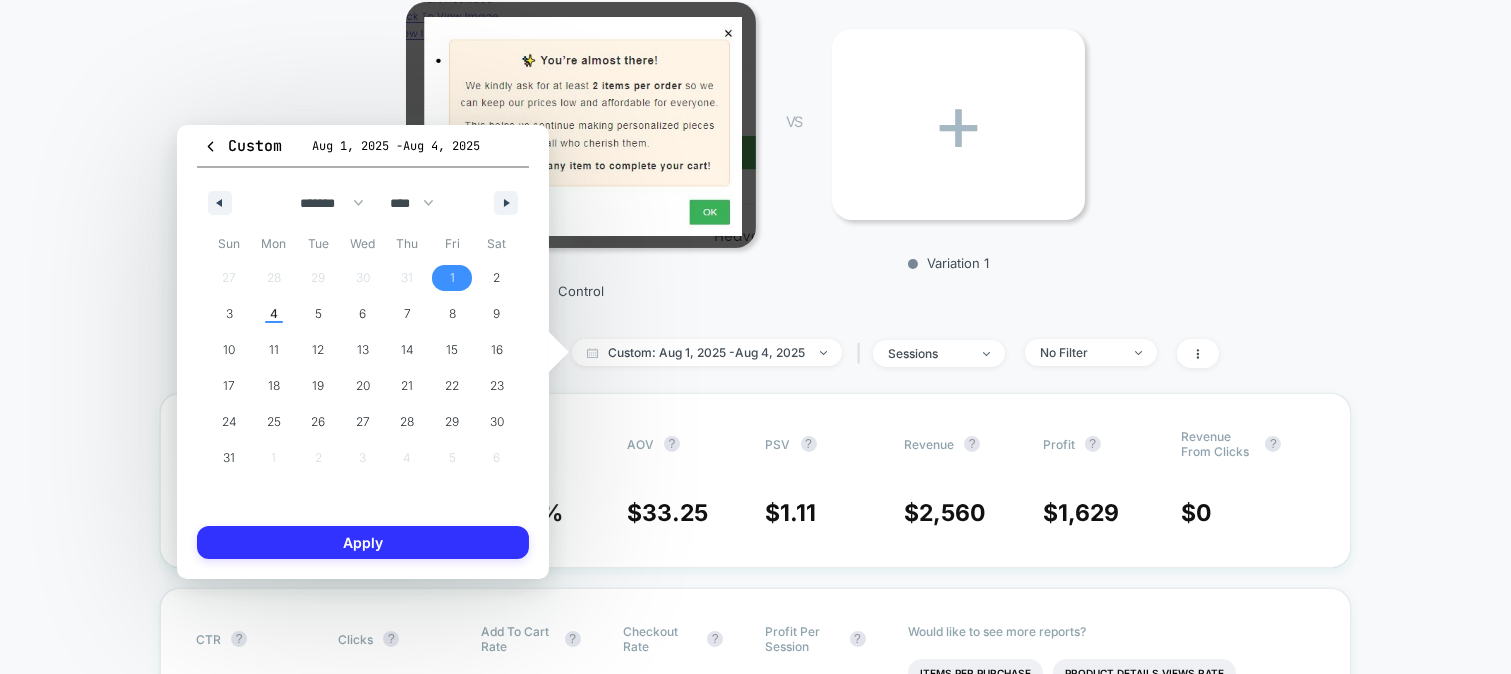 click on "Apply" at bounding box center [363, 542] 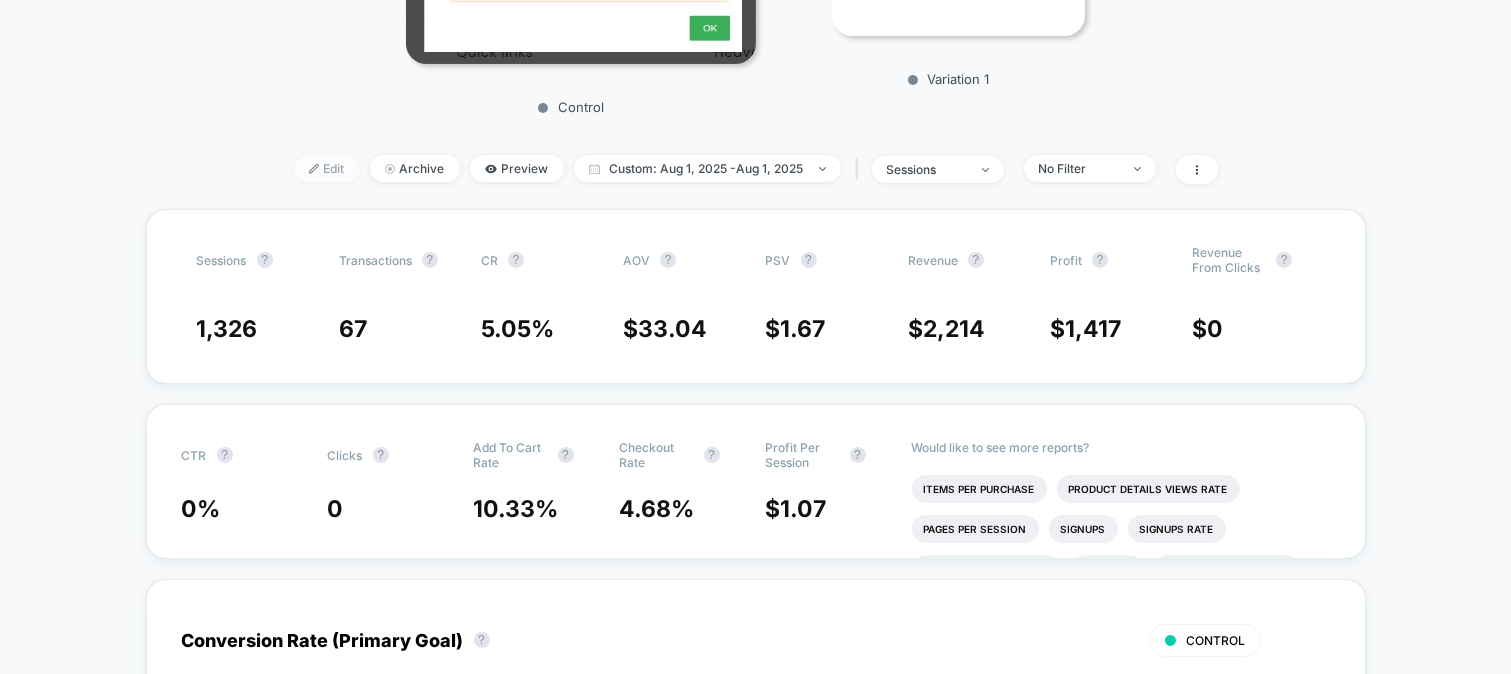 scroll, scrollTop: 555, scrollLeft: 0, axis: vertical 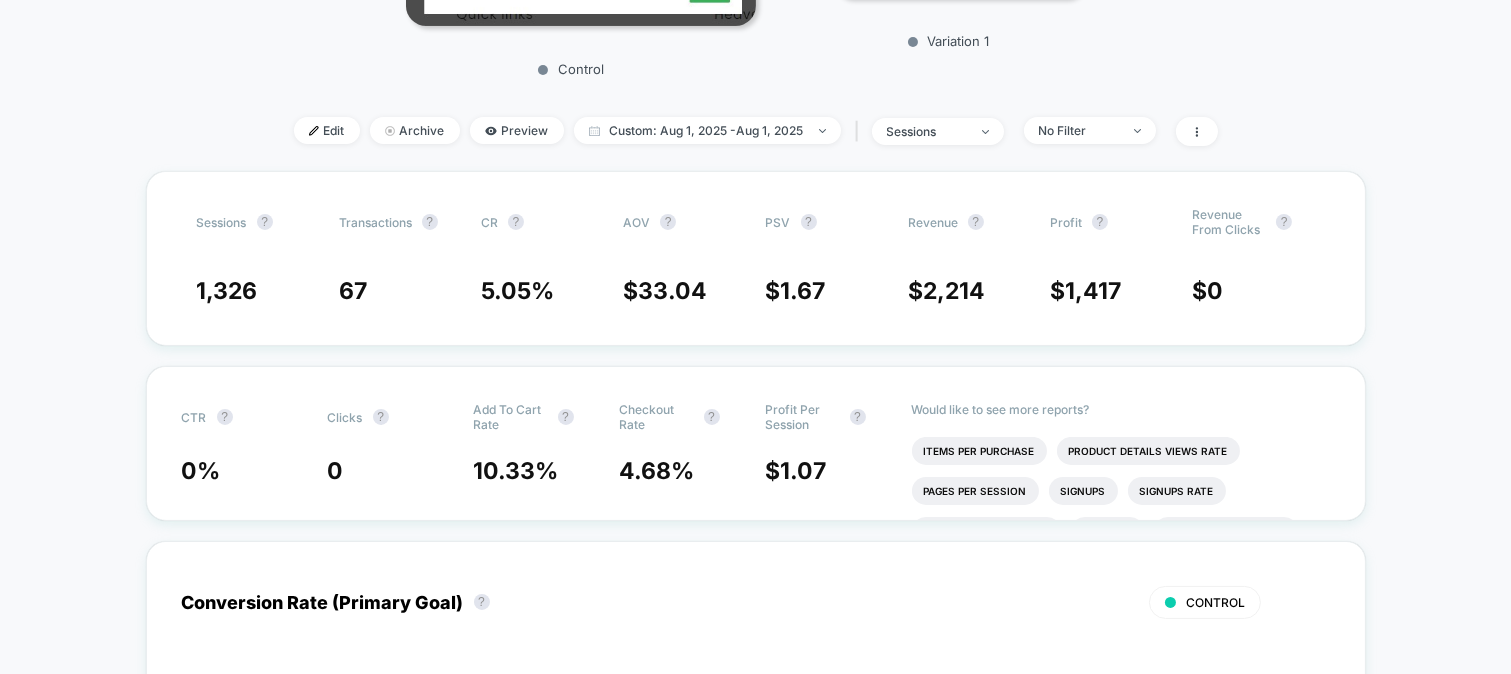 click on "< Back to all live experiences  Minimum Order Message 2 PAUSED Cart Click to view images Click to edit experience details + Add Description Start date: [DATE] (Last edit [DATE] by [EMAIL]) Pages: all pages Audience: All Visitors Device: all devices Trigger: Page Load Control VS + Variation 1 Edit Archive  Preview Custom:     Aug 1, 2025    -    Aug 1, 2025 |   sessions   No Filter Sessions ? Transactions ? CR ? AOV ? PSV ? Revenue ? Profit ? Revenue From Clicks ? 1,326 67 5.05 % $ 33.04 $ 1.67 $ 2,214 $ 1,417 $ 0 CTR ? Clicks ? Add To Cart Rate ? Checkout Rate ? Profit Per Session ? 0 % 0 10.33 % 4.68 % $ 1.07 Would like to see more reports? Items Per Purchase Product Details Views Rate Pages Per Session Signups Signups Rate Avg Session Duration Returns Returns Per Session Subscriptions Subscriptions Rate Conversion Rate (Primary Goal) ? CONTROL Hide 2025-08-01 0 % 2 % 4 % 6 % 8 % 2025-08-01 Profit   - CONTROL Profit   - CONTROL ? Total:   $ 1,417 $ 15  | 2 items Personalized Photo Necklace" at bounding box center (755, 3262) 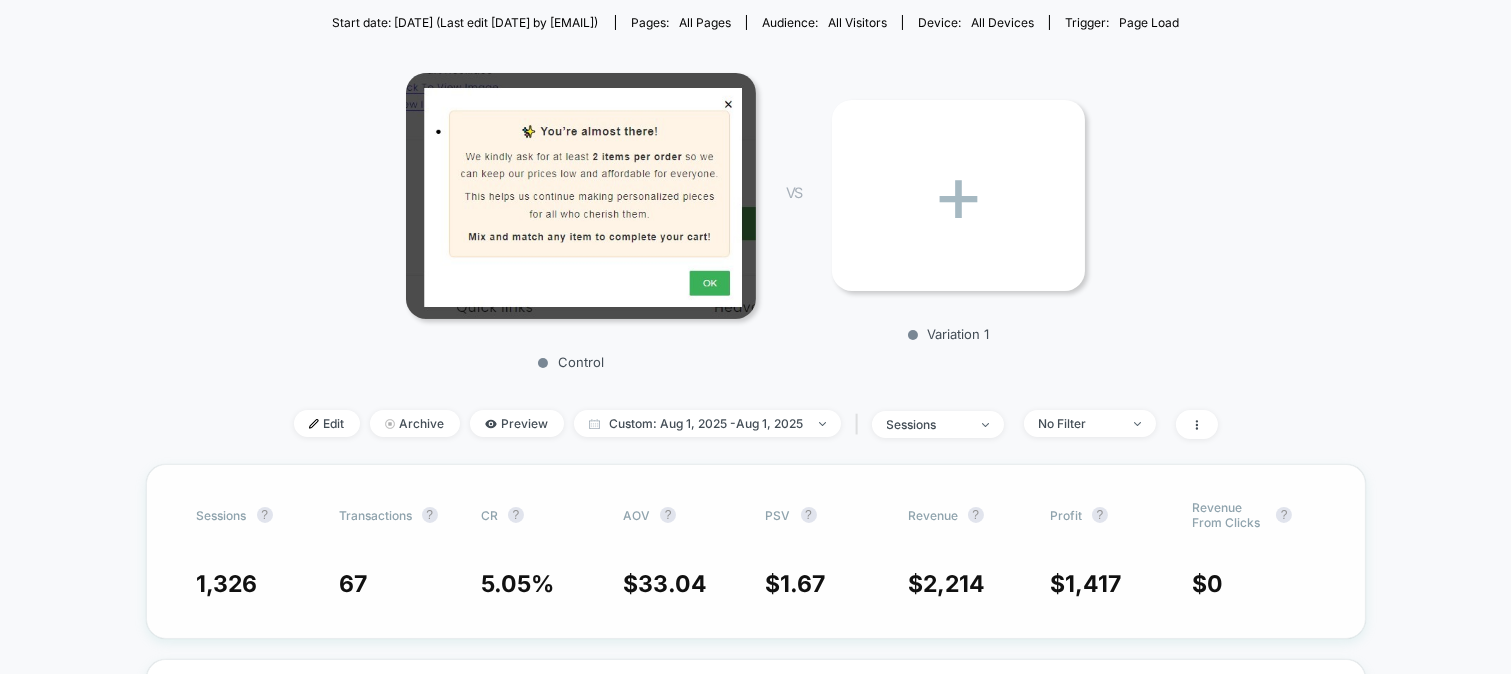 scroll, scrollTop: 0, scrollLeft: 0, axis: both 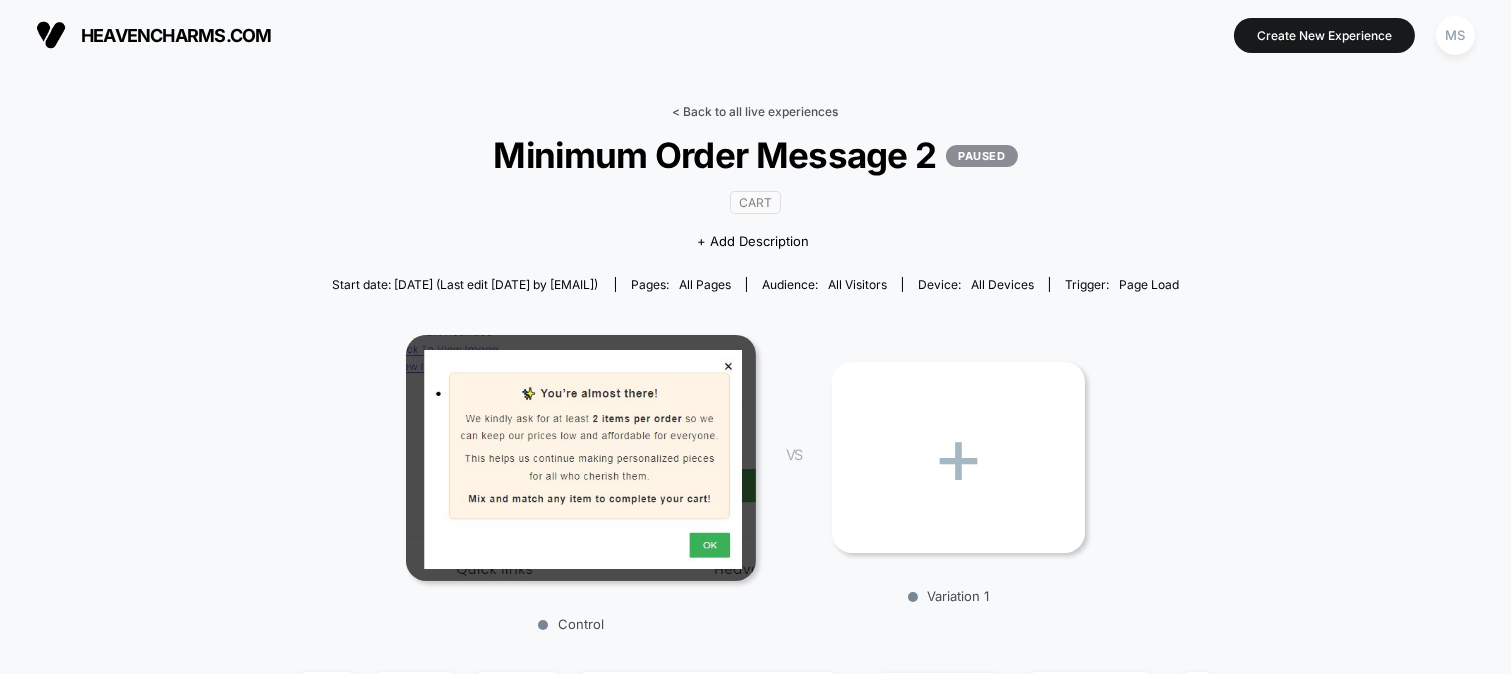 click on "< Back to all live experiences" at bounding box center (756, 111) 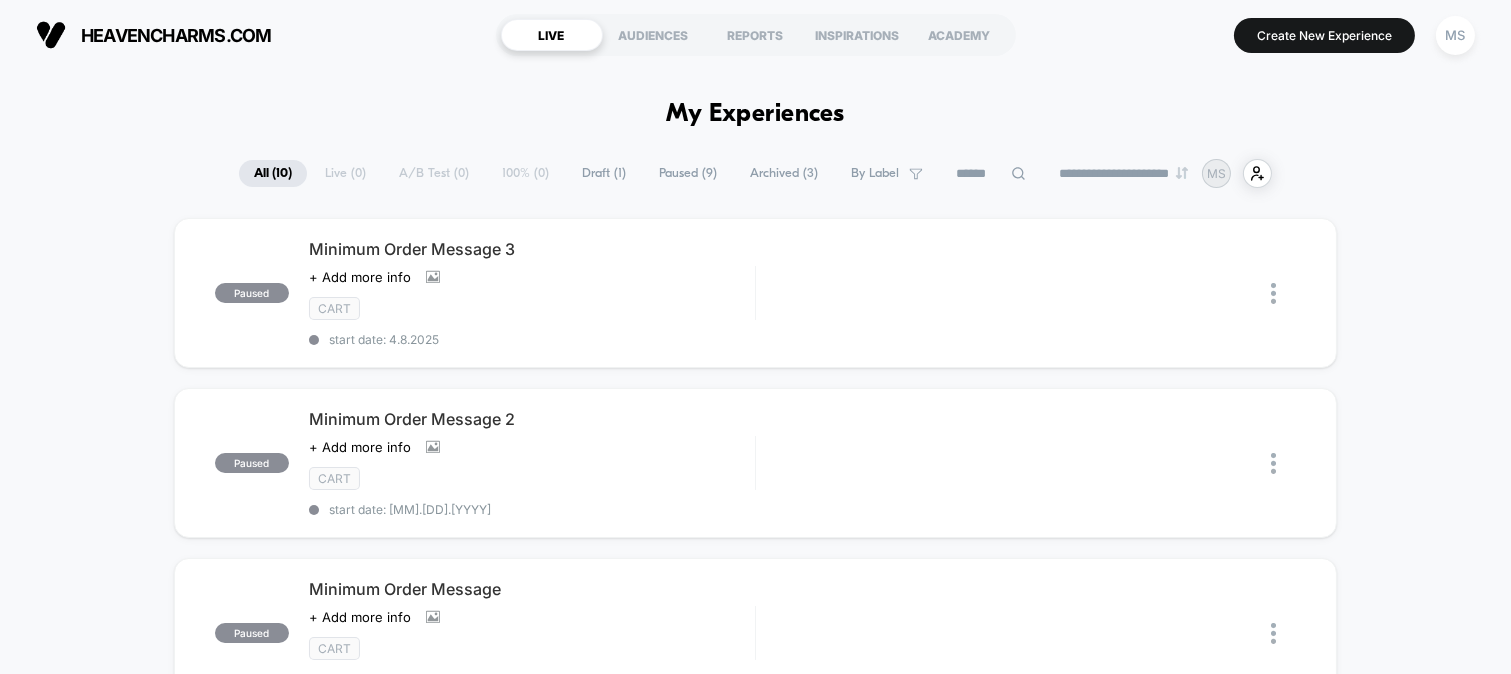 scroll, scrollTop: 0, scrollLeft: 0, axis: both 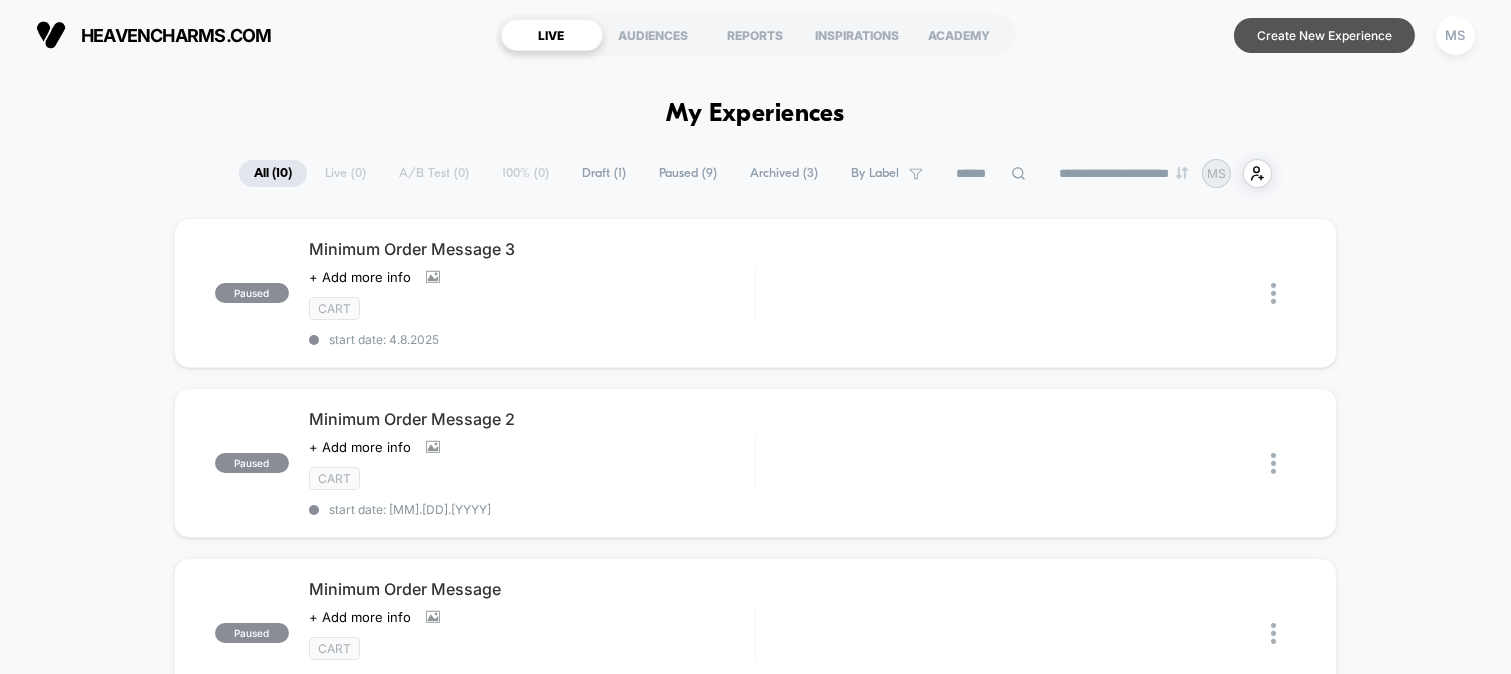 click on "Create New Experience" at bounding box center [1324, 35] 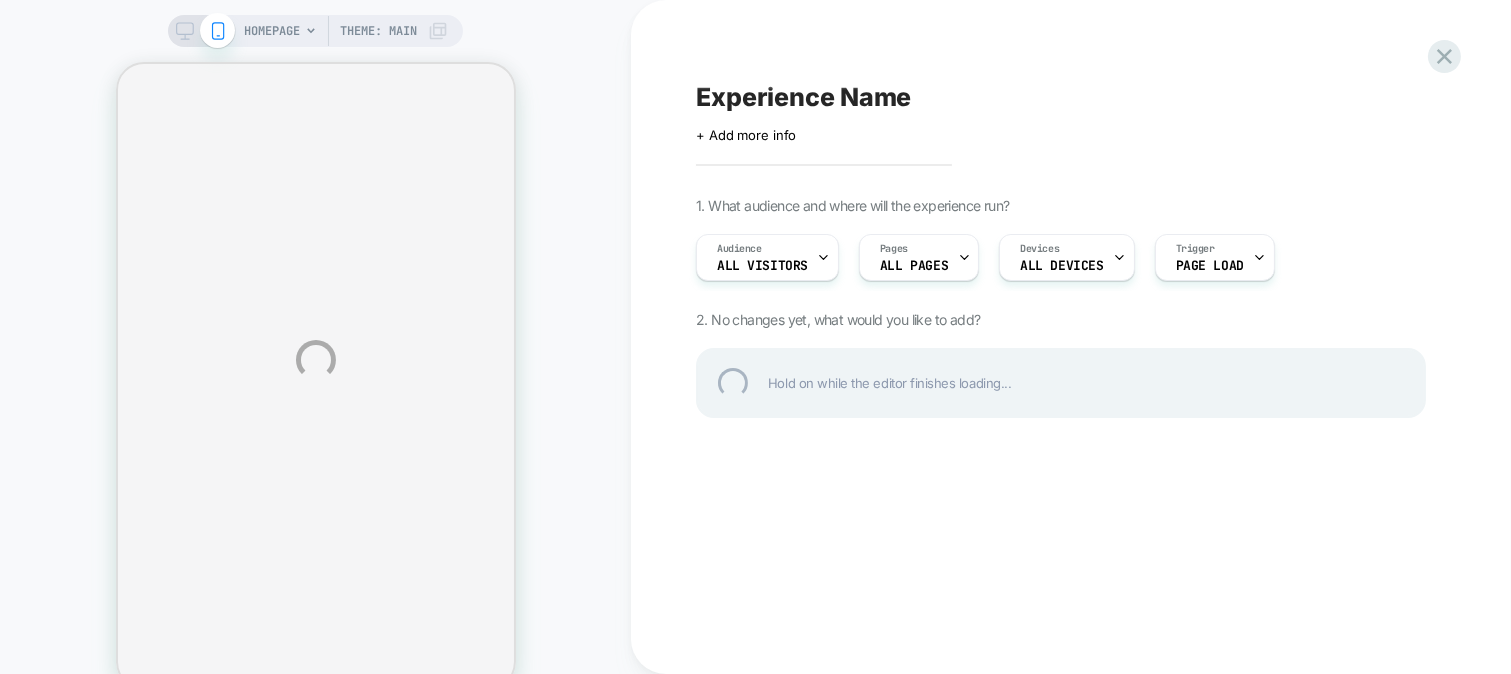click on "HOMEPAGE Theme: MAIN Experience Name Click to edit experience details + Add more info 1. What audience and where will the experience run? Audience All Visitors Pages ALL PAGES Devices ALL DEVICES Trigger Page Load 2. No changes yet, what would you like to add? Hold on while the editor finishes loading..." at bounding box center [755, 360] 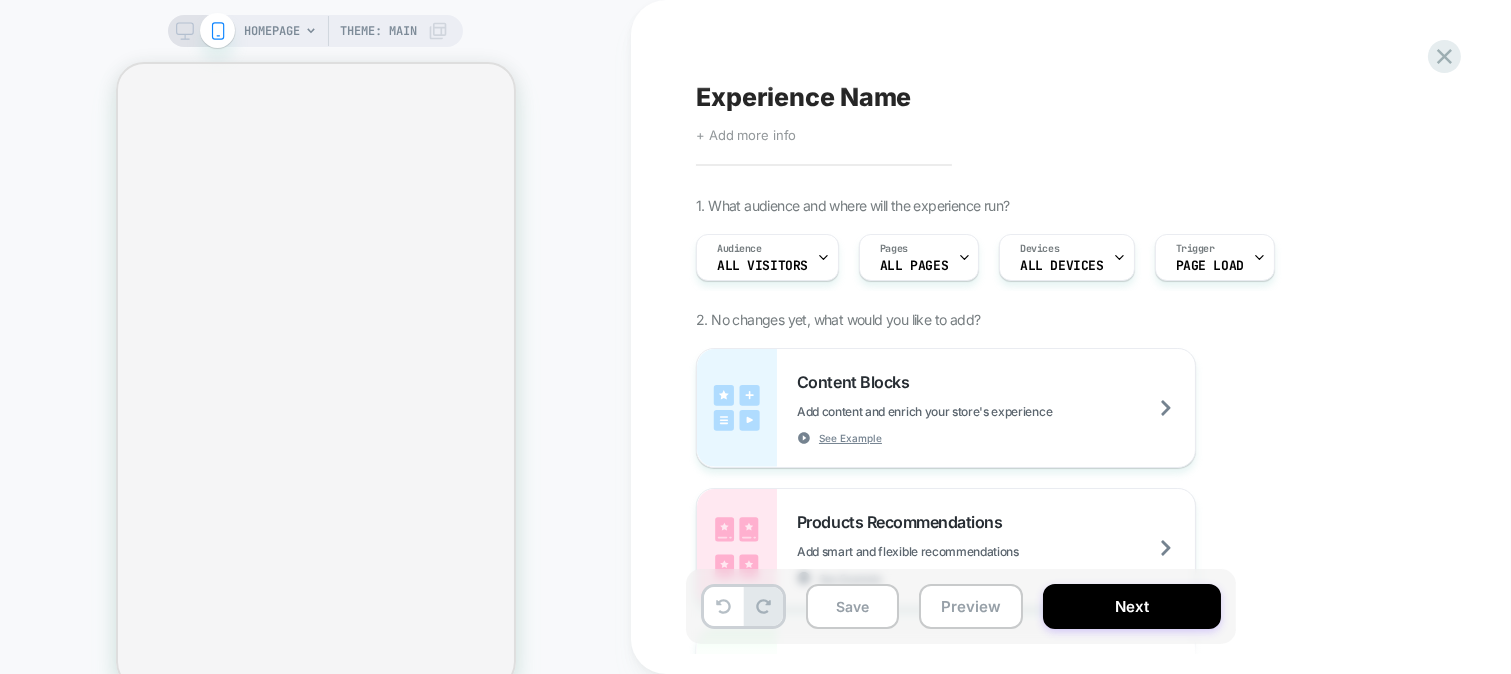 click on "+ Add more info" at bounding box center [746, 135] 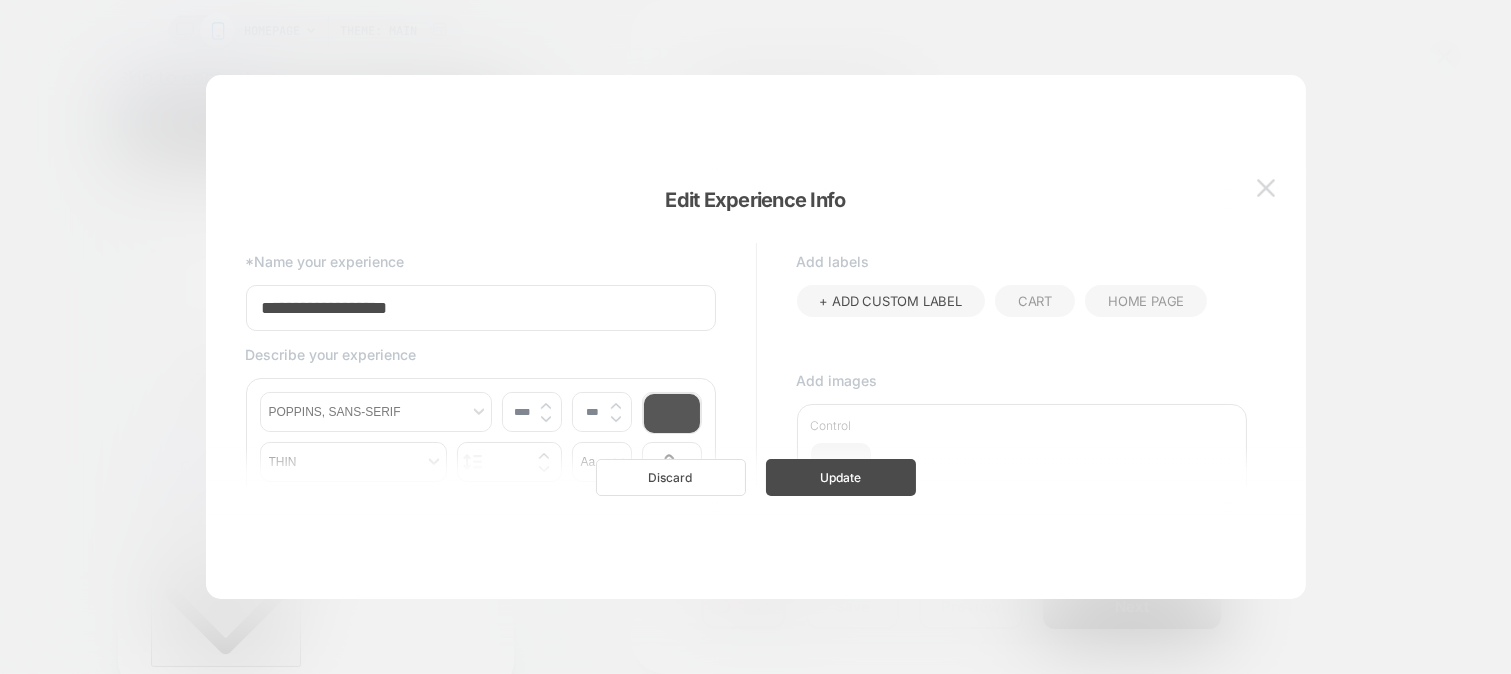 scroll, scrollTop: 0, scrollLeft: 0, axis: both 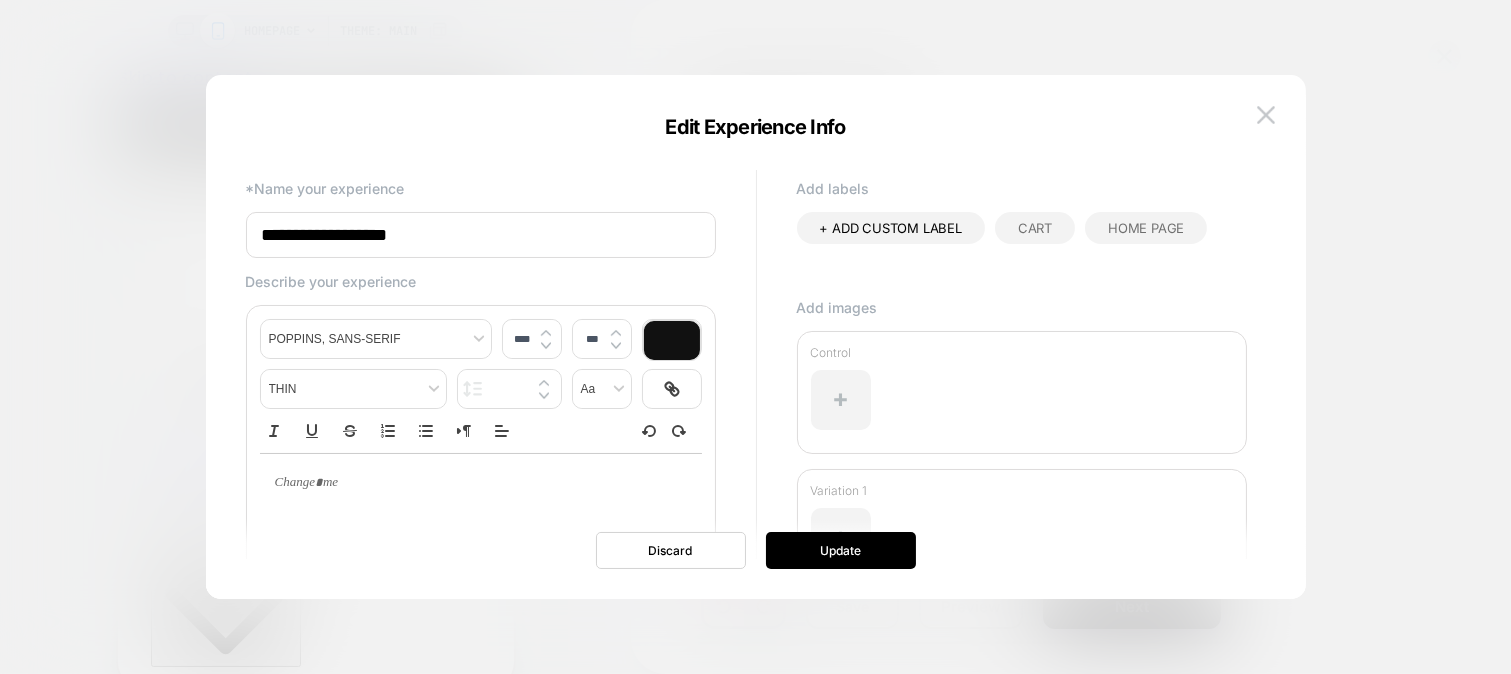click on "Cart" at bounding box center (1035, 228) 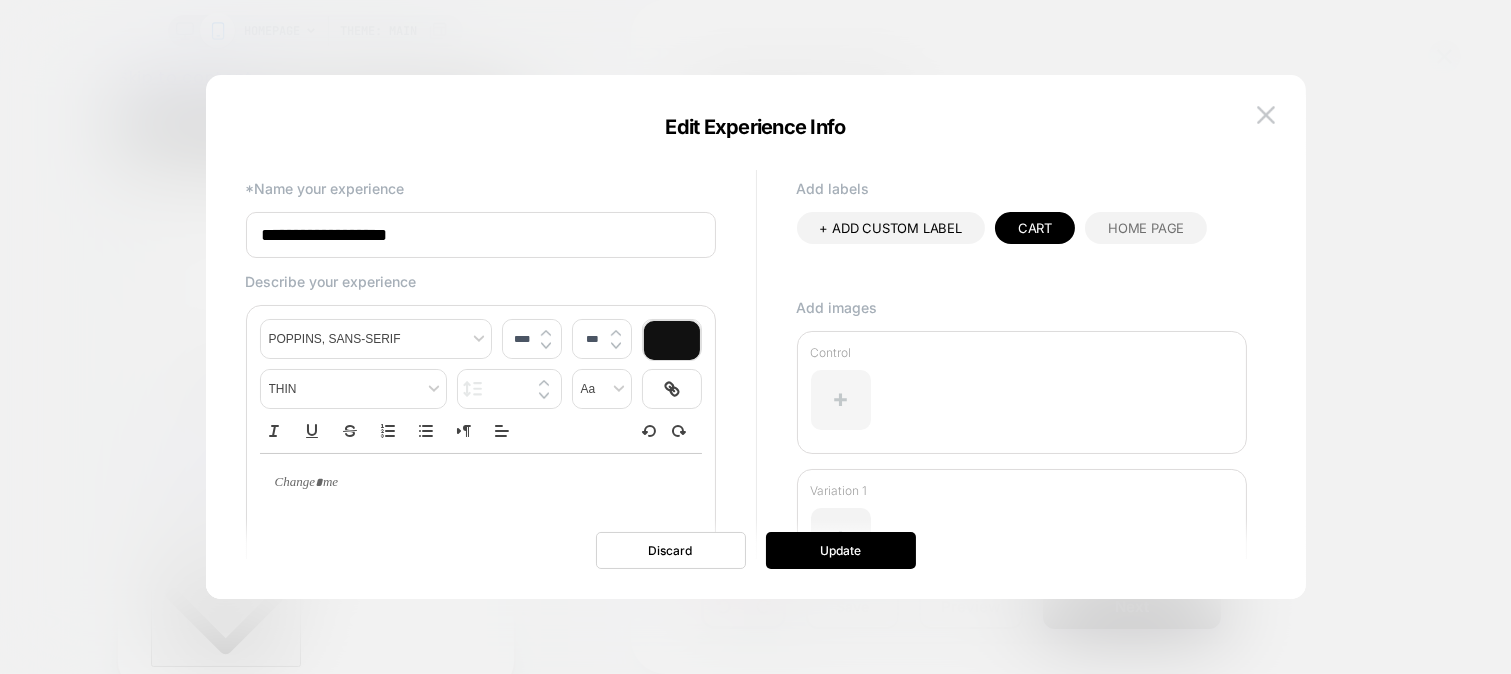 click at bounding box center [841, 400] 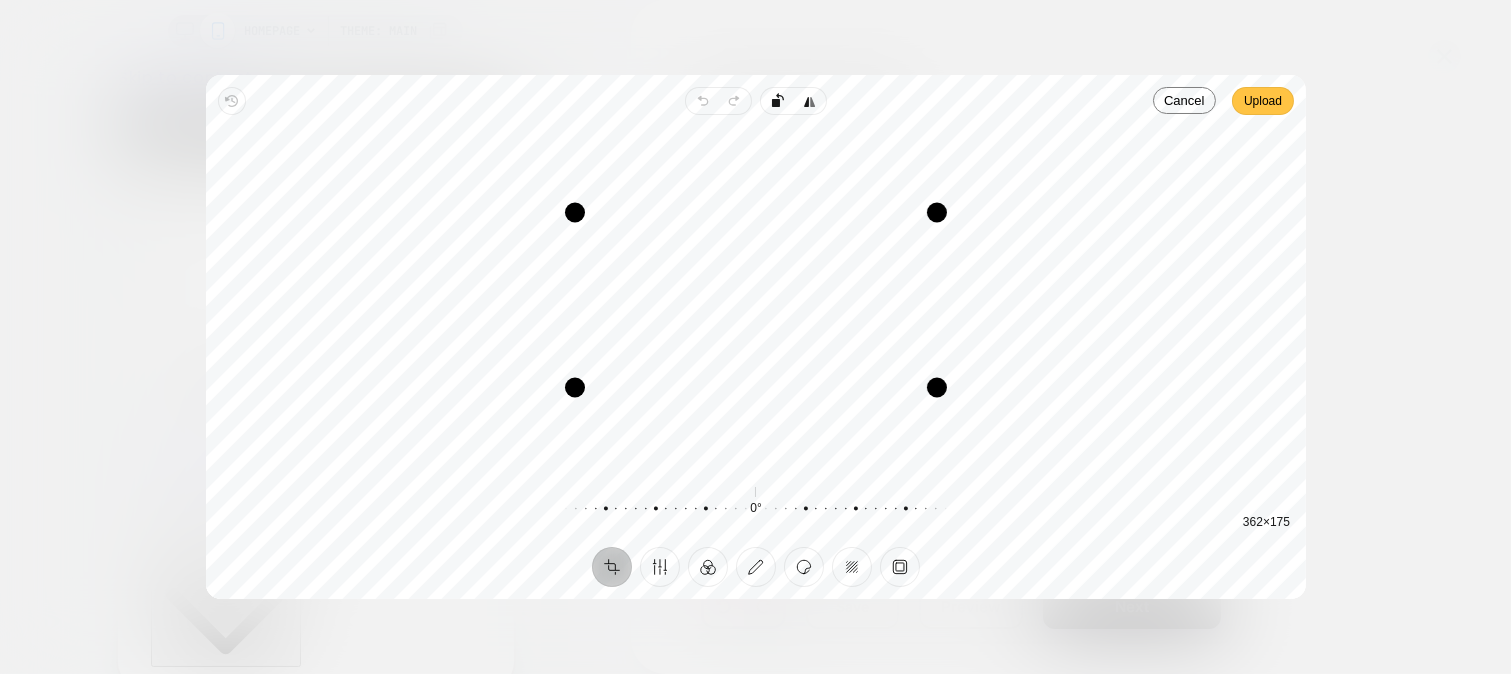 click on "Upload" at bounding box center [1262, 101] 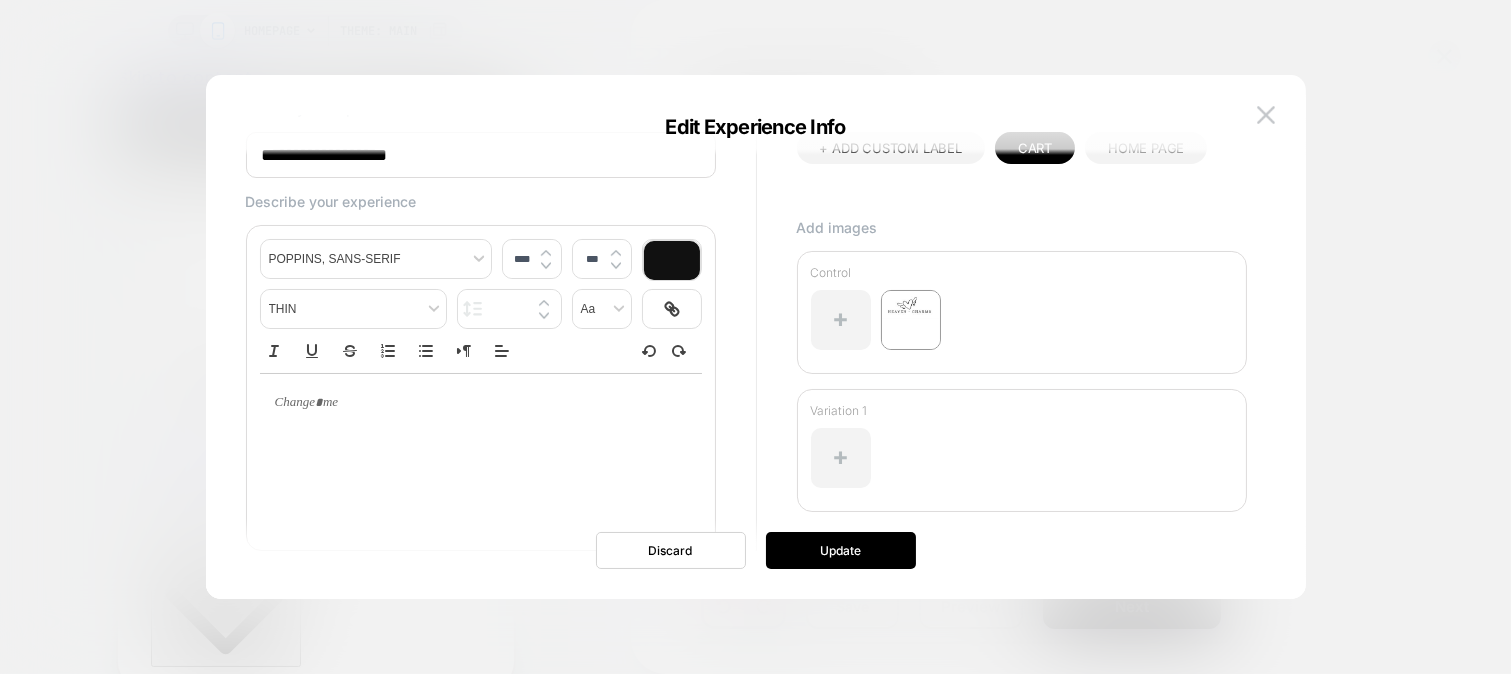 scroll, scrollTop: 143, scrollLeft: 0, axis: vertical 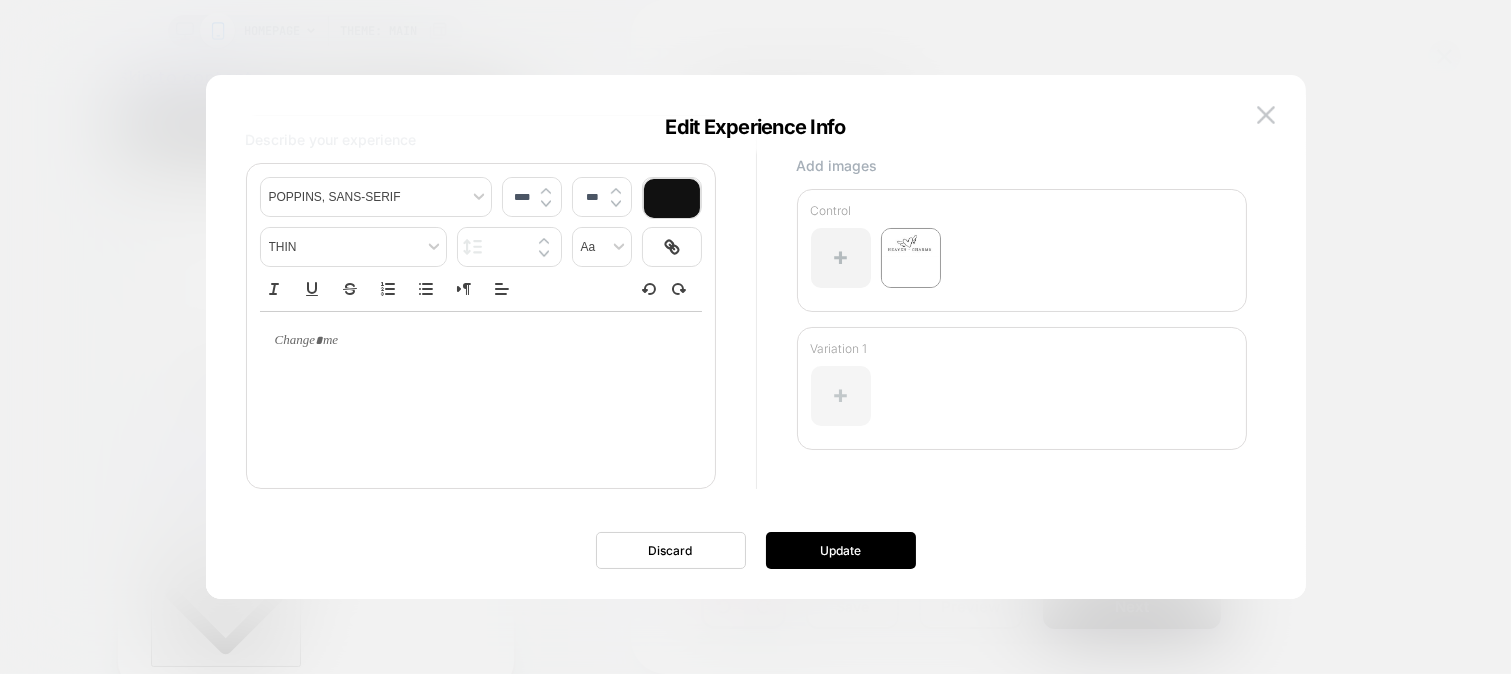 click at bounding box center [841, 396] 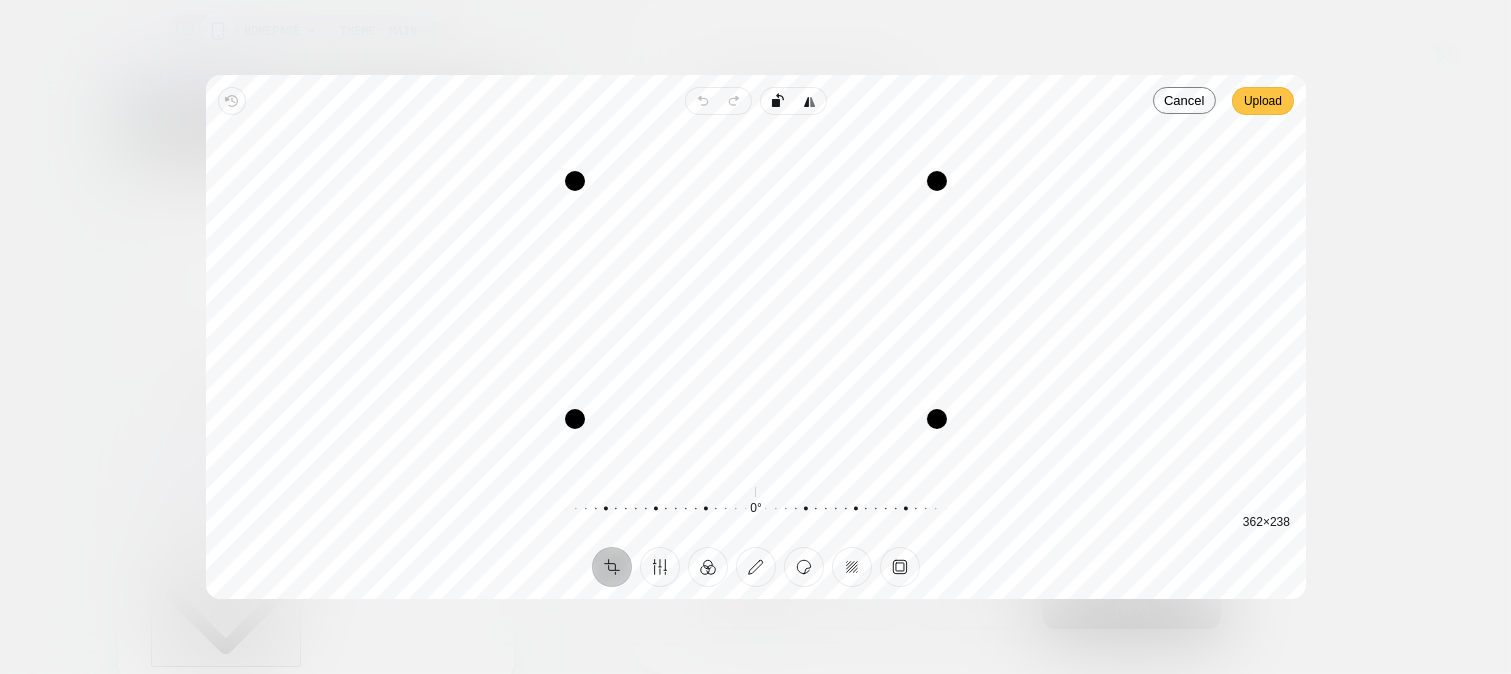 click on "Upload" at bounding box center [1262, 101] 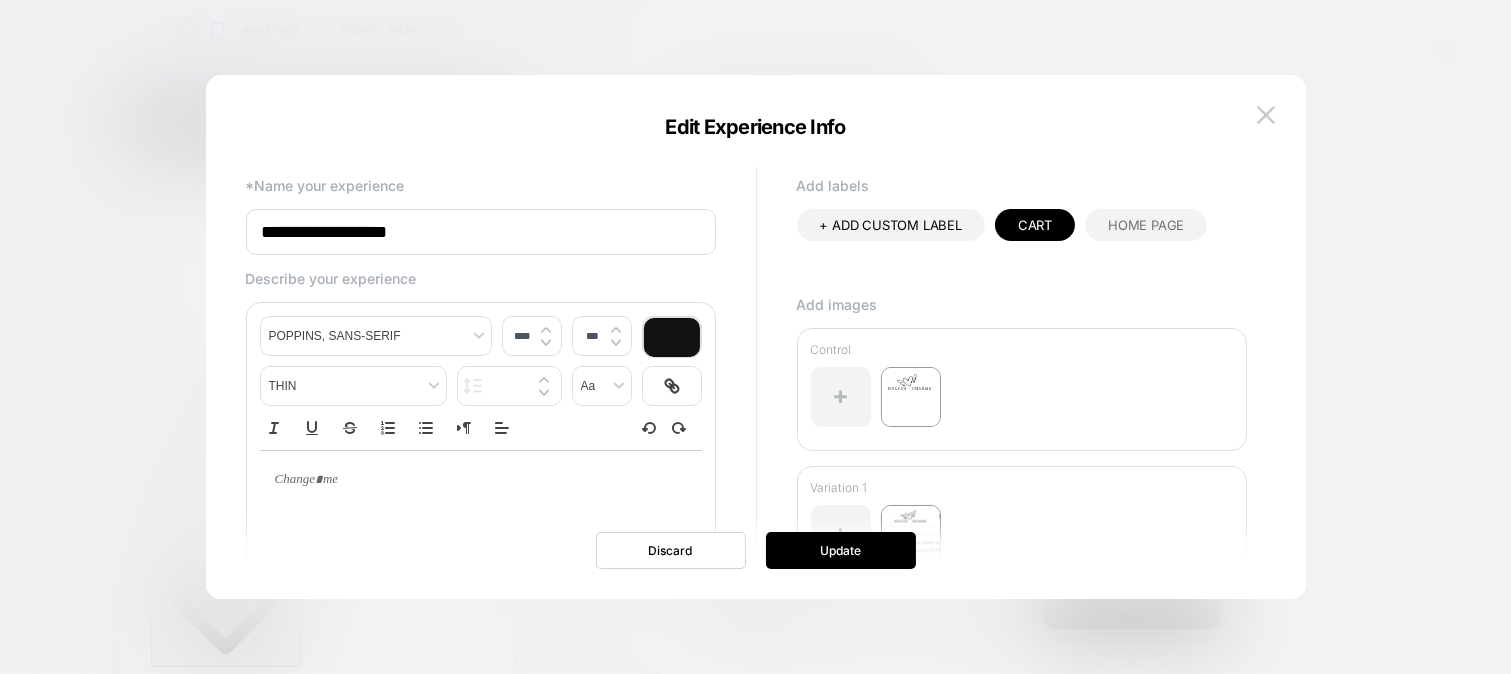 scroll, scrollTop: 0, scrollLeft: 0, axis: both 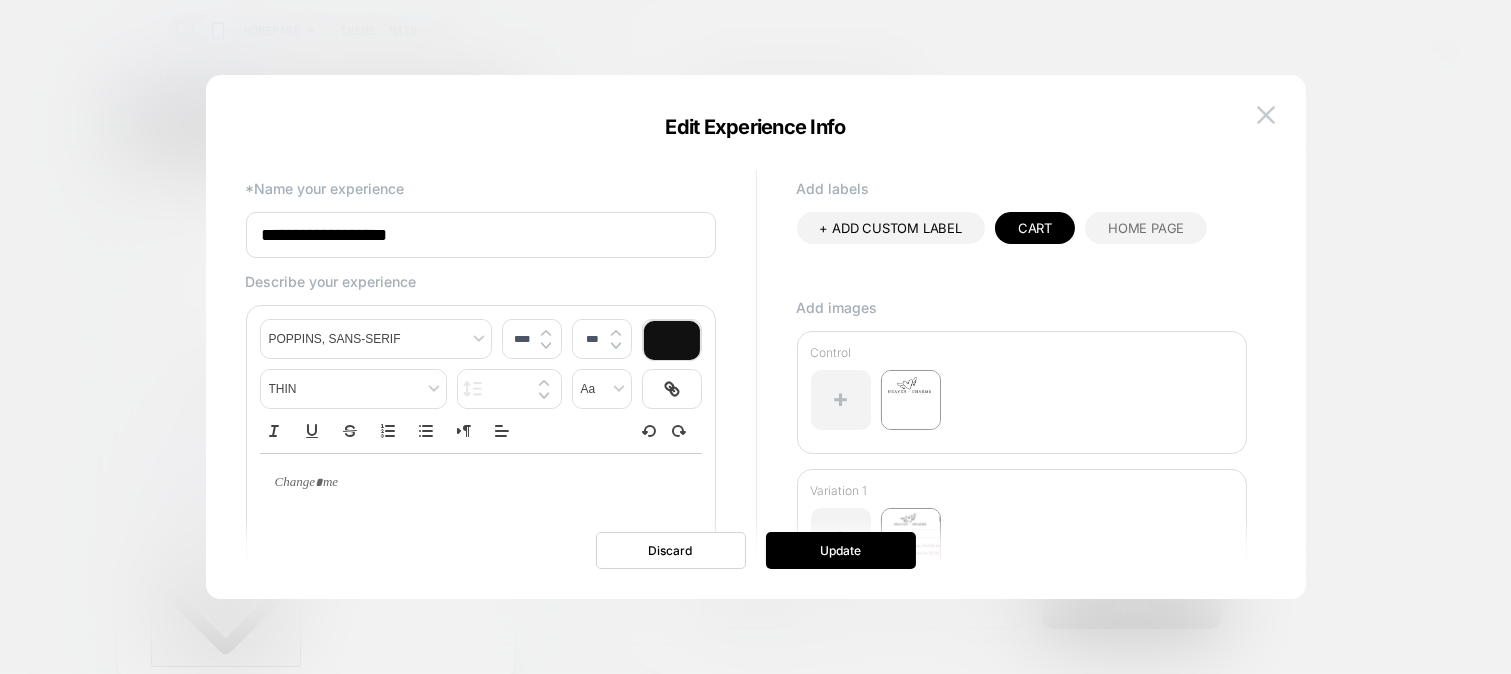 click on "**********" at bounding box center (481, 235) 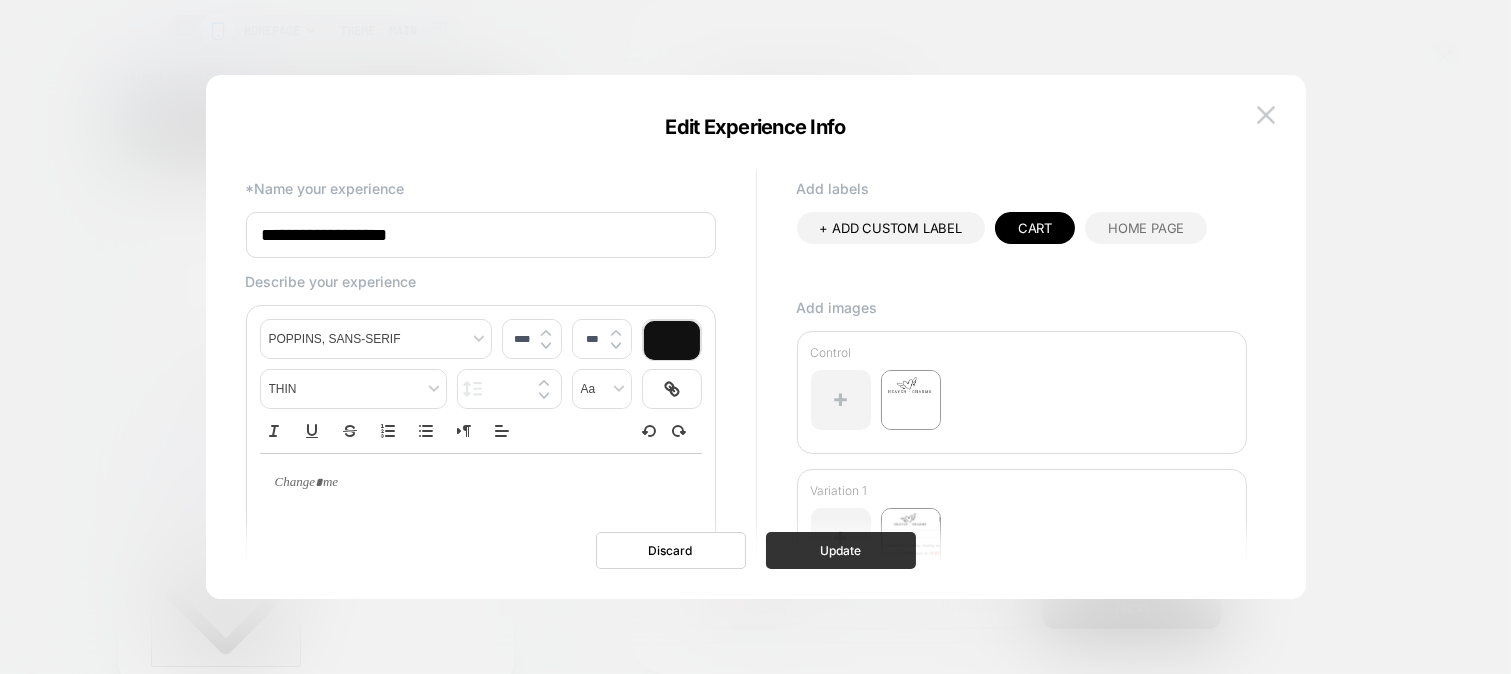 type on "**********" 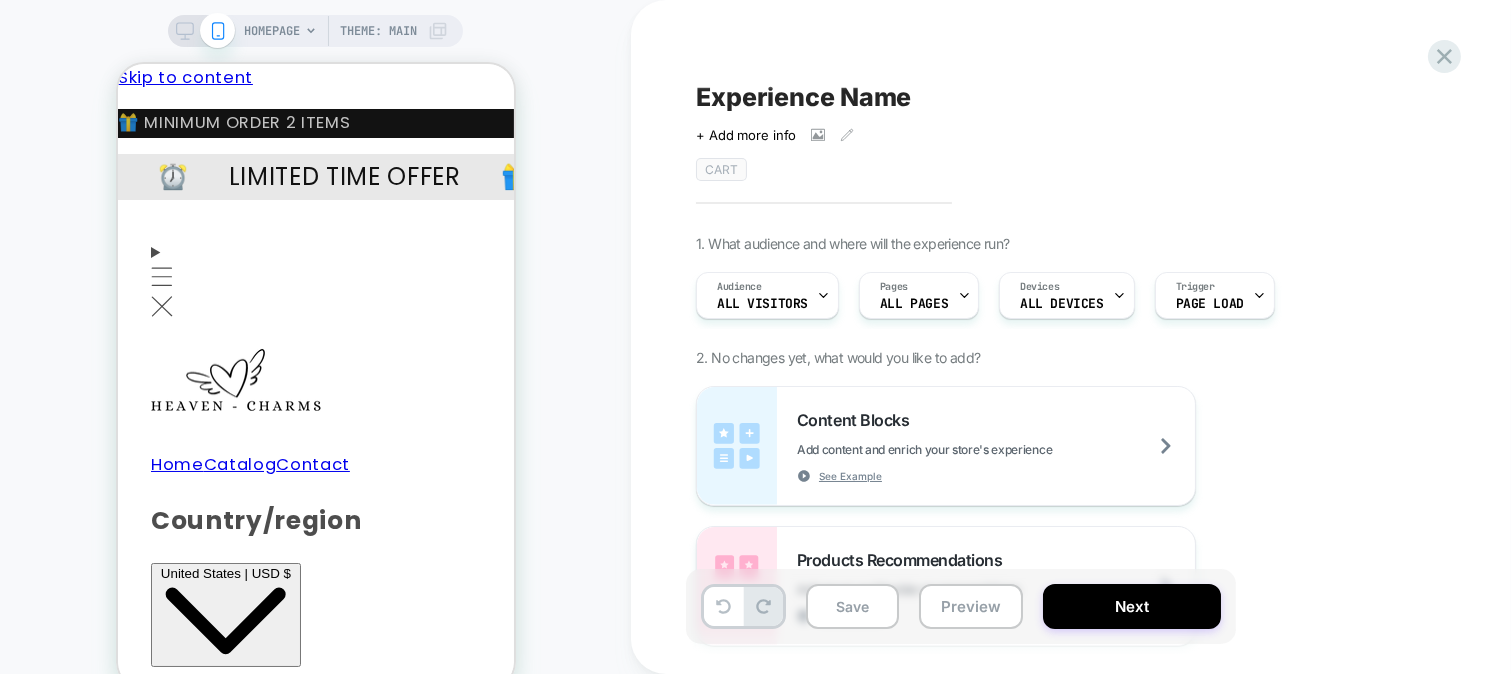 click on "HOMEPAGE" at bounding box center [272, 31] 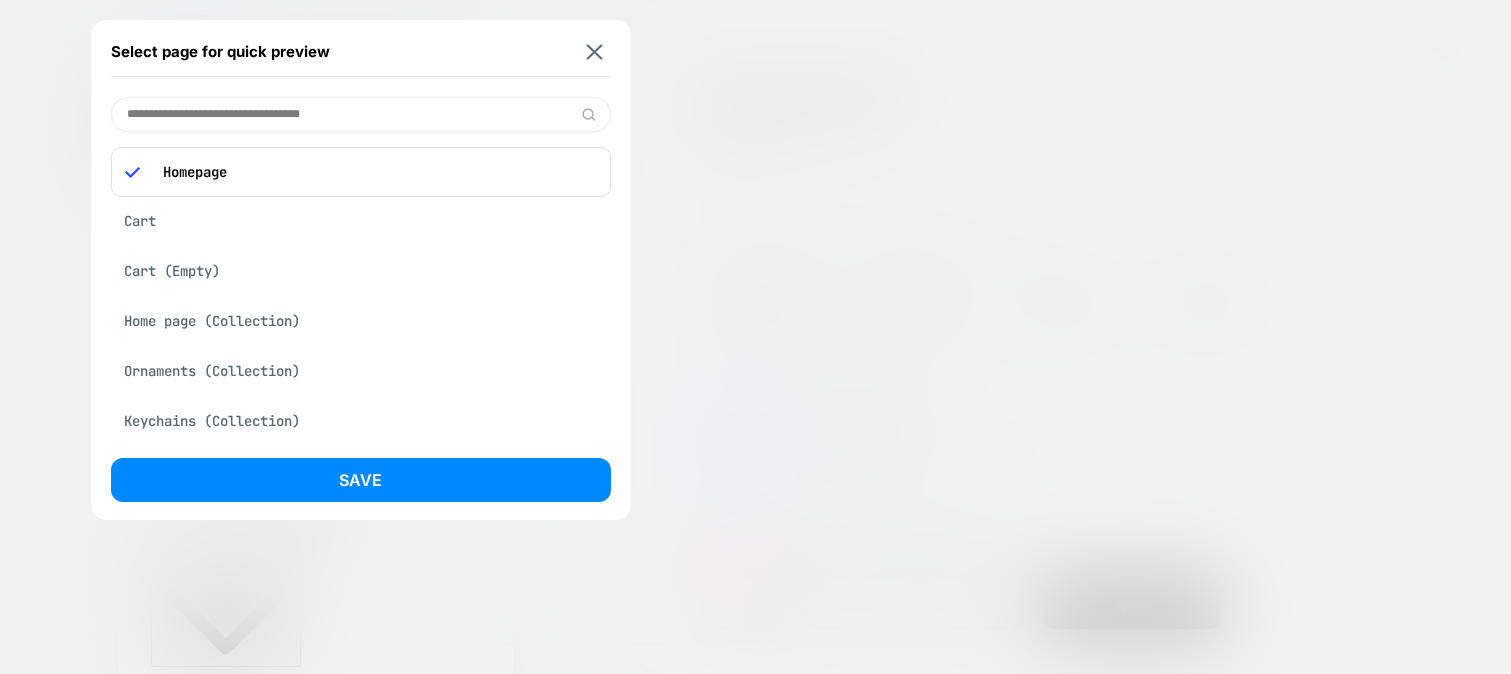 click on "Cart" at bounding box center (361, 221) 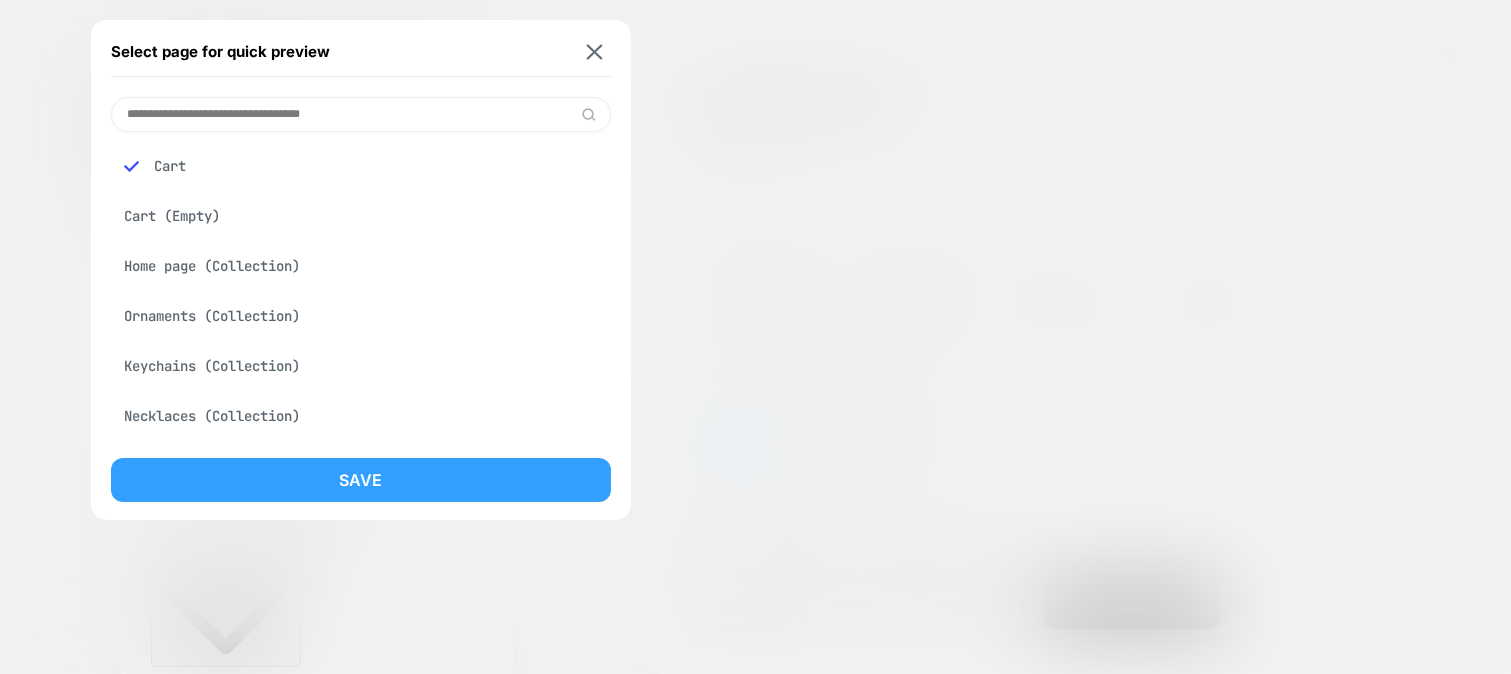 click on "Save" at bounding box center [361, 480] 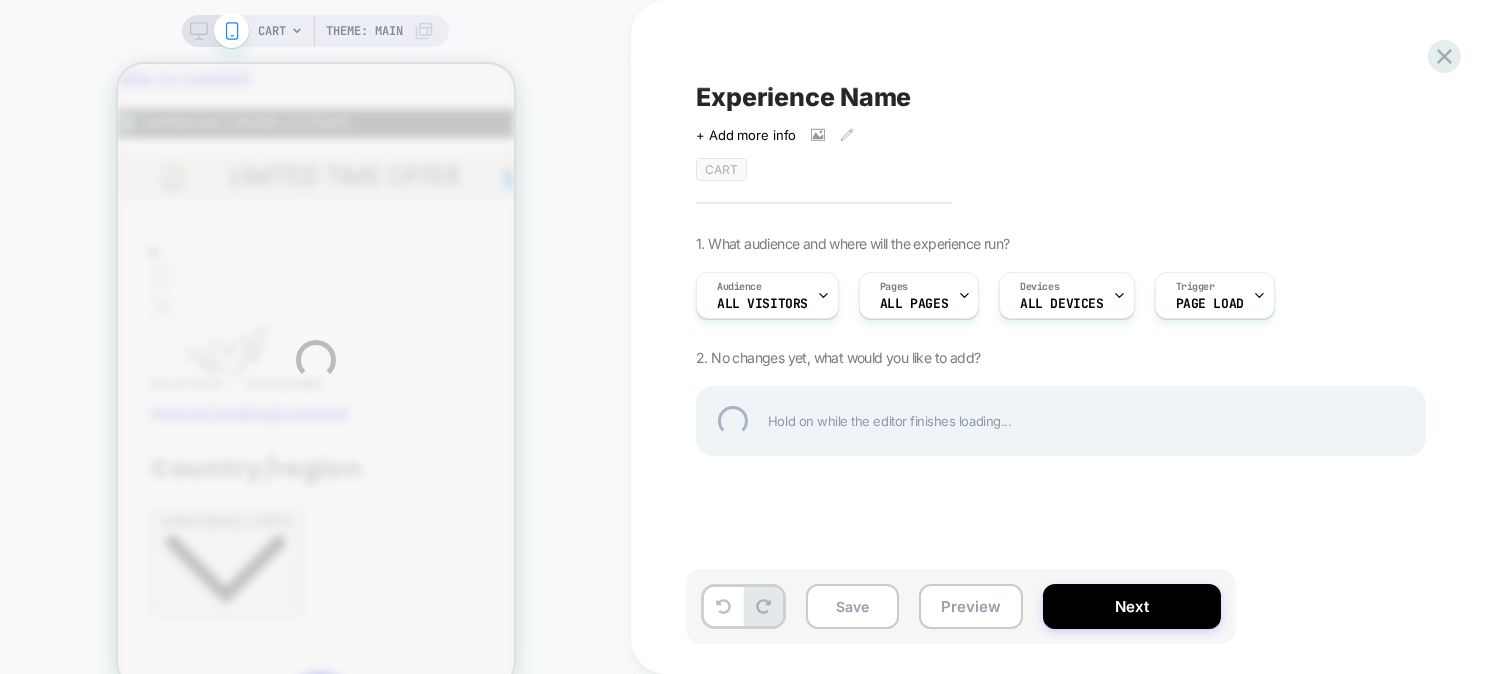 scroll, scrollTop: 0, scrollLeft: 0, axis: both 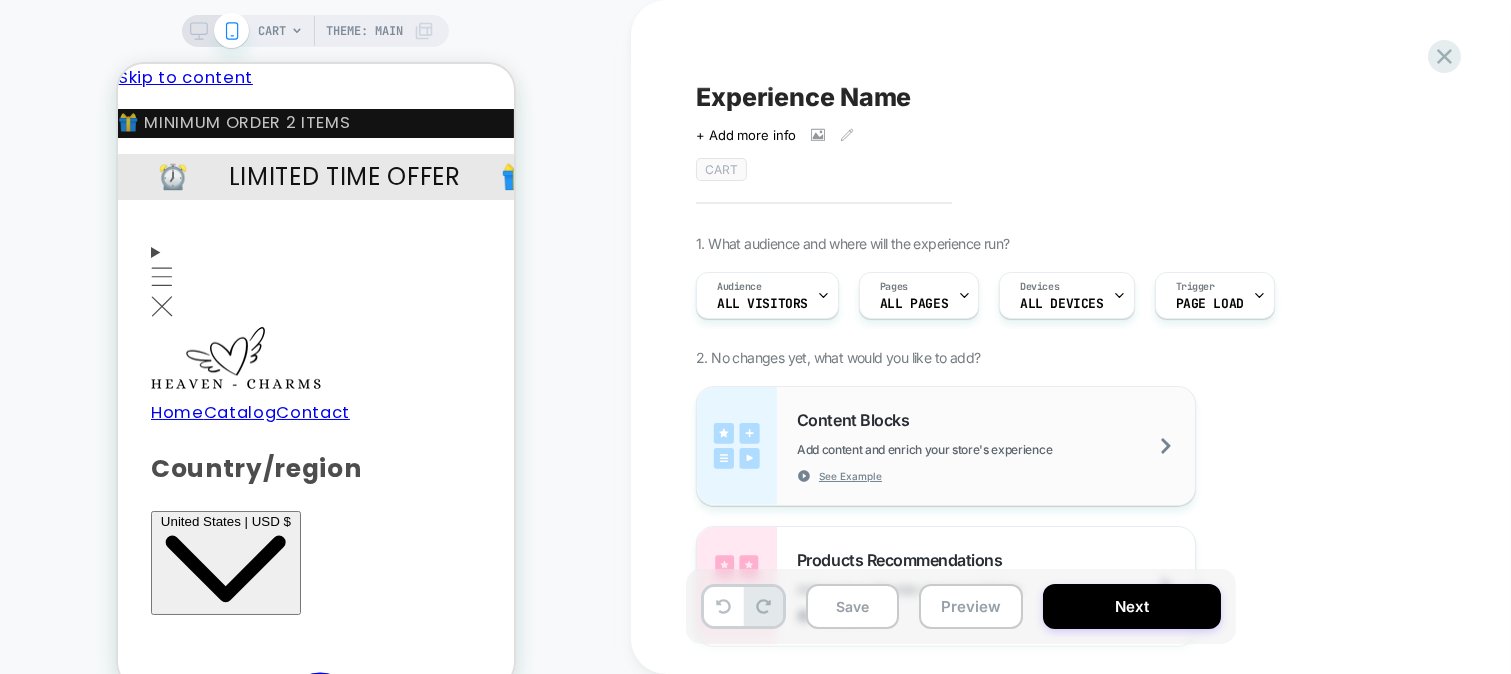 click on "Content Blocks Add content and enrich your store's experience See Example" at bounding box center (996, 446) 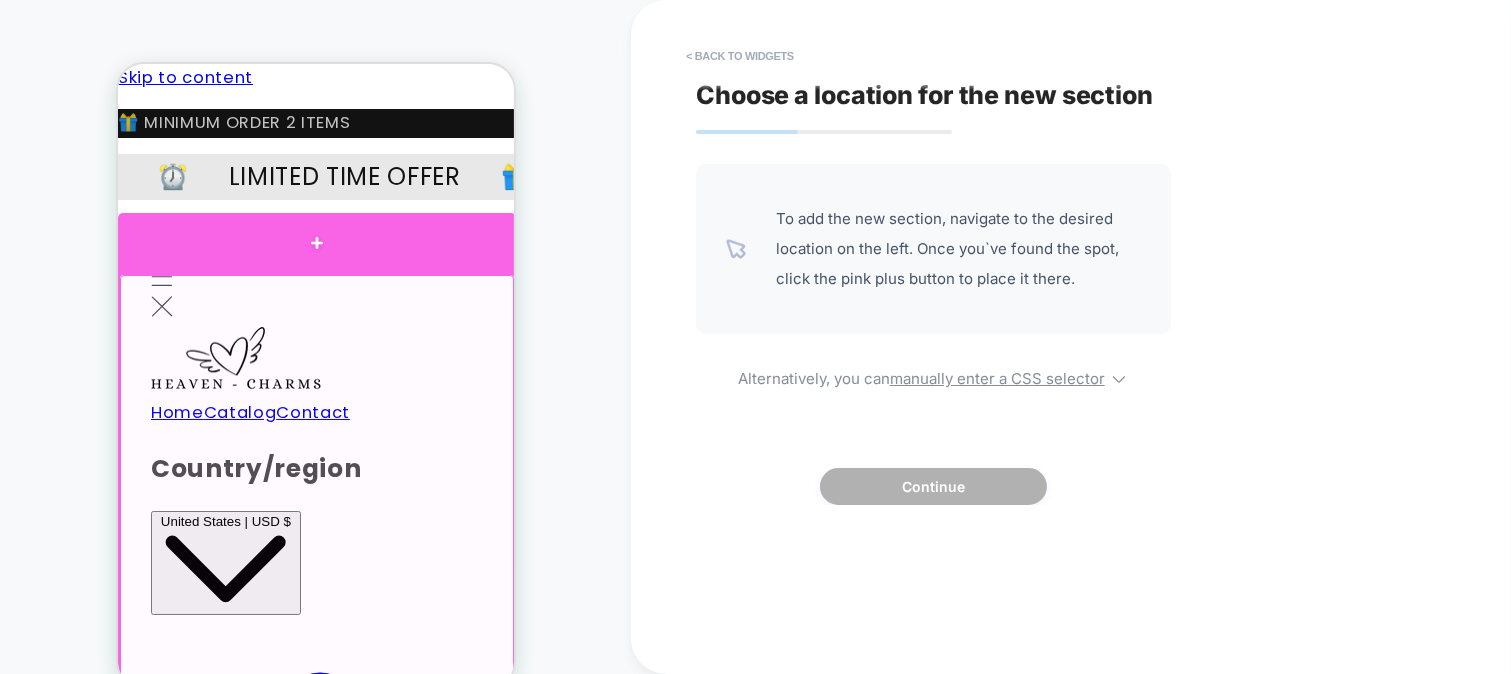 click at bounding box center [316, 243] 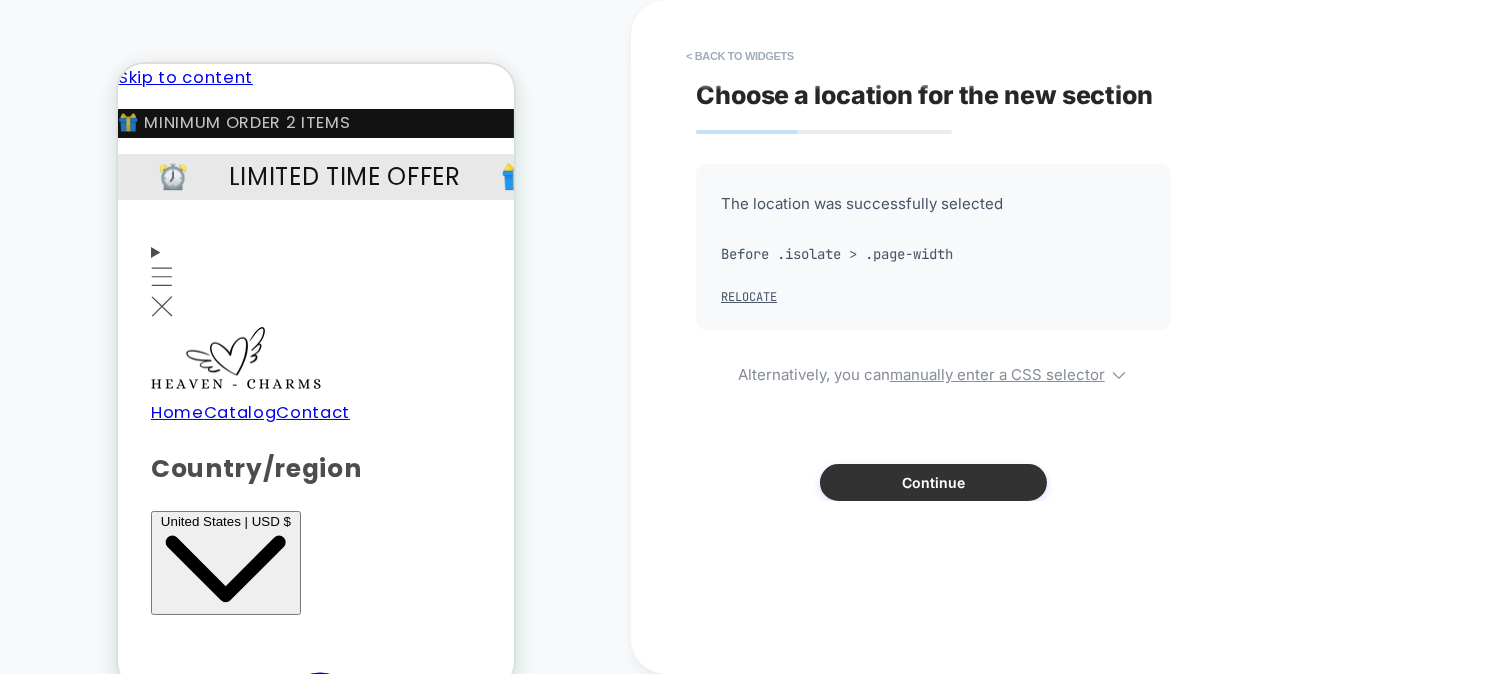 click on "Continue" at bounding box center [933, 482] 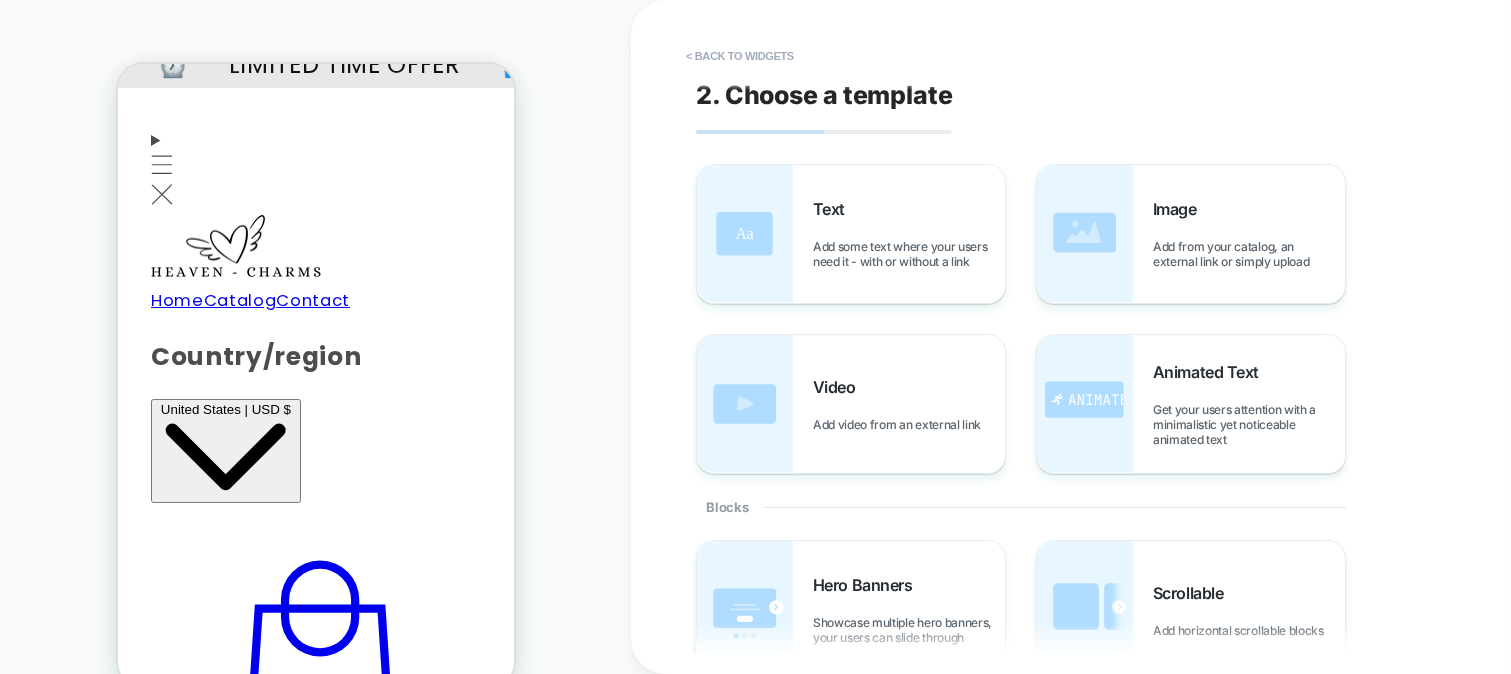 scroll, scrollTop: 38, scrollLeft: 0, axis: vertical 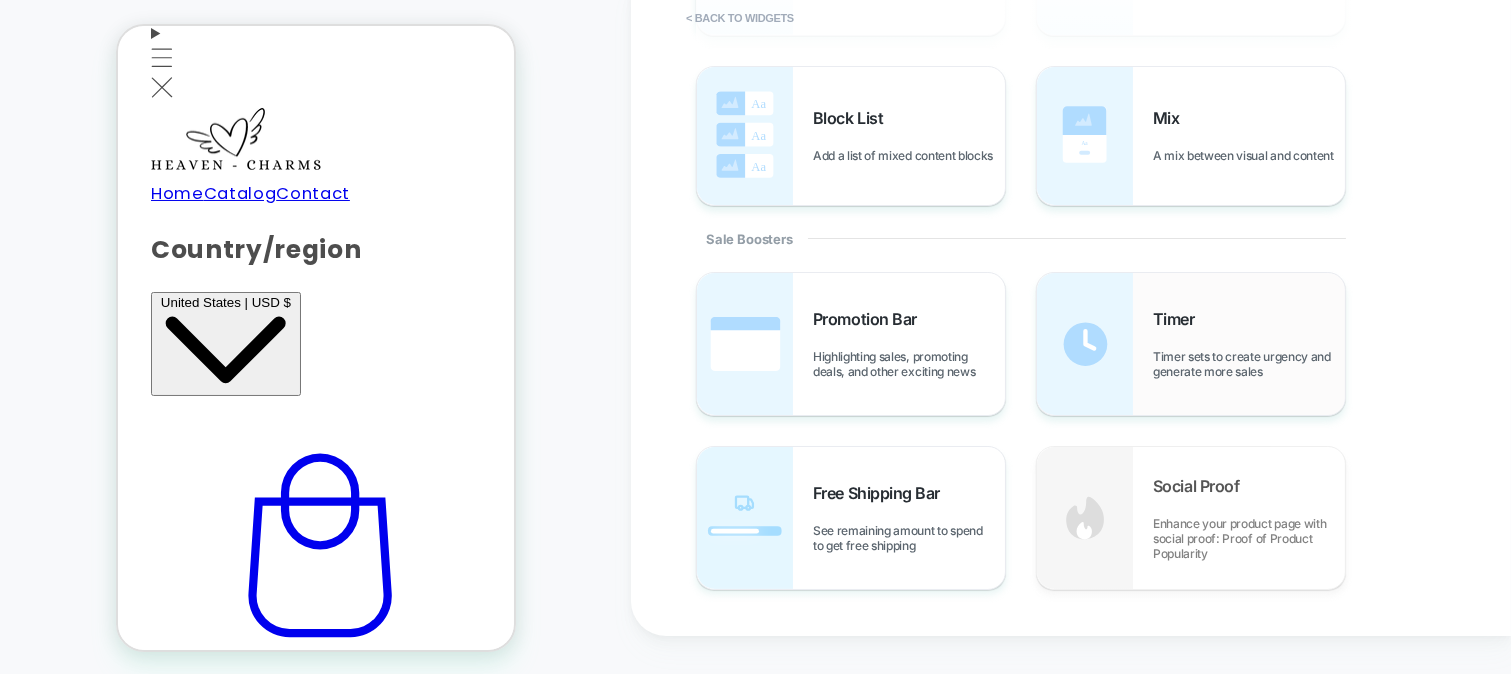 click on "Timer Timer sets to create urgency and generate more sales" at bounding box center (1191, 344) 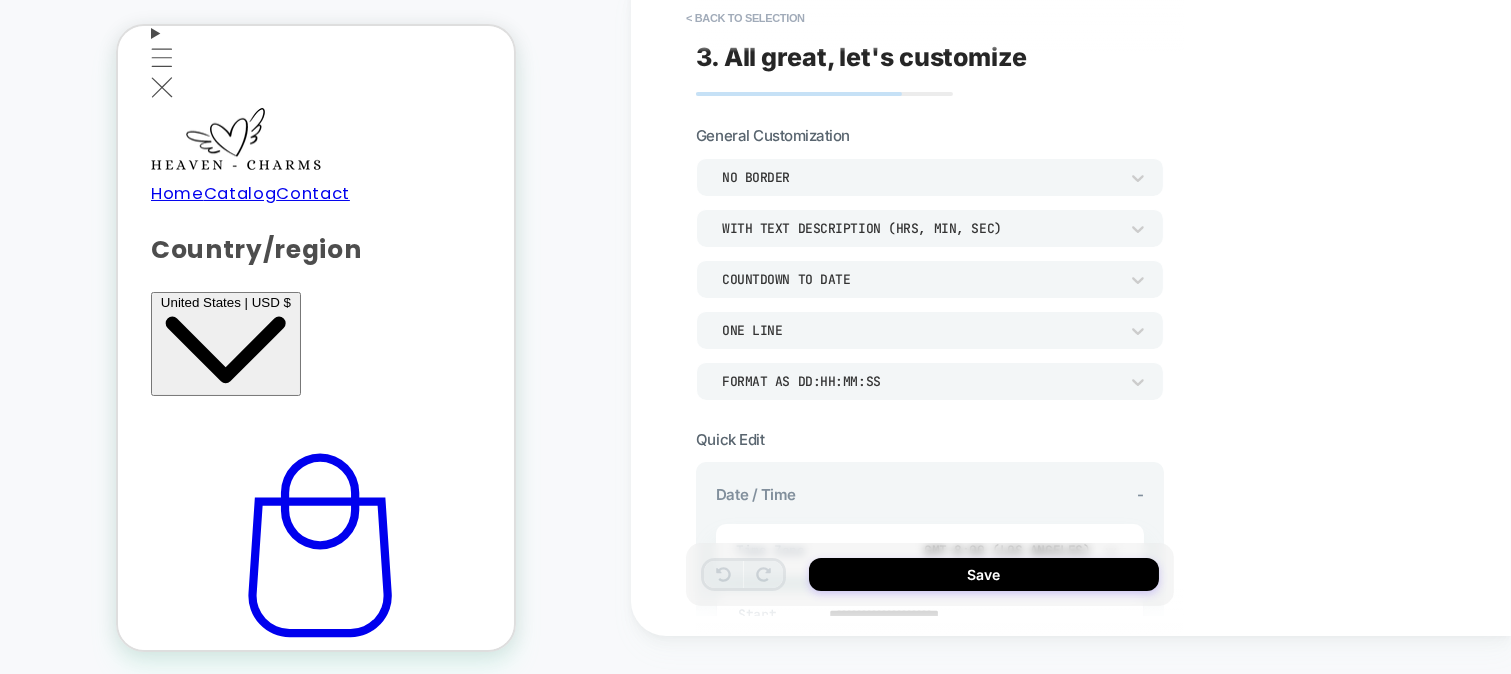 click on "CART Theme: MAIN" at bounding box center (315, 322) 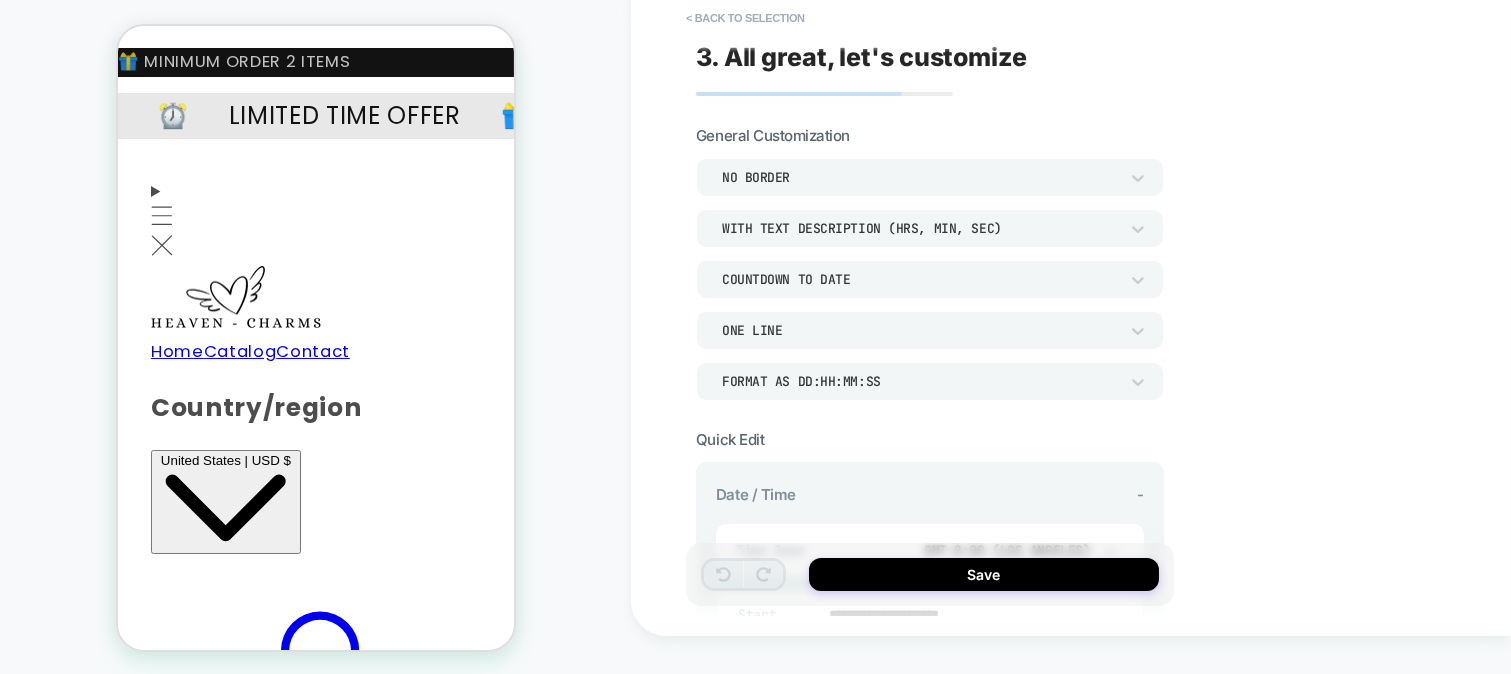 scroll, scrollTop: 0, scrollLeft: 0, axis: both 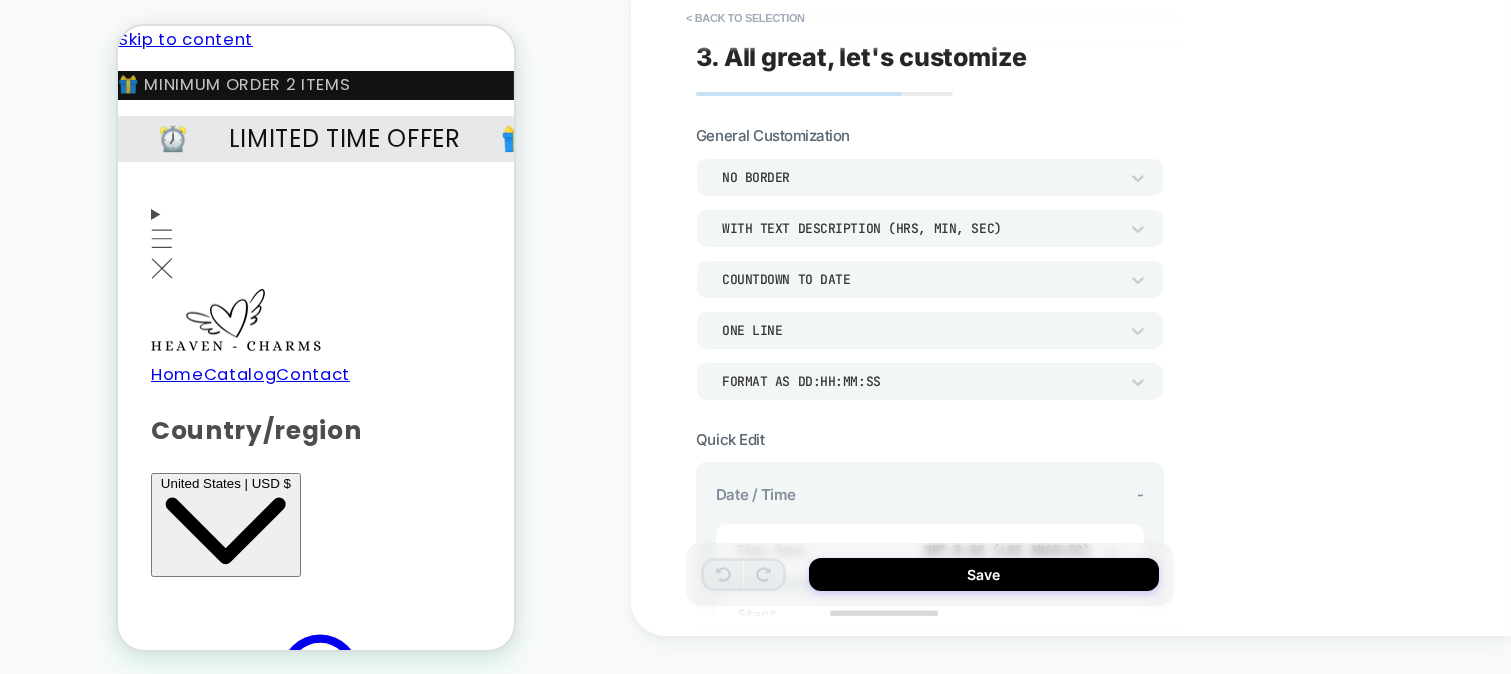 click on "NO BORDER" at bounding box center [920, 177] 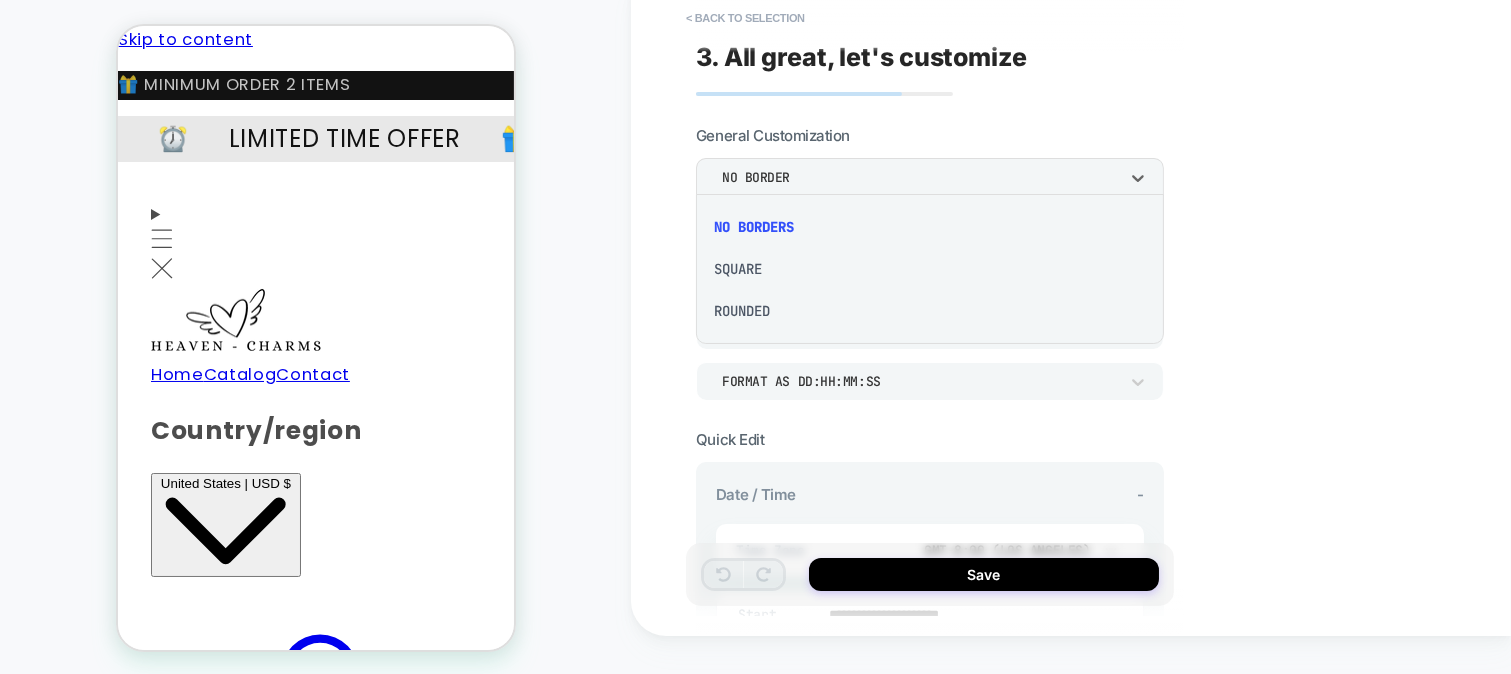 click on "SQUARE" at bounding box center [930, 269] 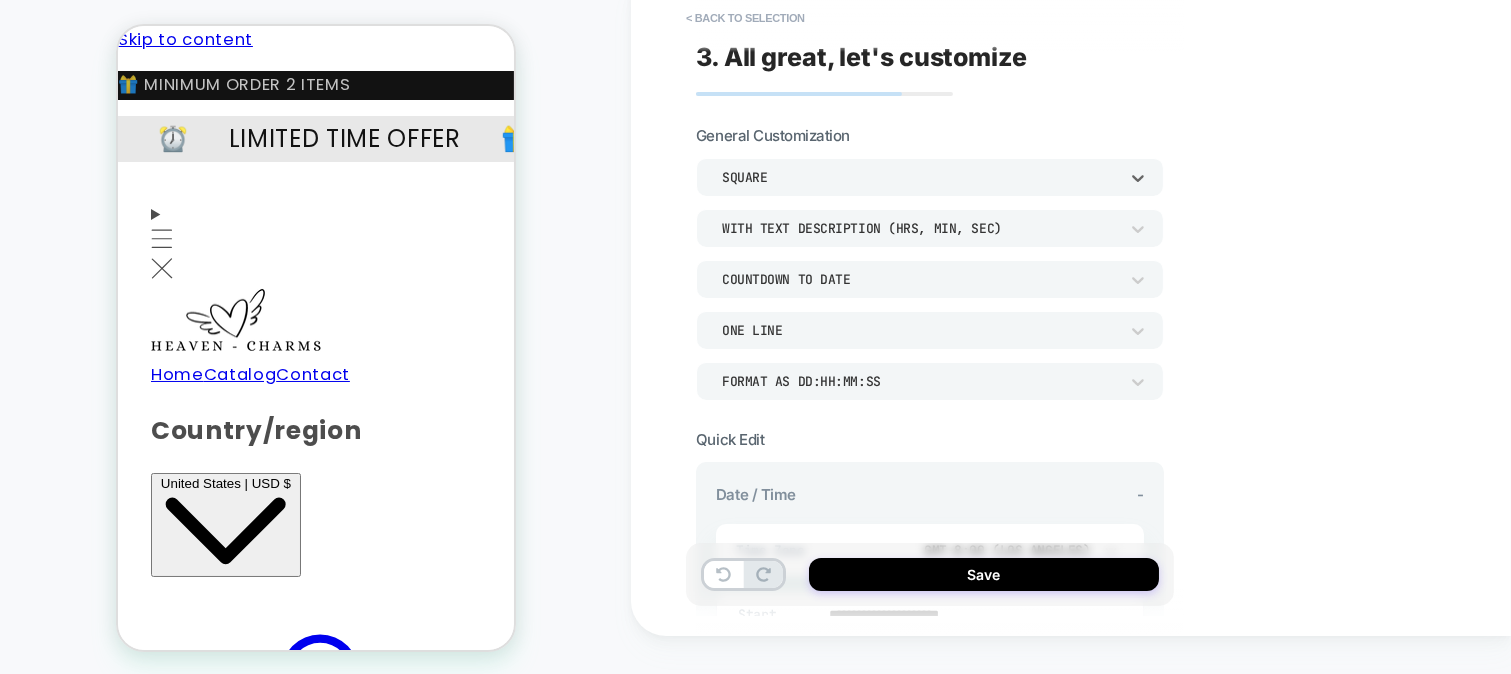 click on "SQUARE" at bounding box center (920, 177) 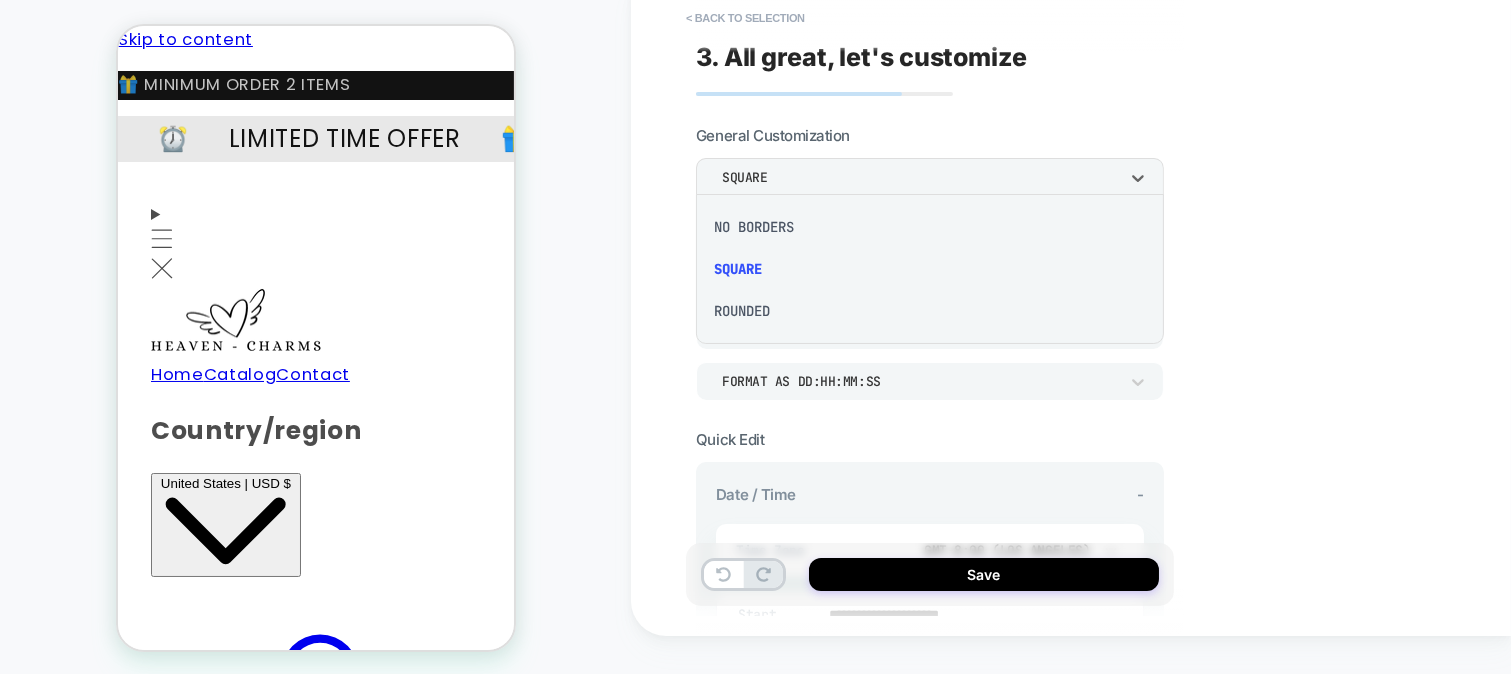 click on "ROUNDED" at bounding box center (930, 311) 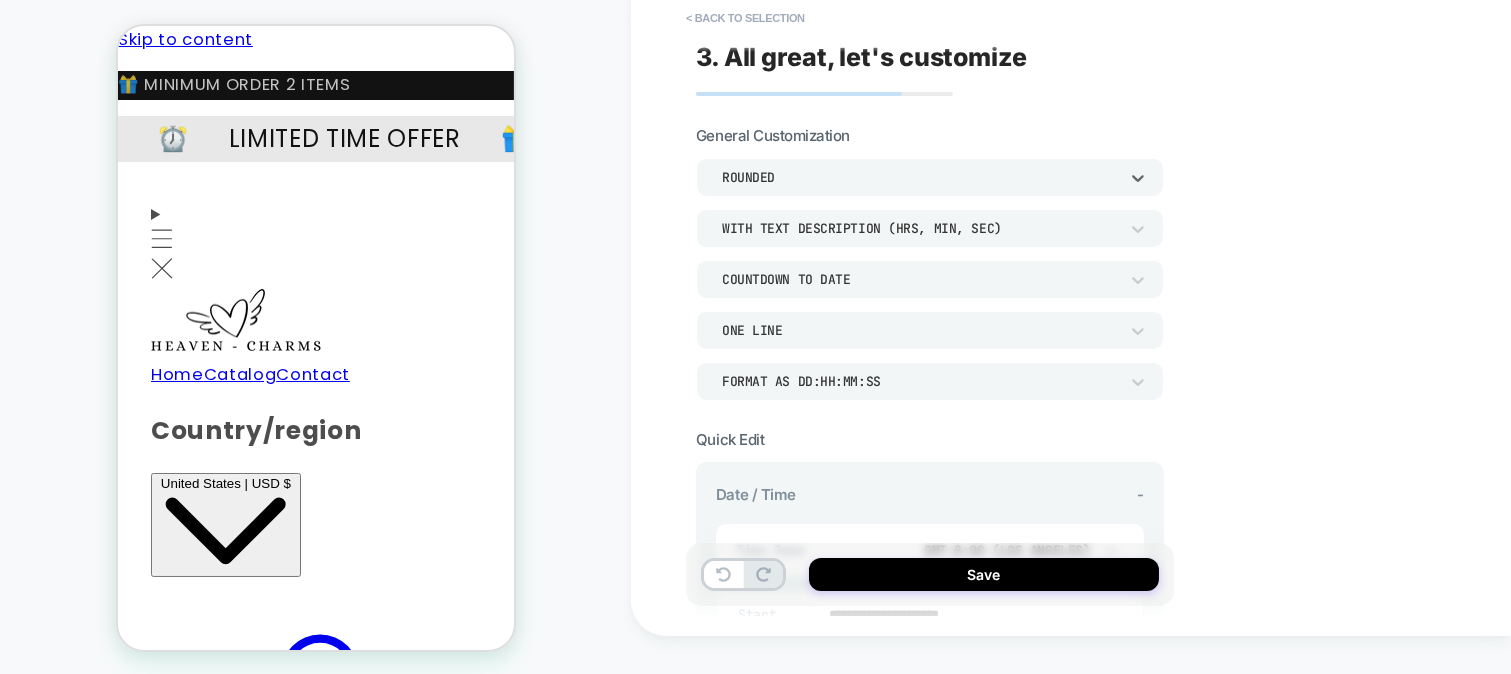 click on "ROUNDED" at bounding box center [920, 177] 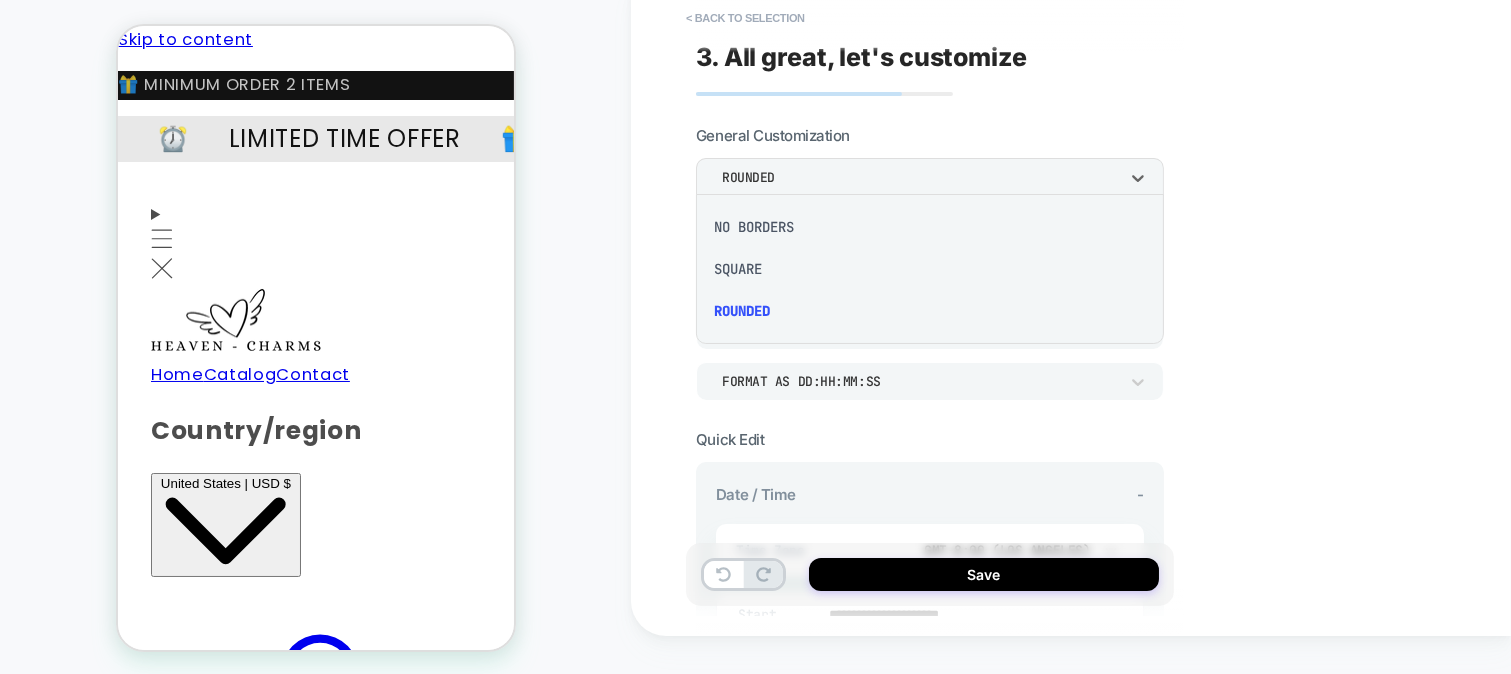 click on "NO BORDERS" at bounding box center [930, 227] 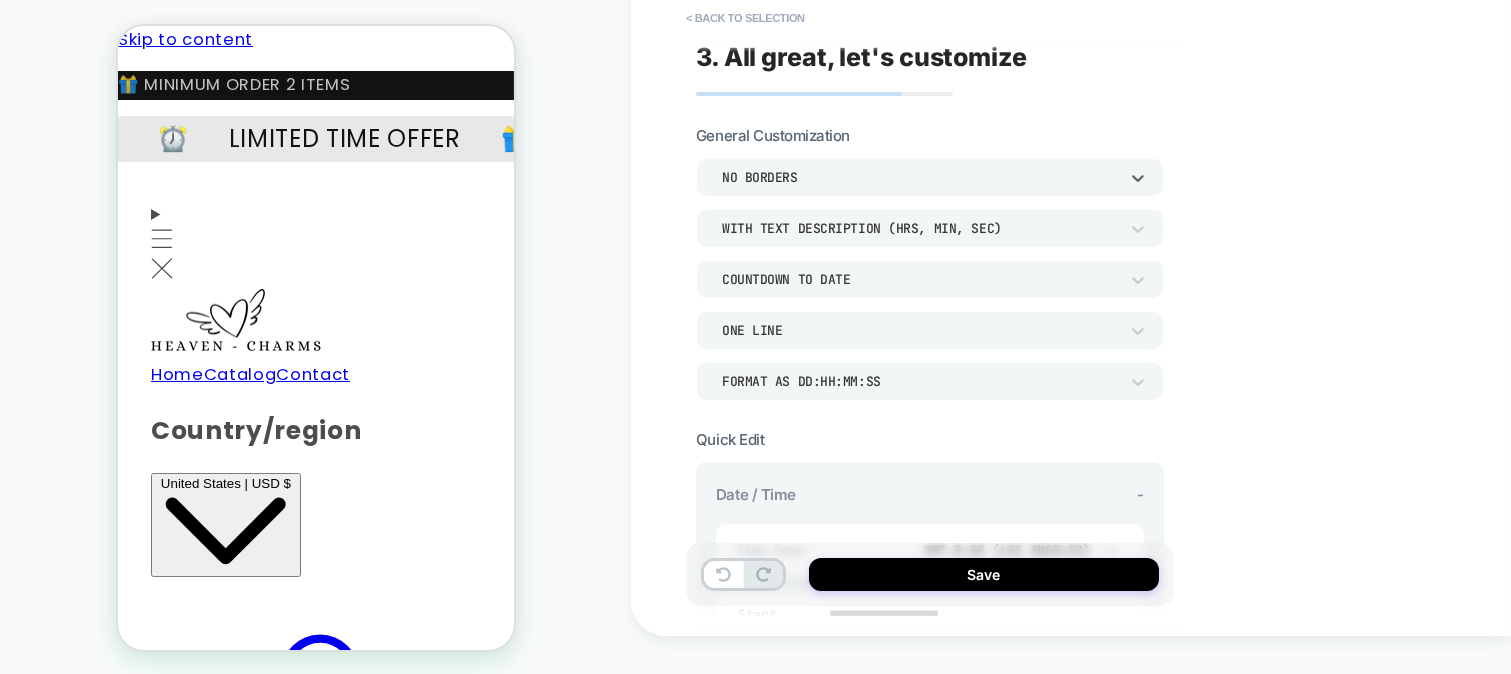click on "NO BORDERS" at bounding box center (920, 177) 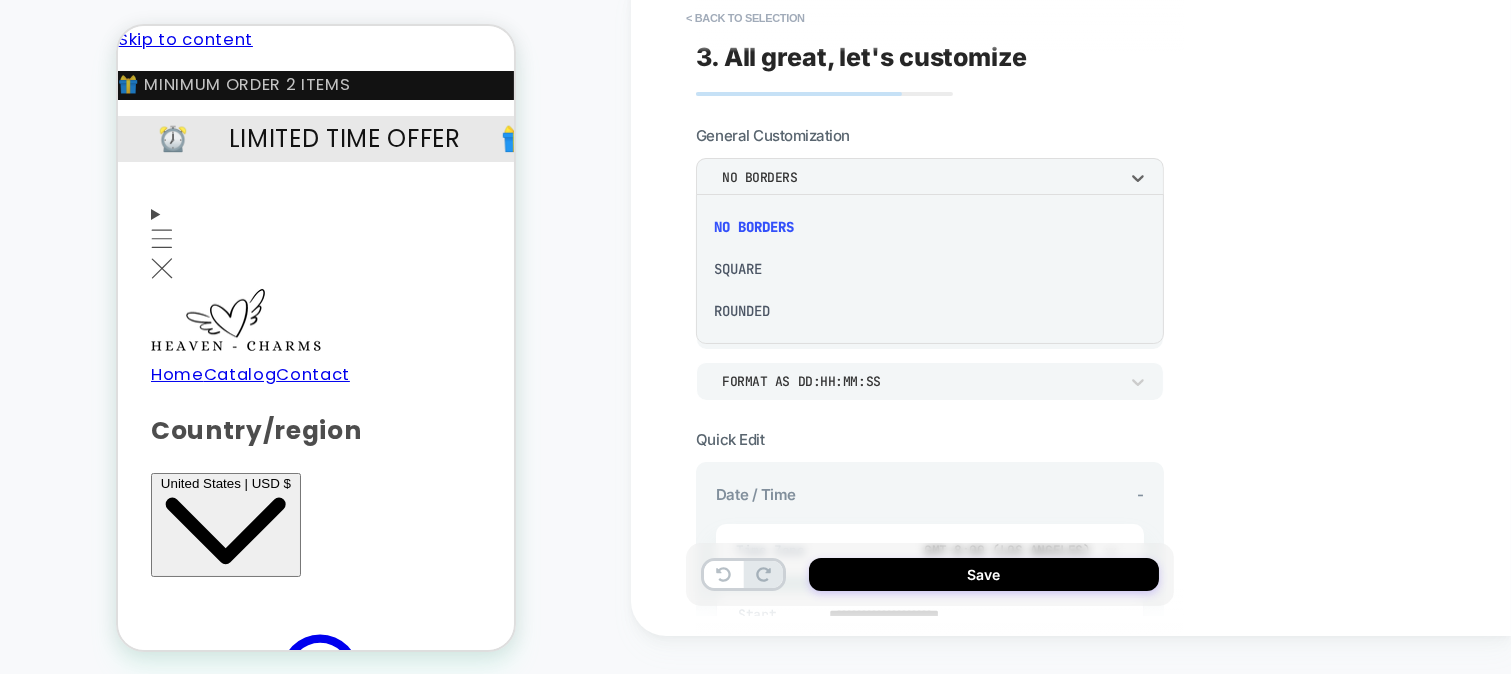 click on "SQUARE" at bounding box center [930, 269] 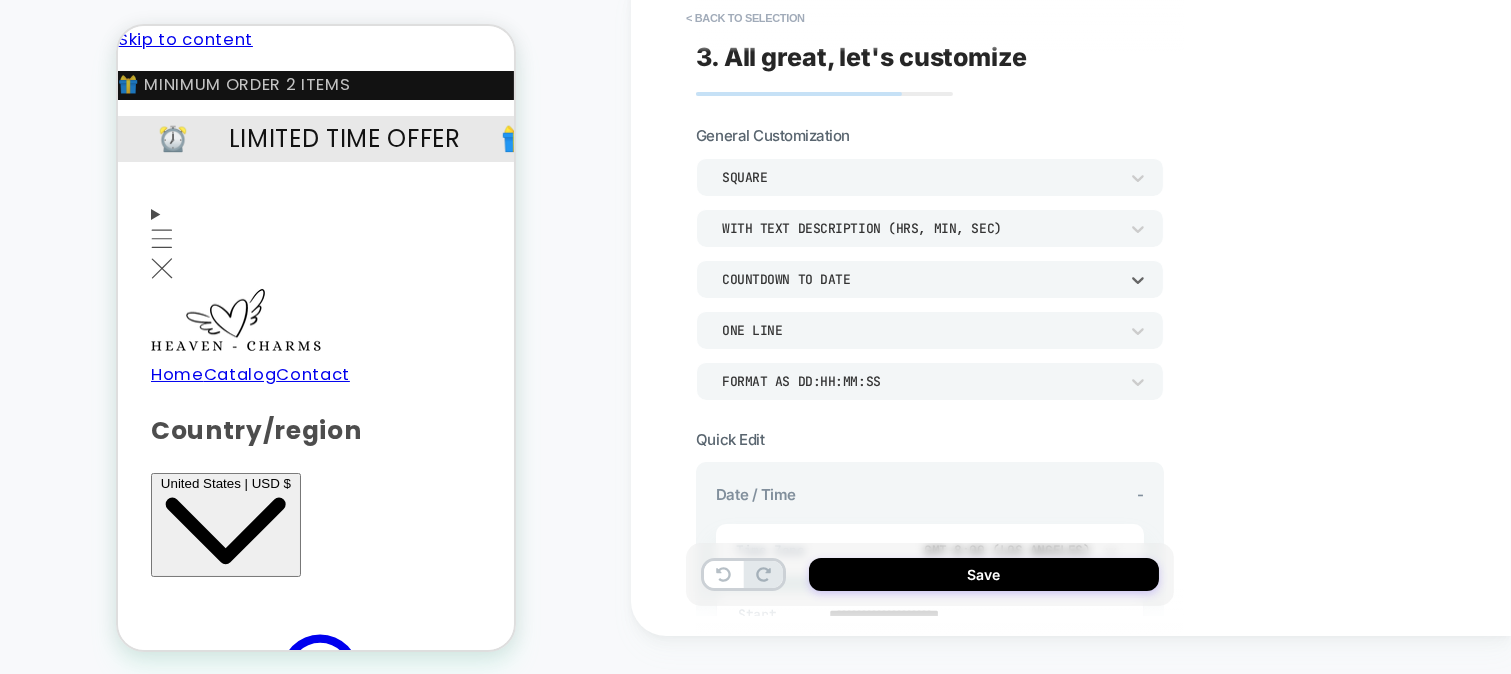 click on "COUNTDOWN TO DATE" at bounding box center [920, 279] 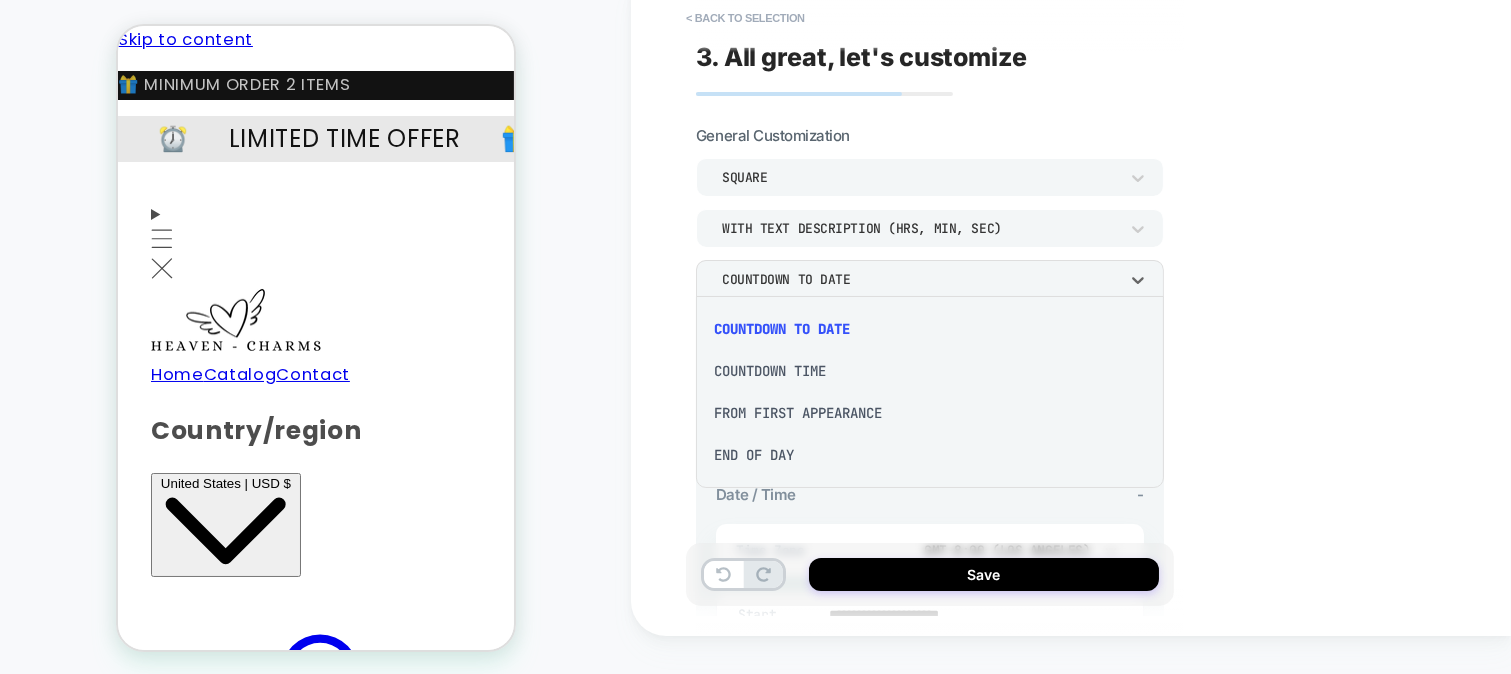 click on "COUNTDOWN TIME" at bounding box center [930, 371] 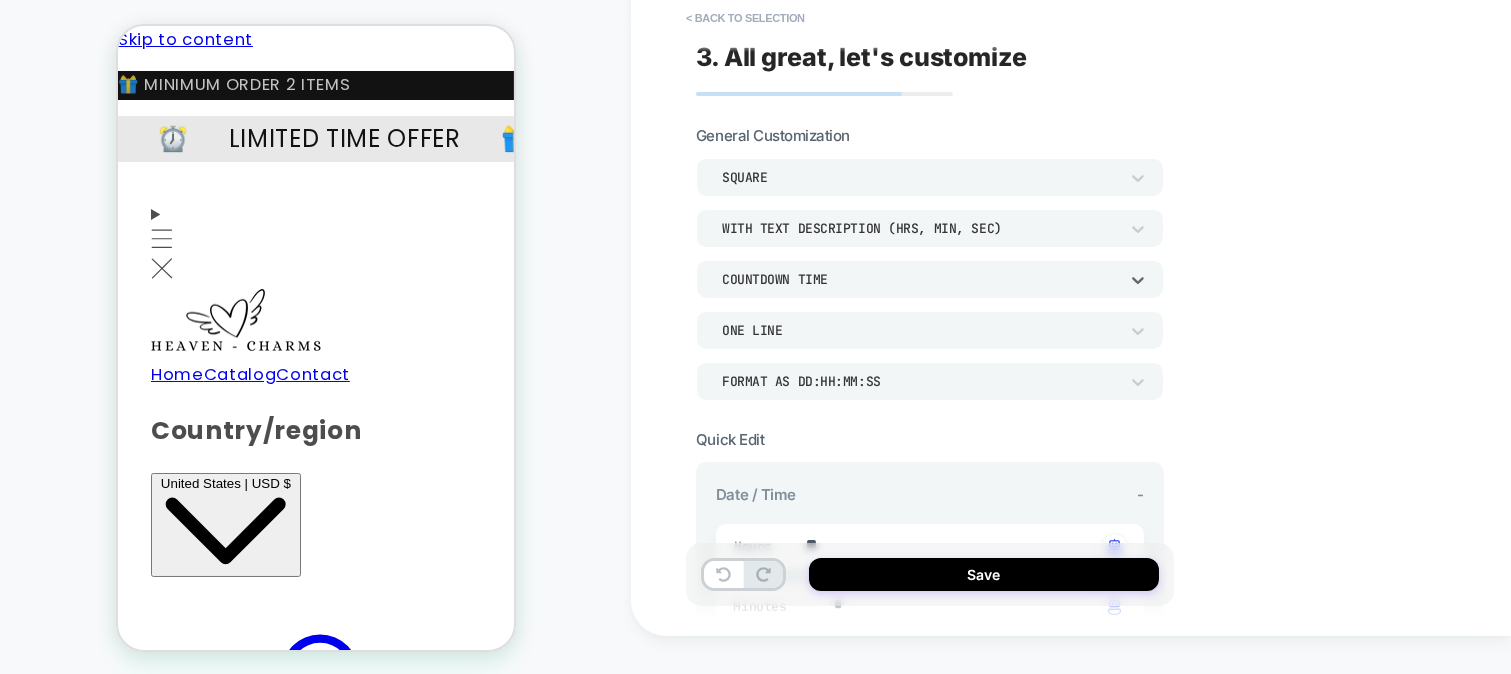 click on "COUNTDOWN TIME" at bounding box center (920, 279) 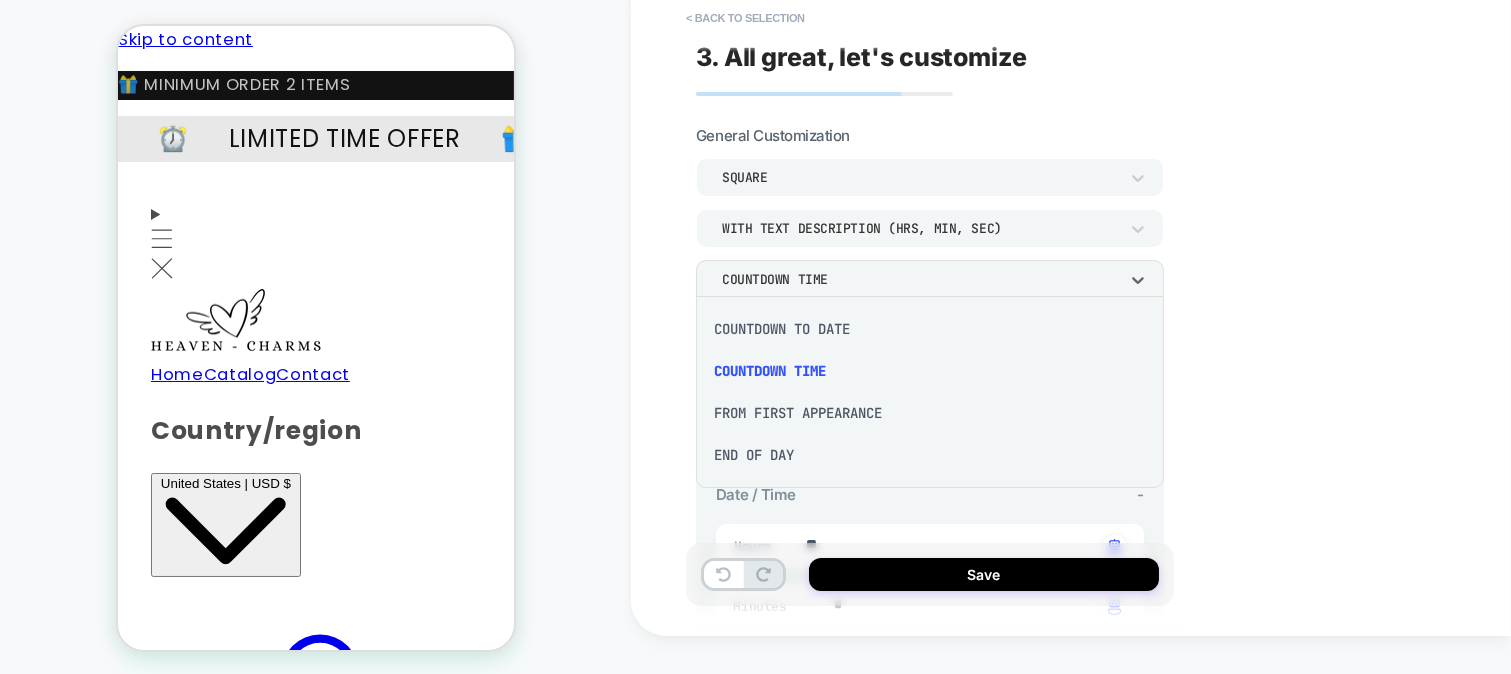 click on "FROM FIRST APPEARANCE" at bounding box center [930, 413] 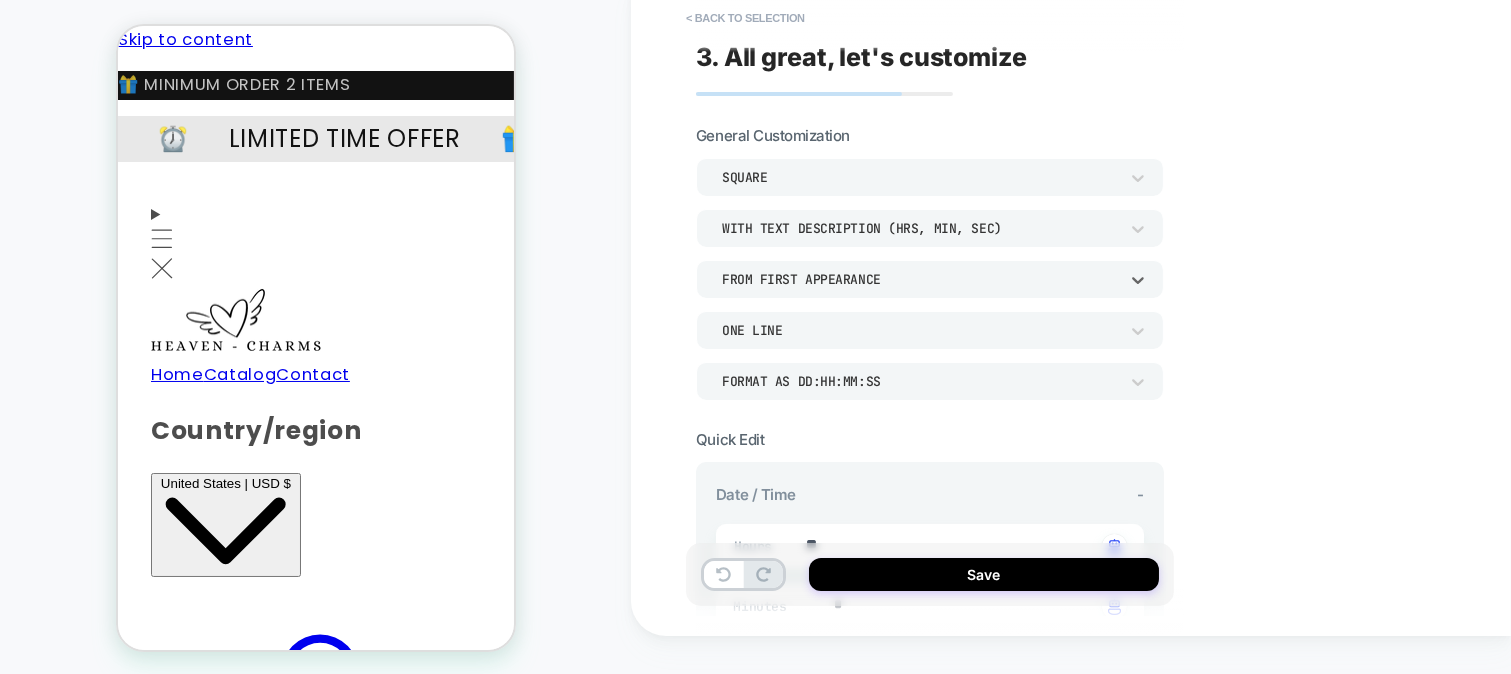 click on "FROM FIRST APPEARANCE" at bounding box center (920, 279) 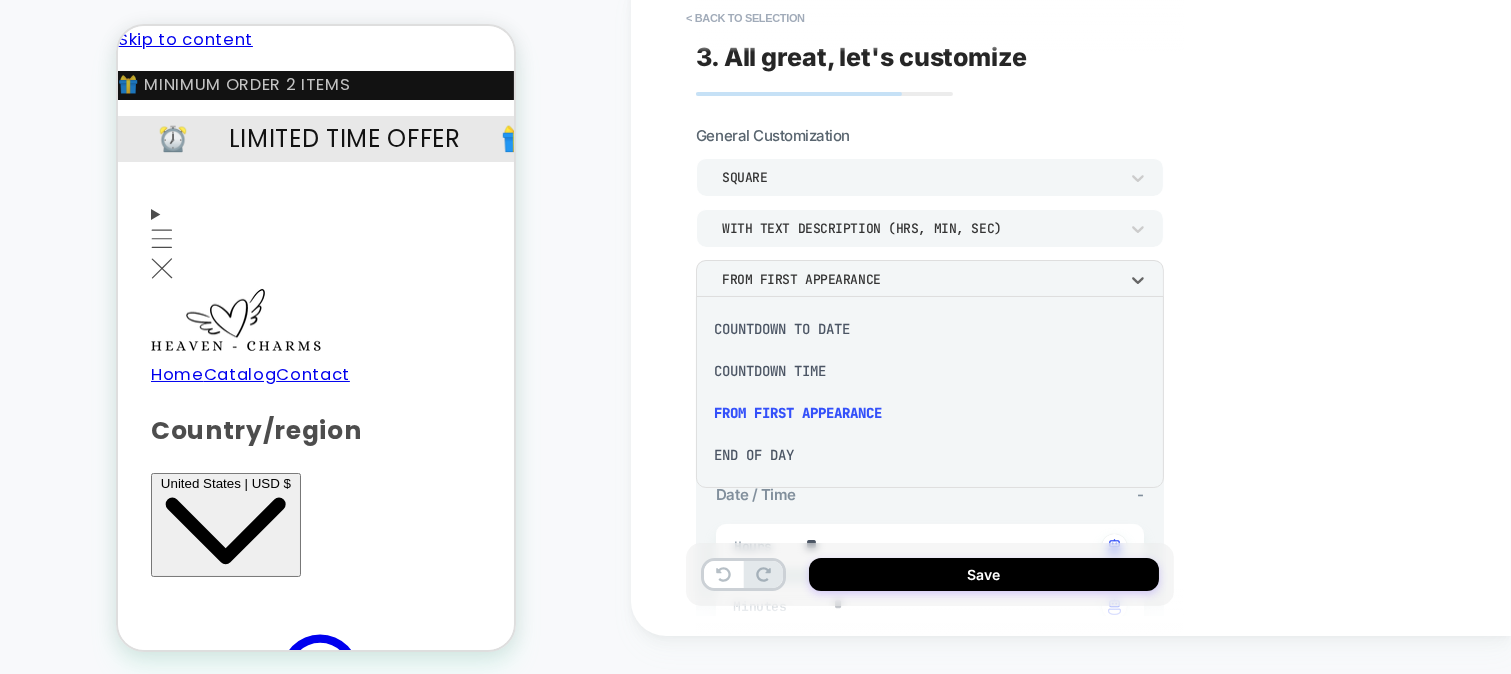 click on "END OF DAY" at bounding box center [930, 455] 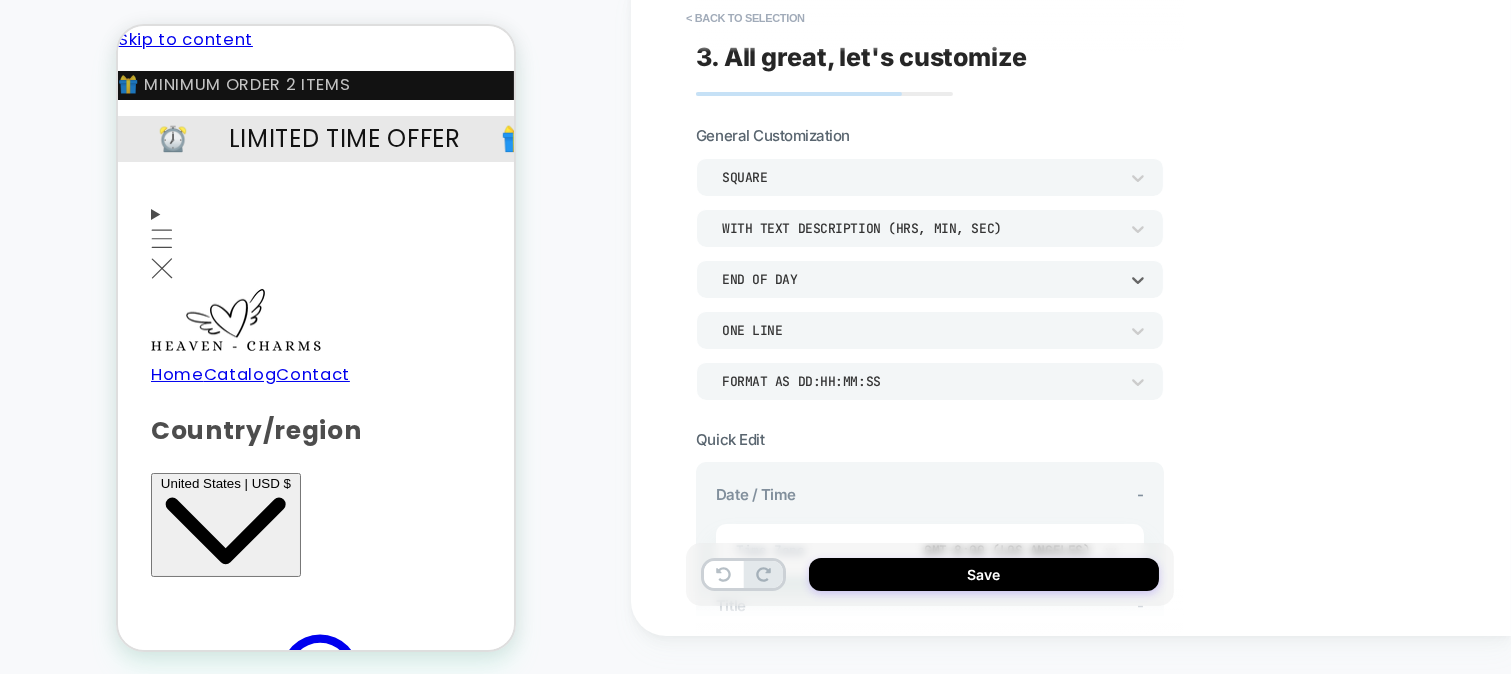 click on "END OF DAY" at bounding box center [920, 279] 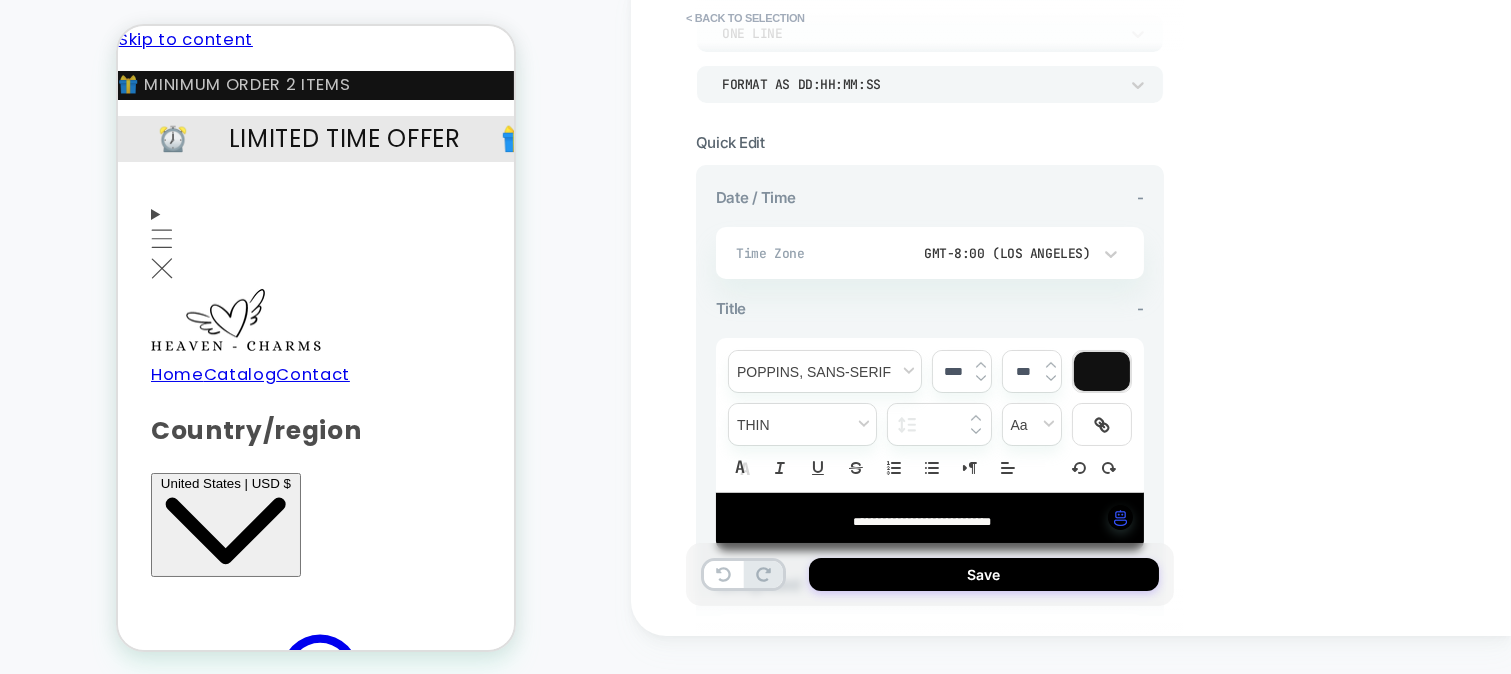 scroll, scrollTop: 333, scrollLeft: 0, axis: vertical 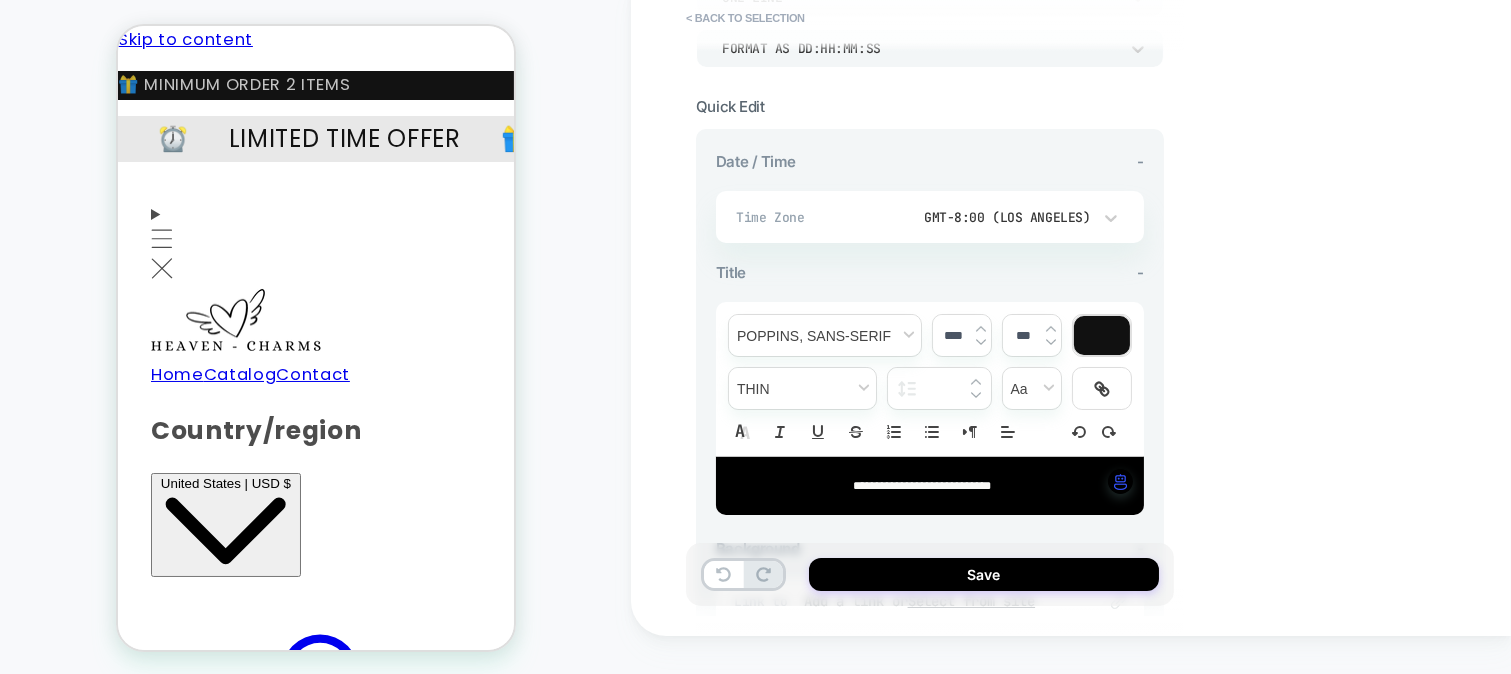 click at bounding box center [1102, 335] 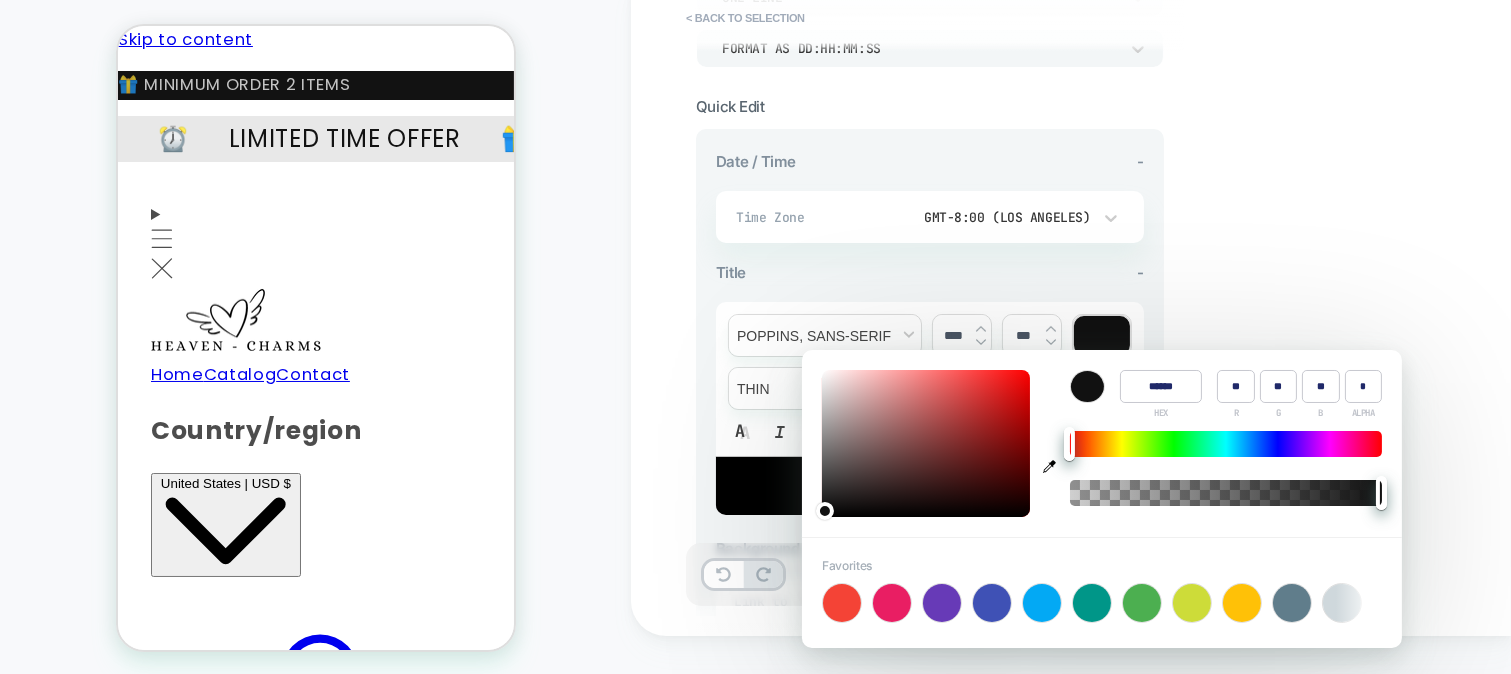 type on "****" 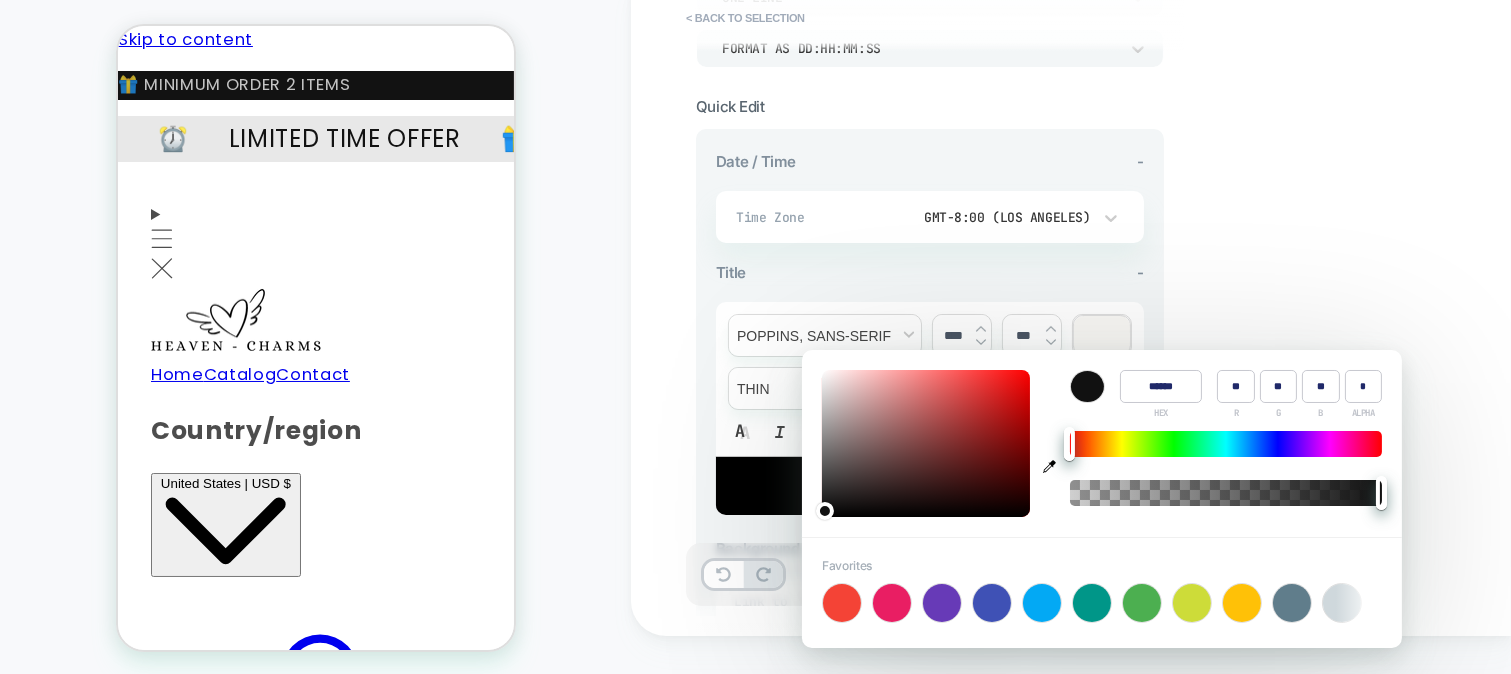 click at bounding box center (1242, 603) 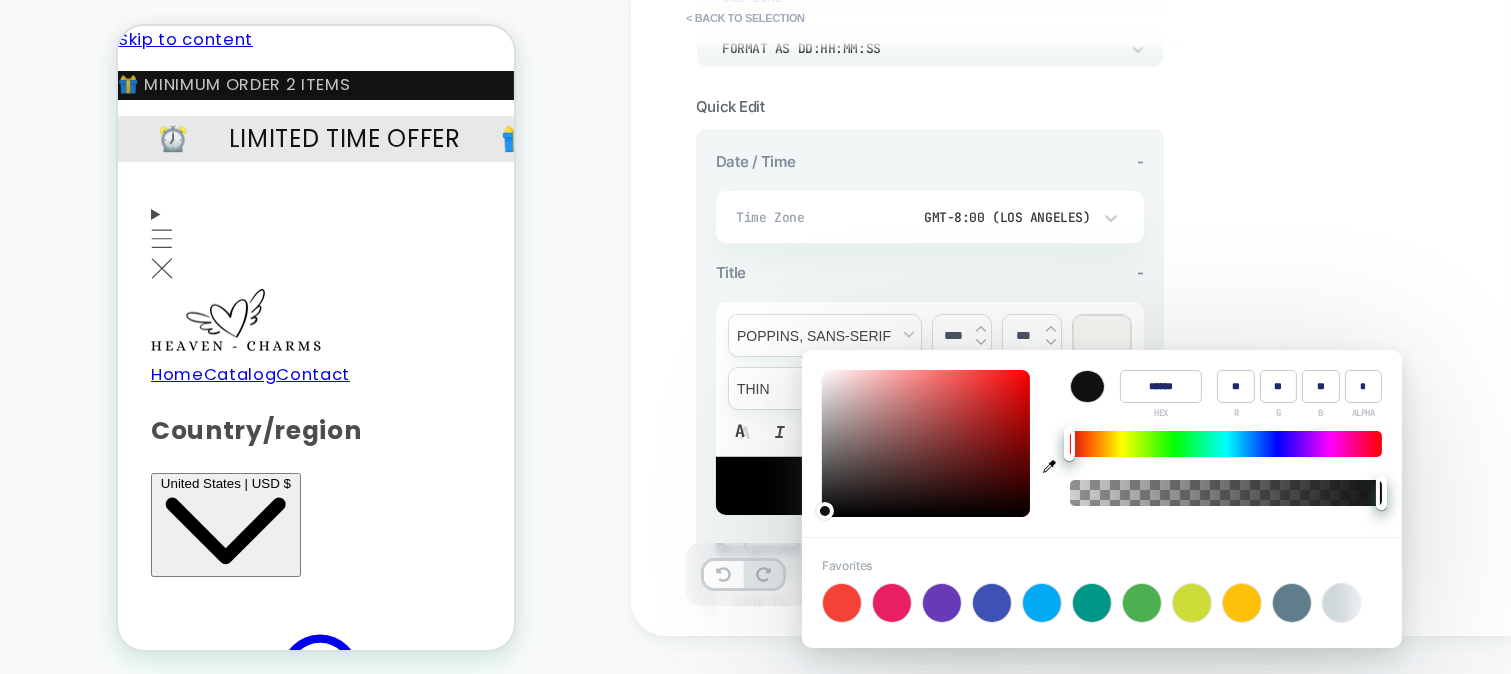 type on "******" 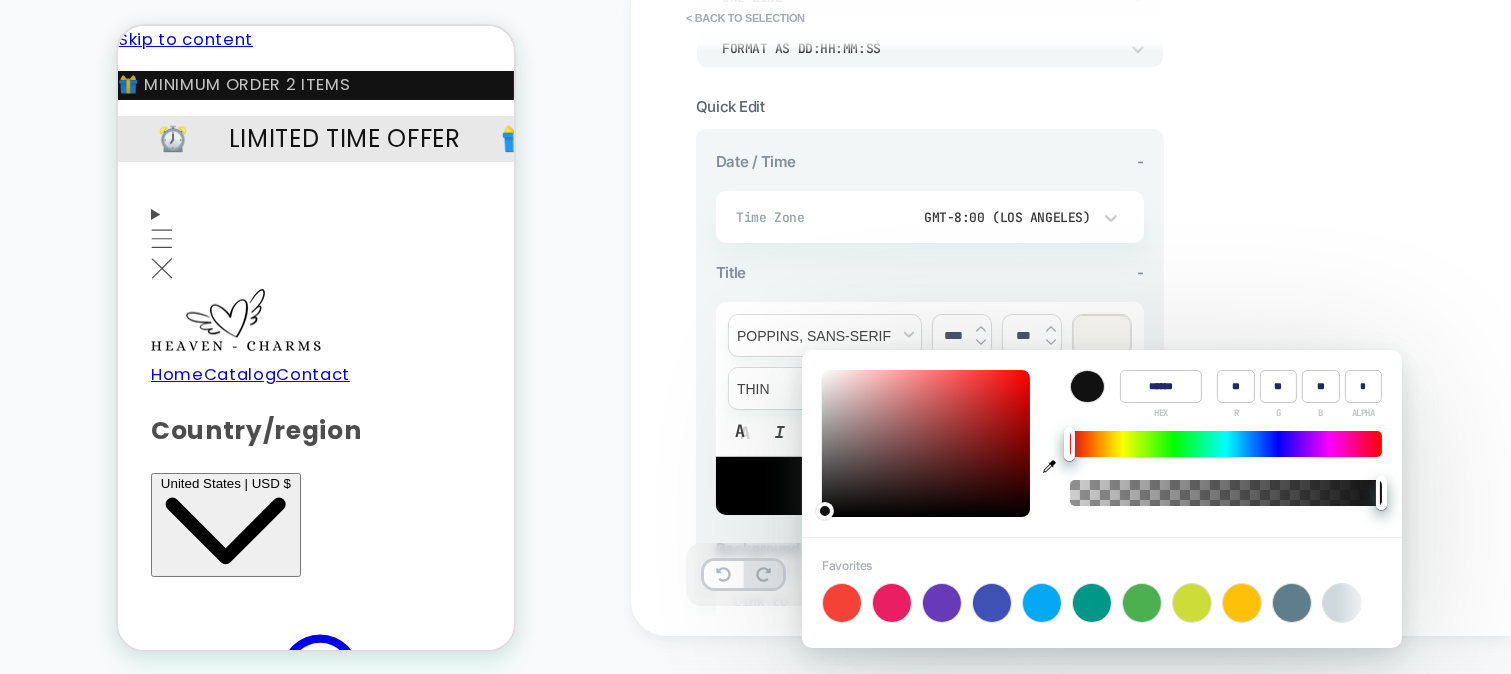 type on "***" 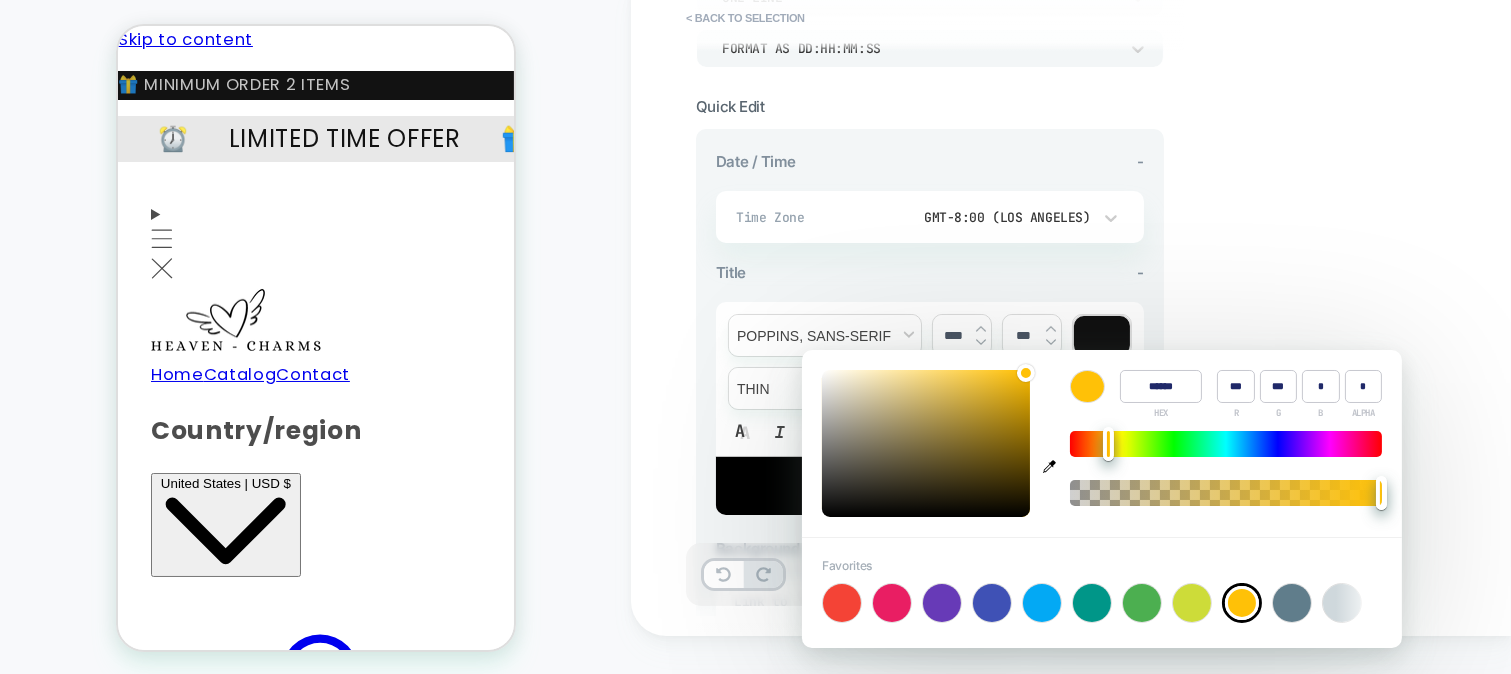 click on "**********" at bounding box center (1071, 299) 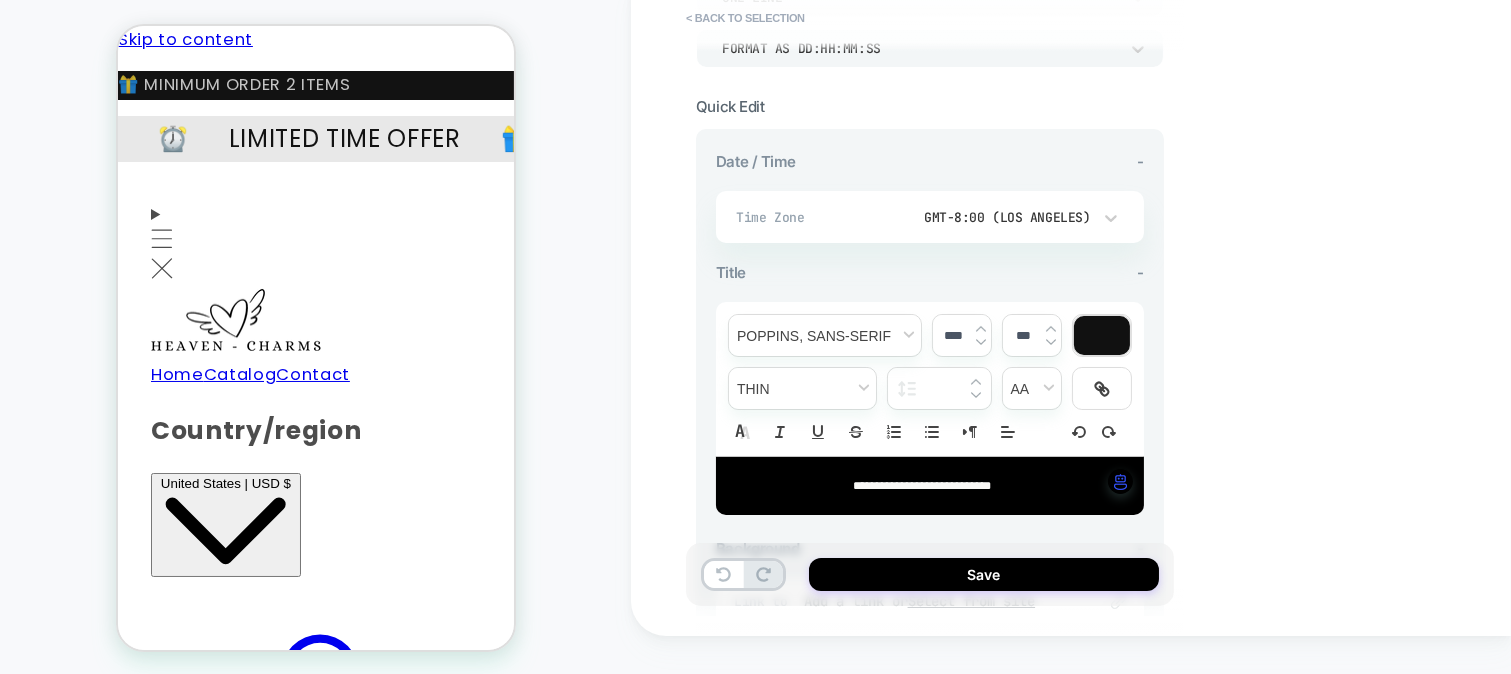 click at bounding box center (1102, 335) 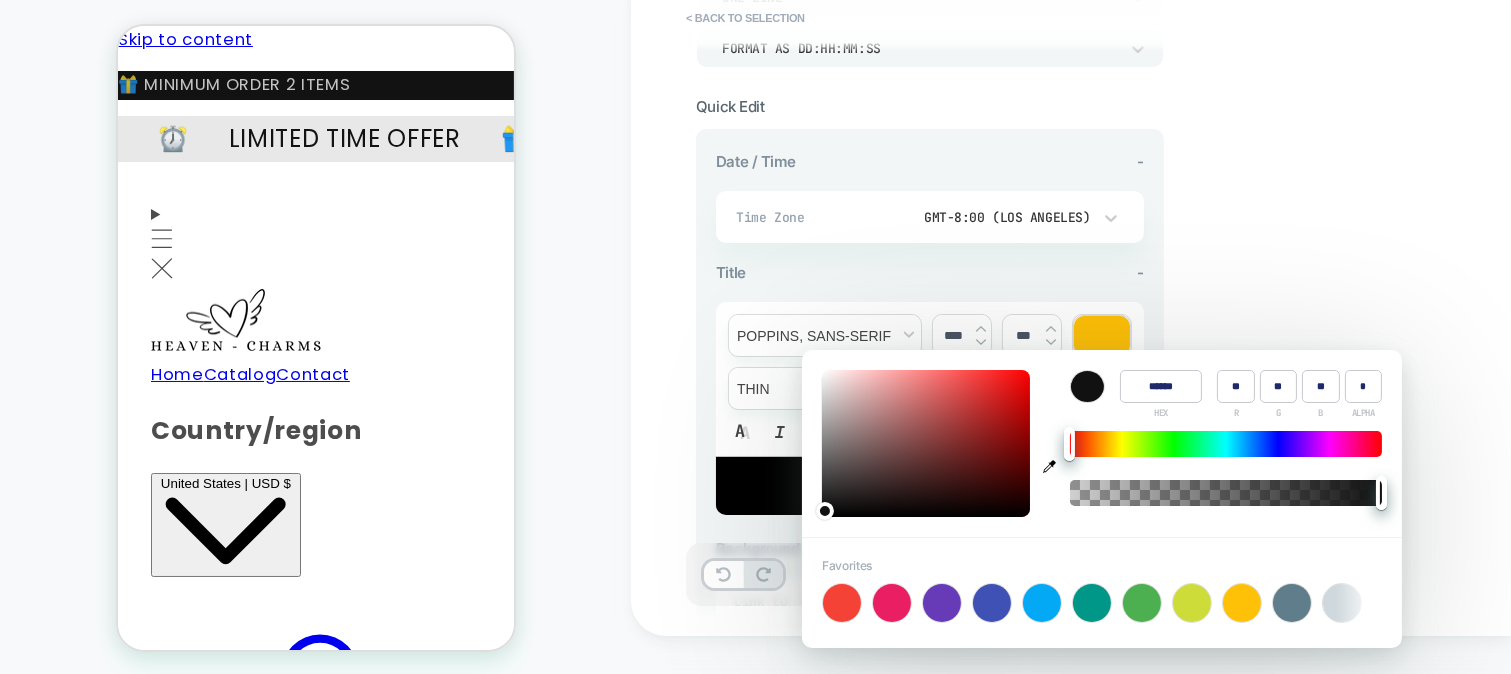 click at bounding box center [1242, 603] 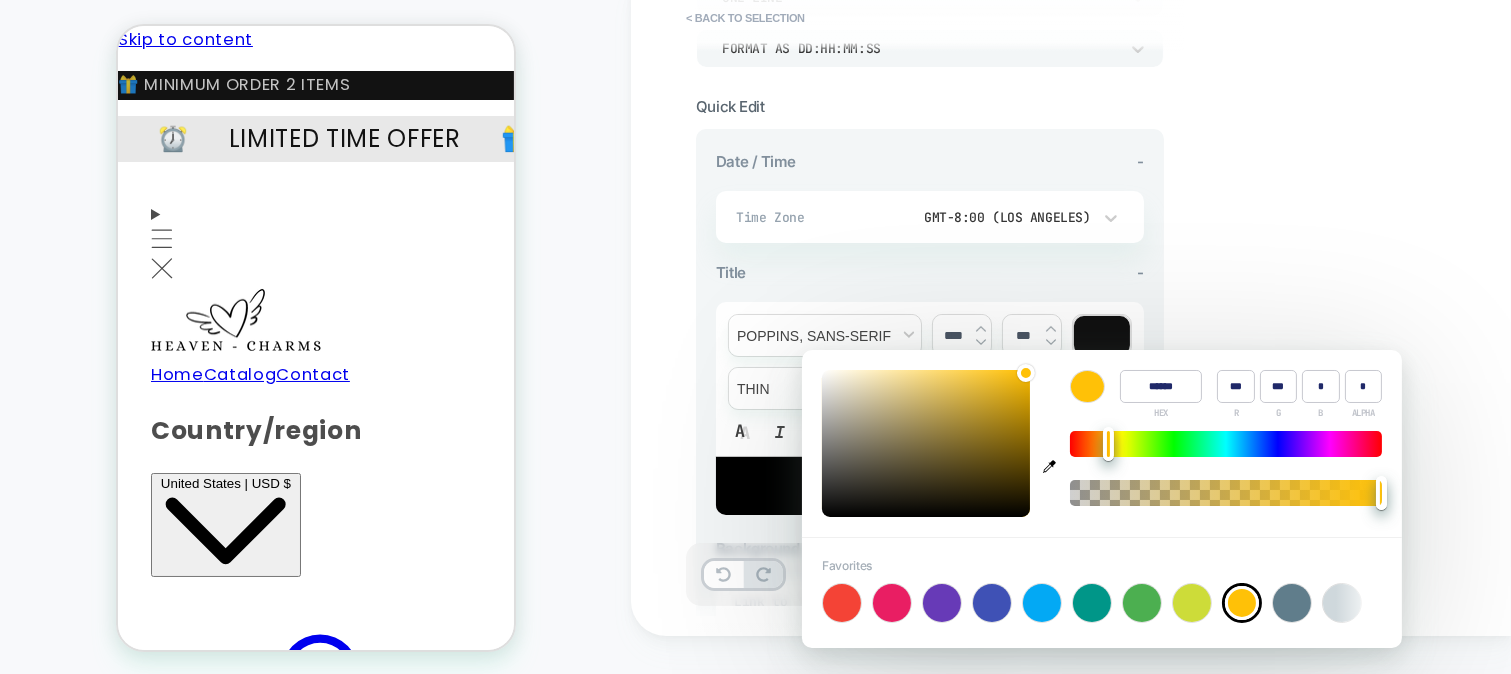 click at bounding box center [1142, 603] 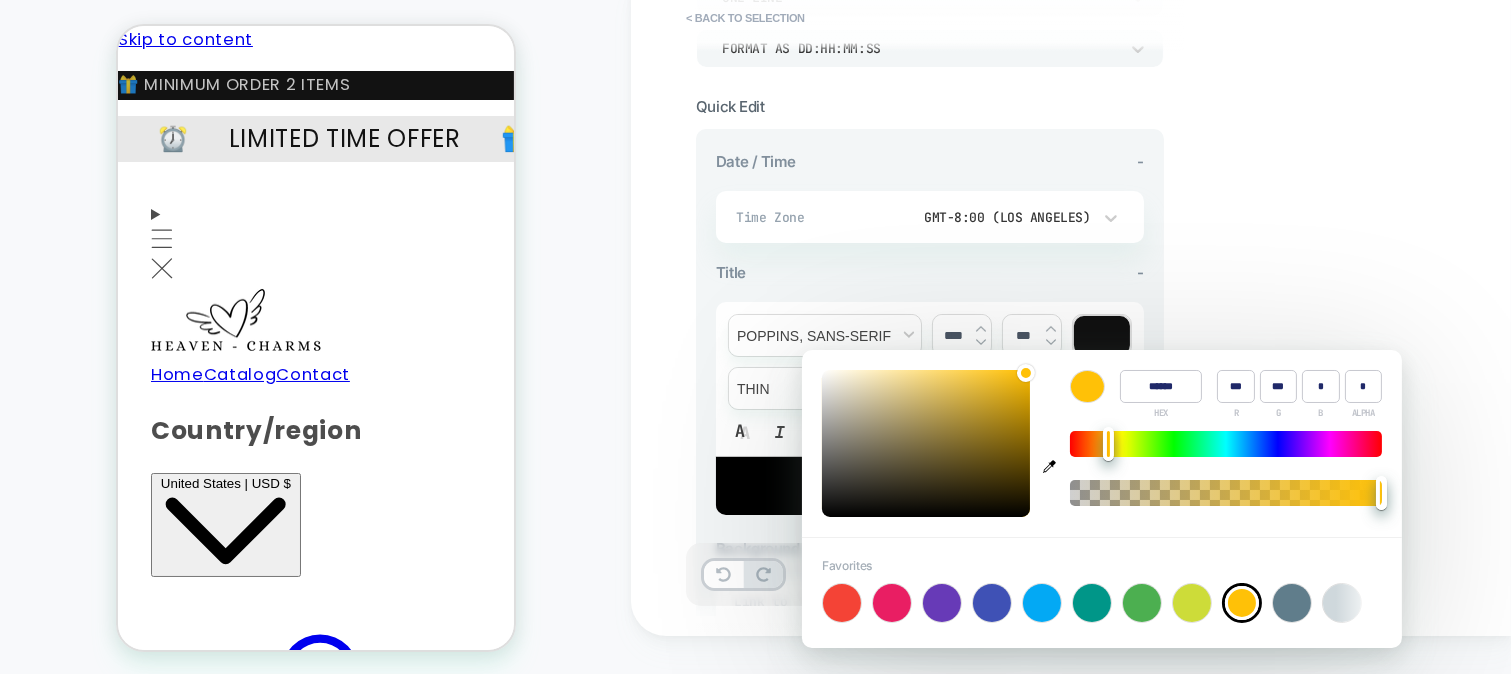 type on "******" 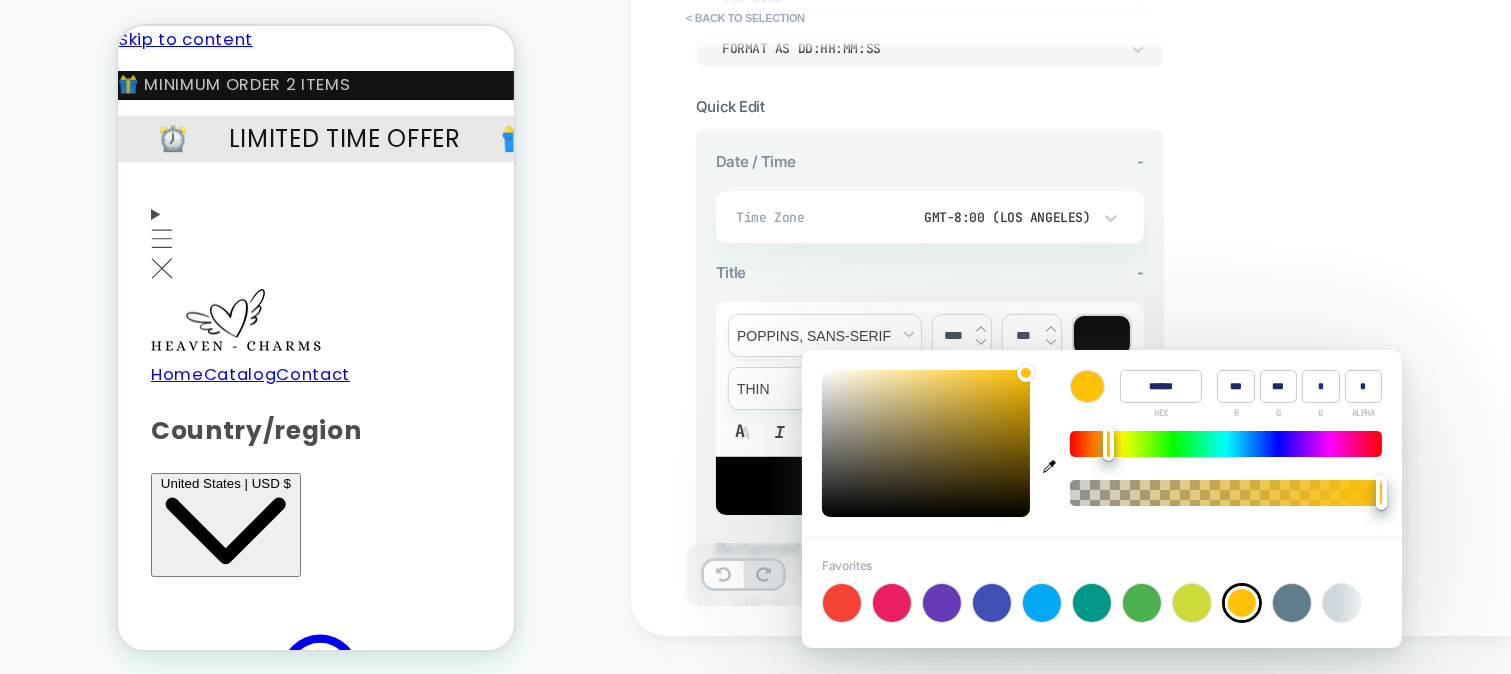 type on "**" 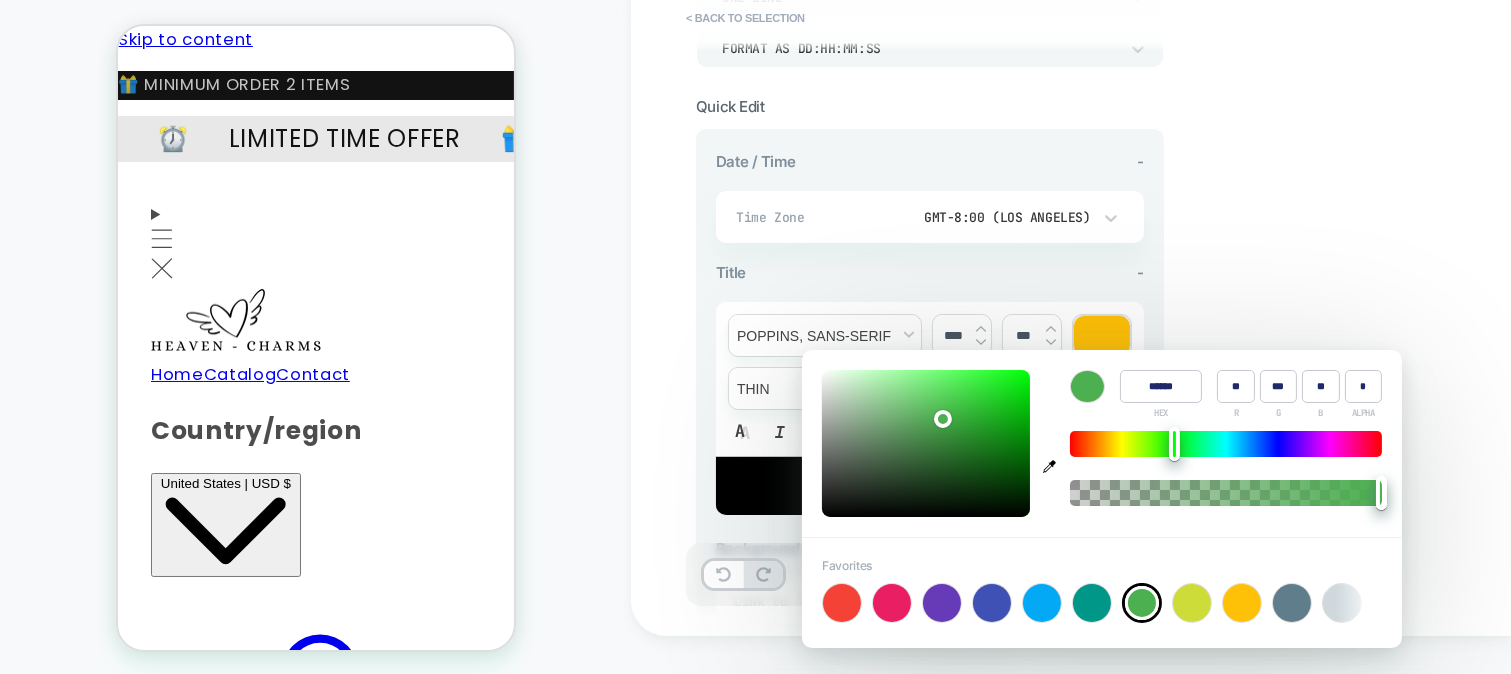 click on "**********" at bounding box center (1071, 299) 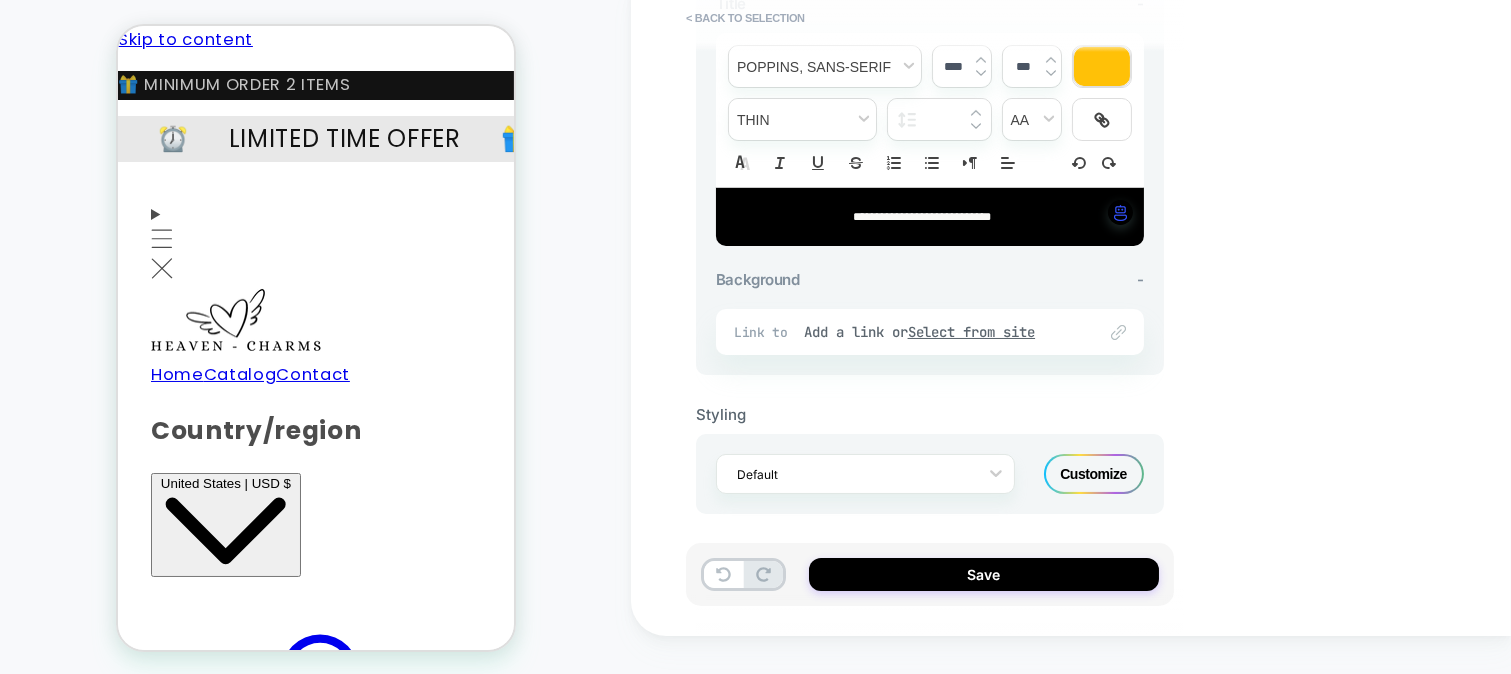 scroll, scrollTop: 603, scrollLeft: 0, axis: vertical 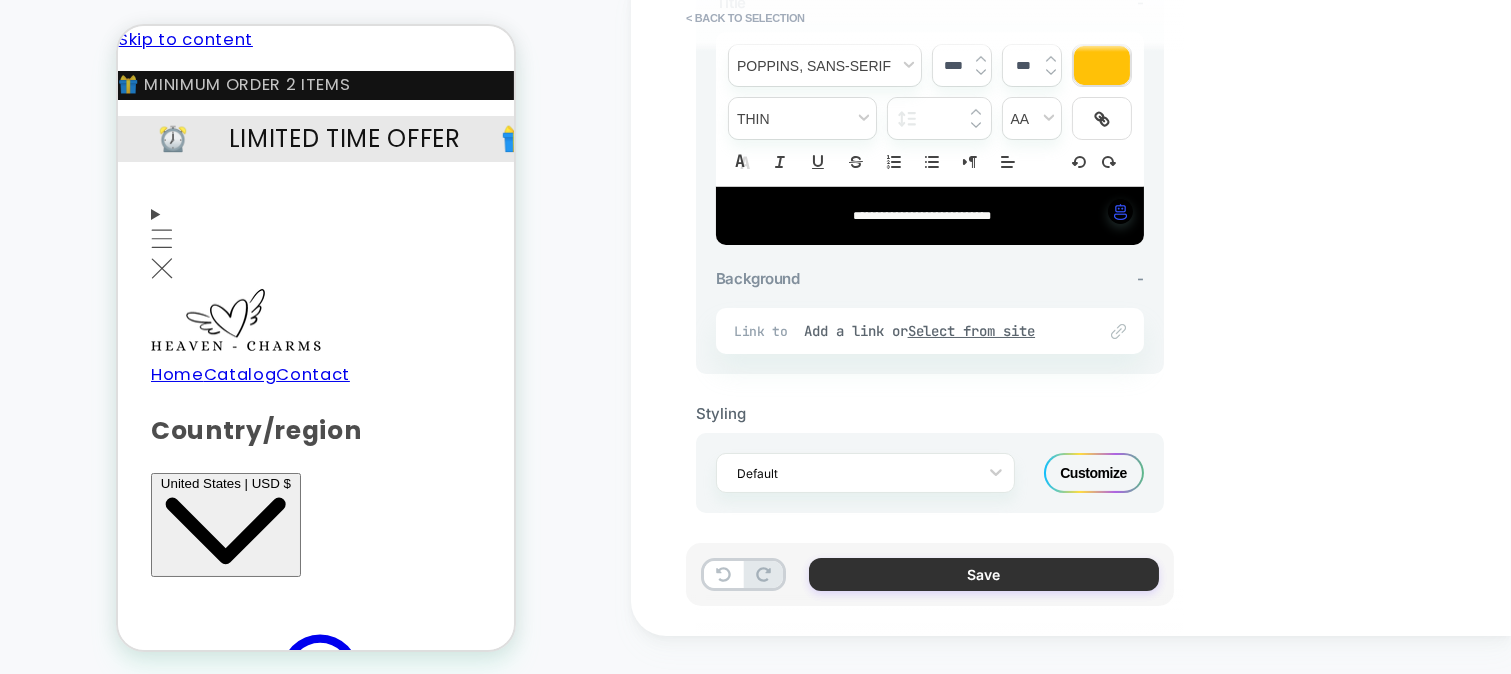 click on "Save" at bounding box center [984, 574] 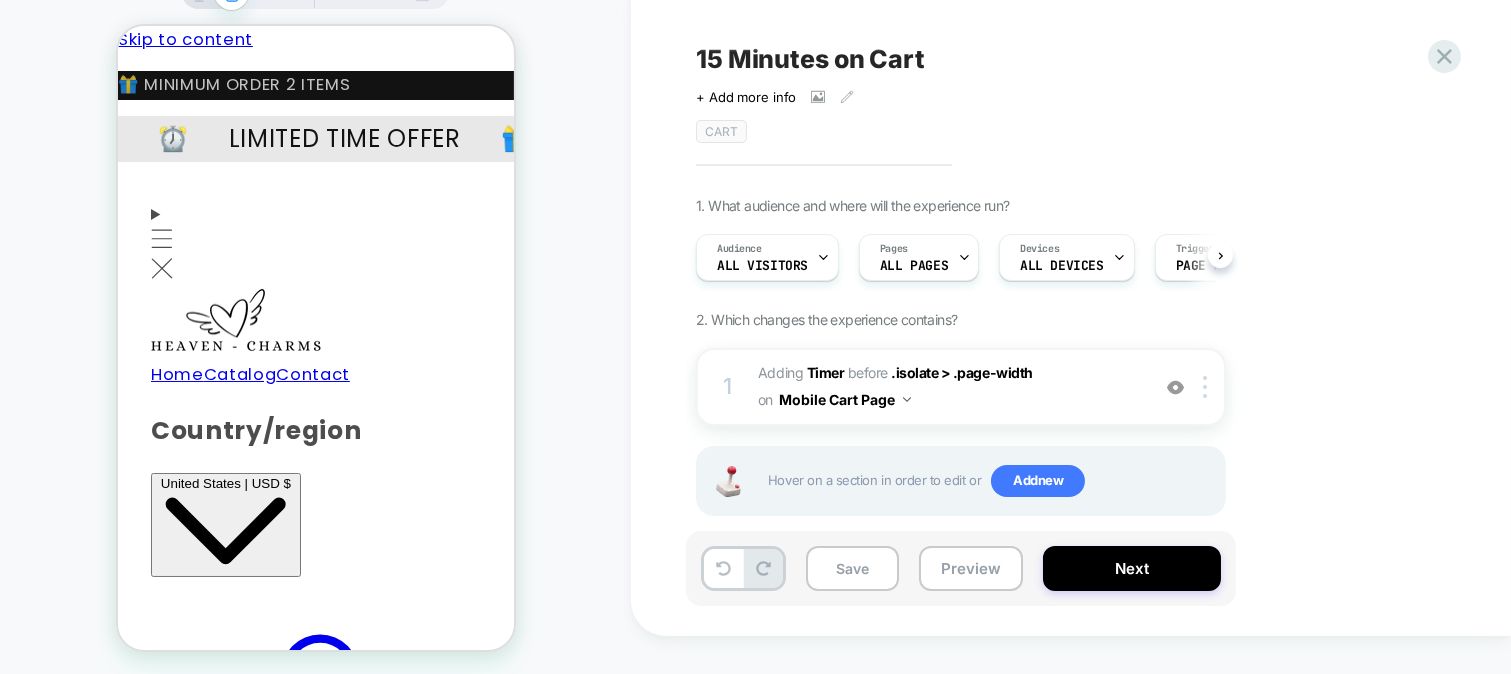 scroll, scrollTop: 0, scrollLeft: 1, axis: horizontal 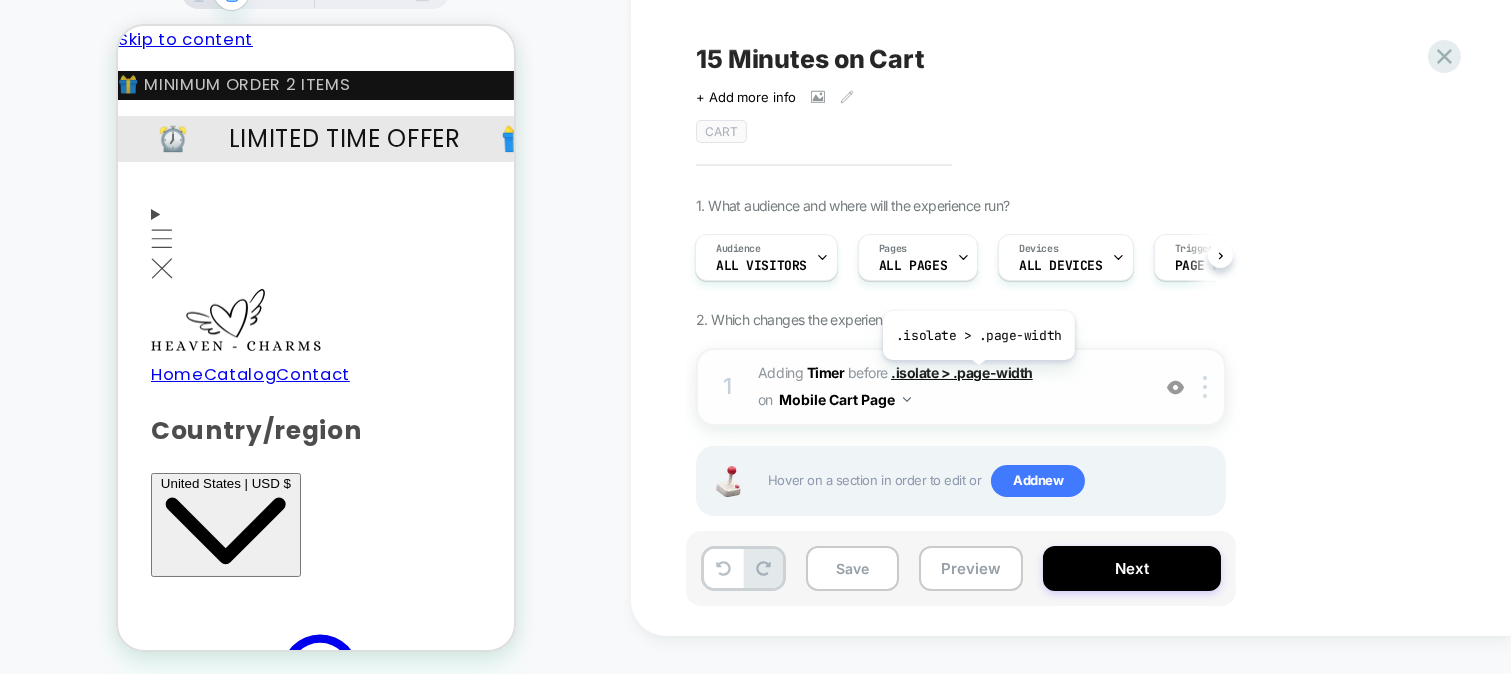 click on ".isolate > .page-width" at bounding box center [962, 372] 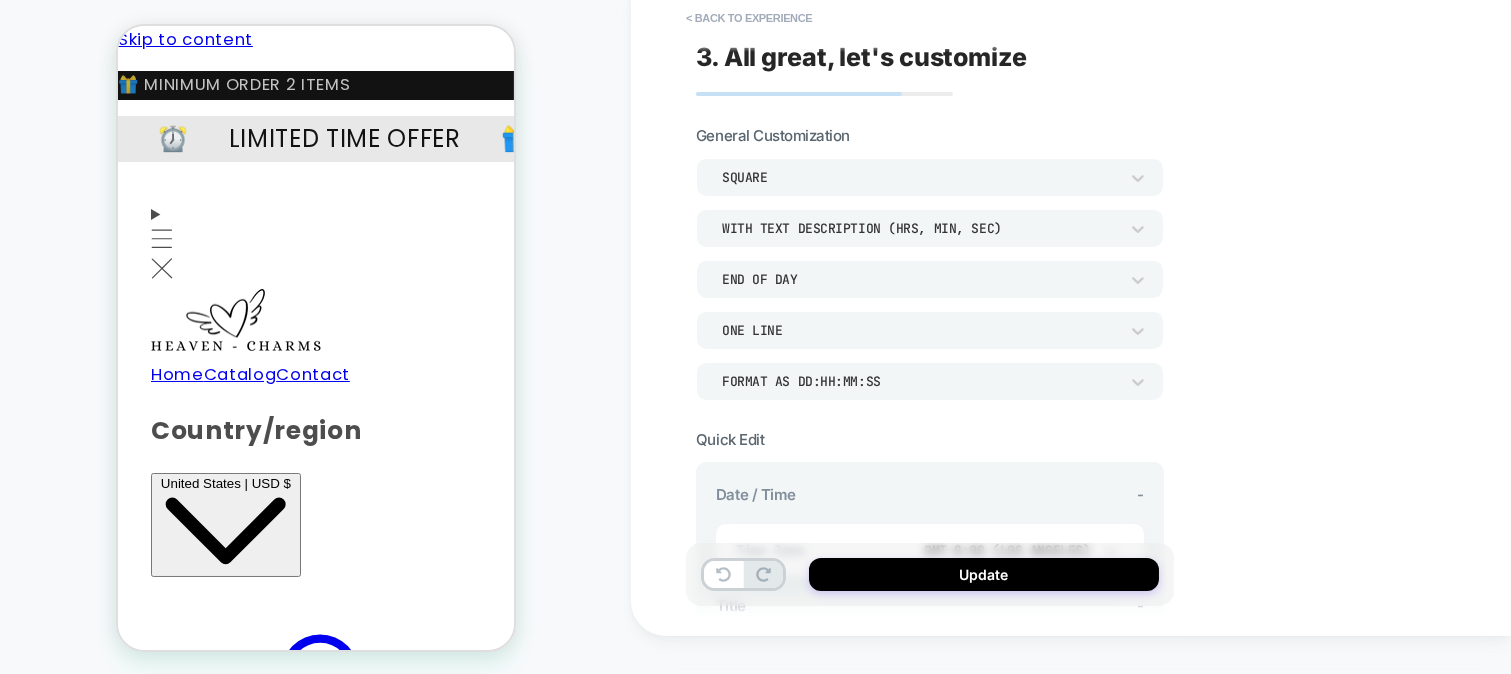 scroll, scrollTop: 0, scrollLeft: 0, axis: both 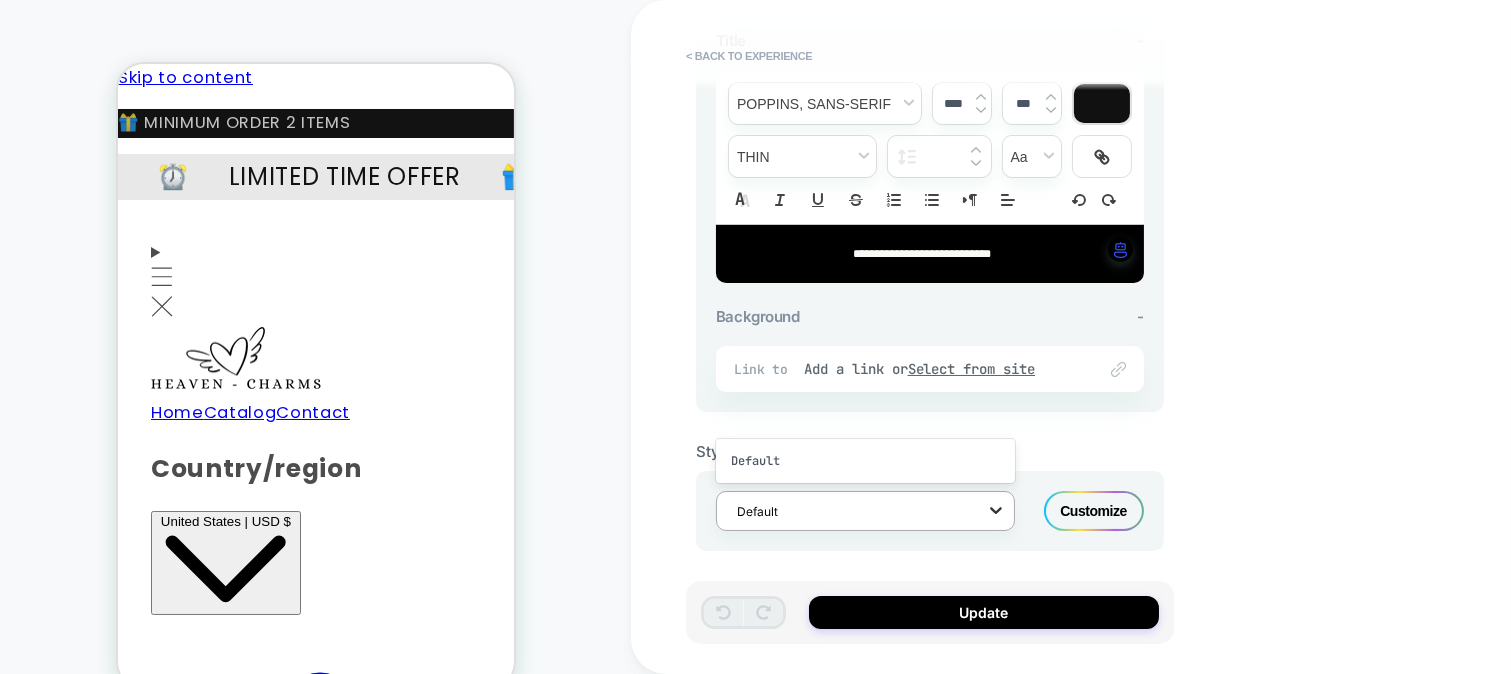 click 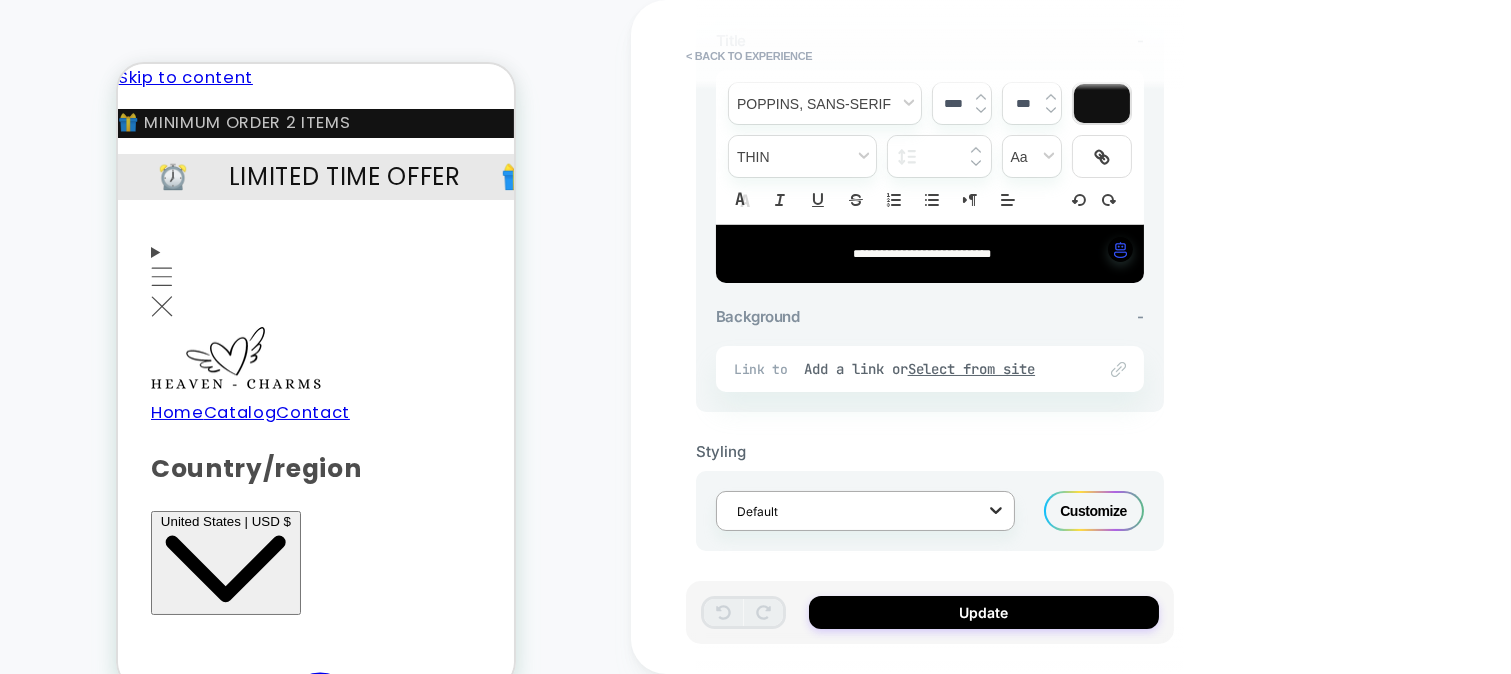 click 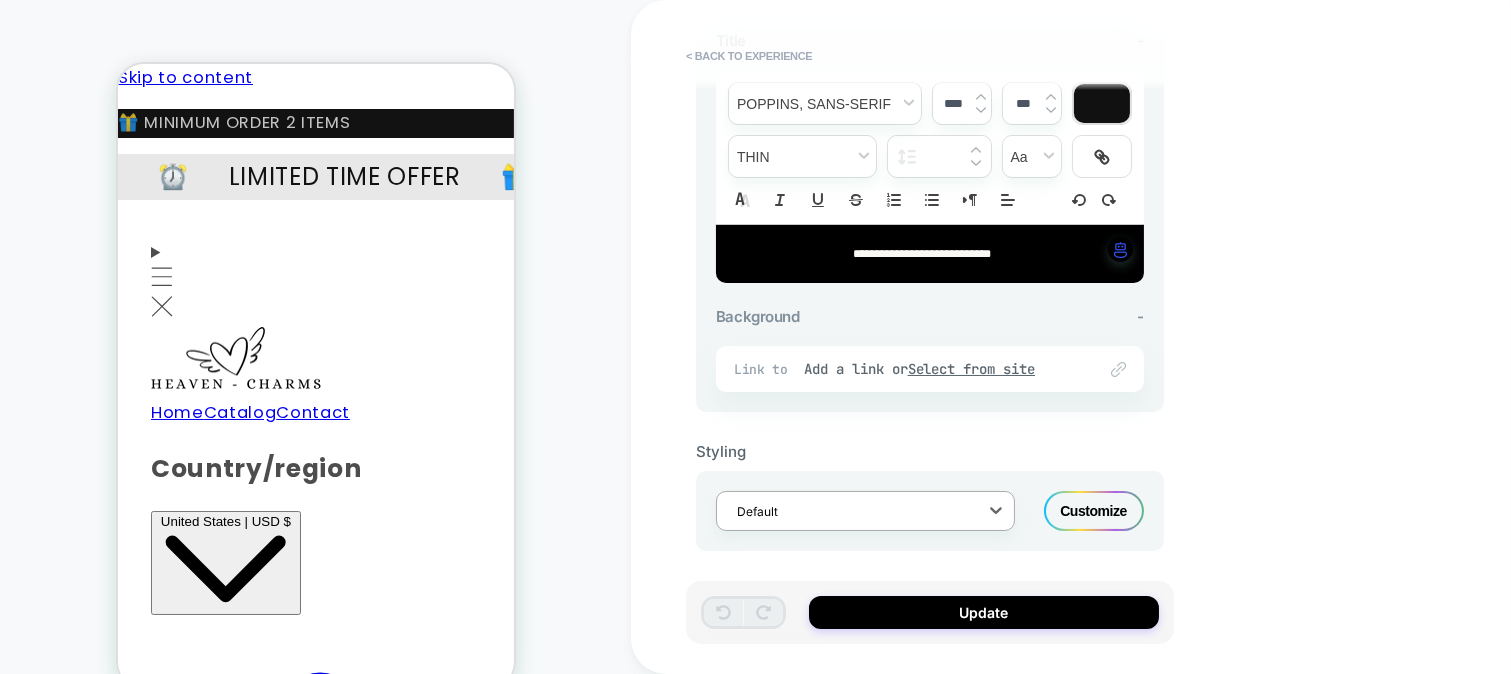 click on "Customize" at bounding box center (1094, 511) 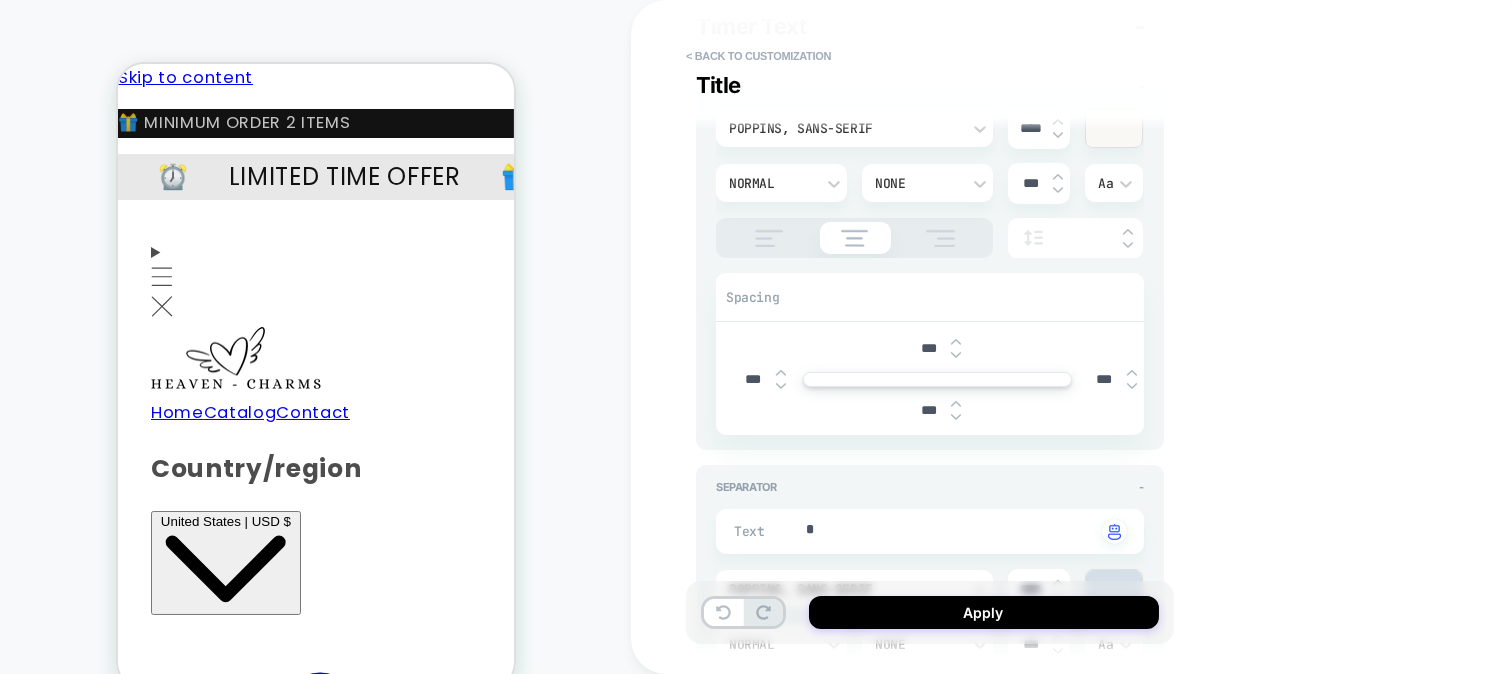 scroll, scrollTop: 555, scrollLeft: 0, axis: vertical 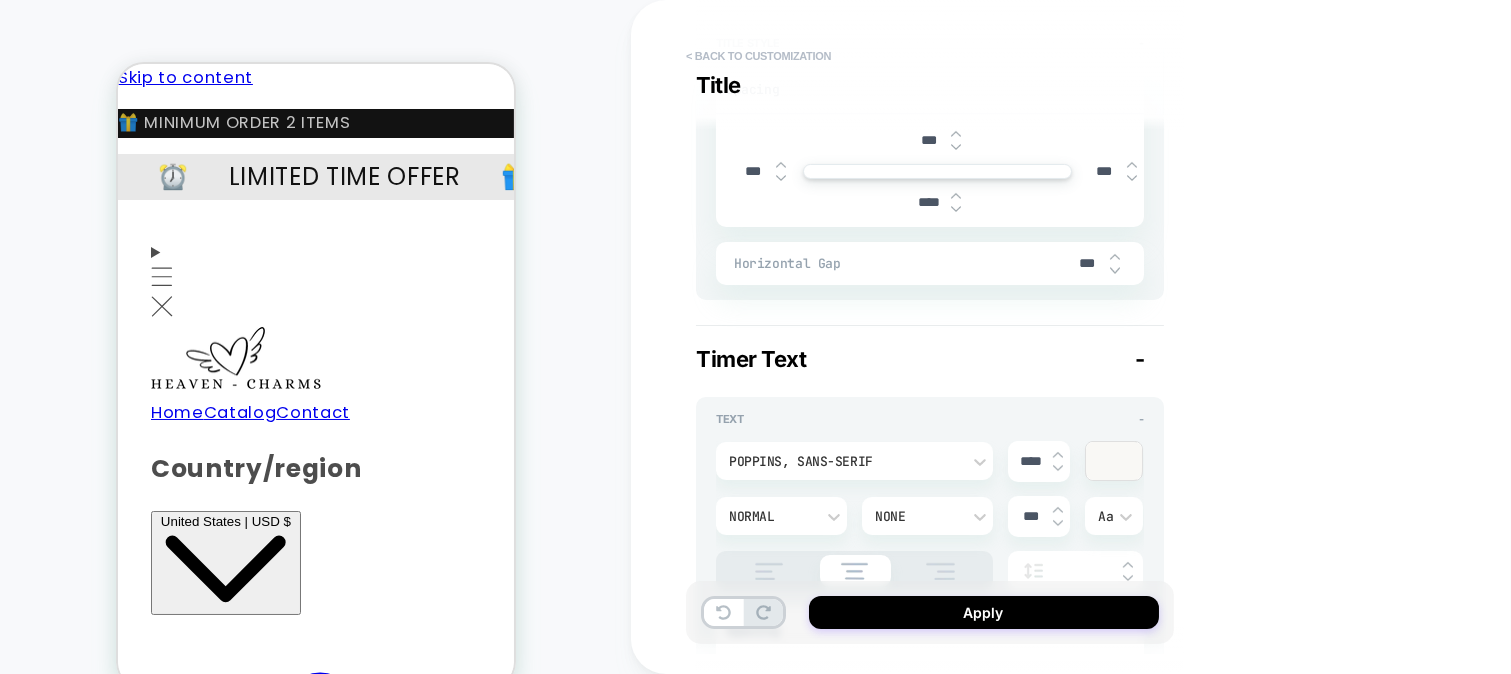 click on "< Back to customization" at bounding box center (758, 56) 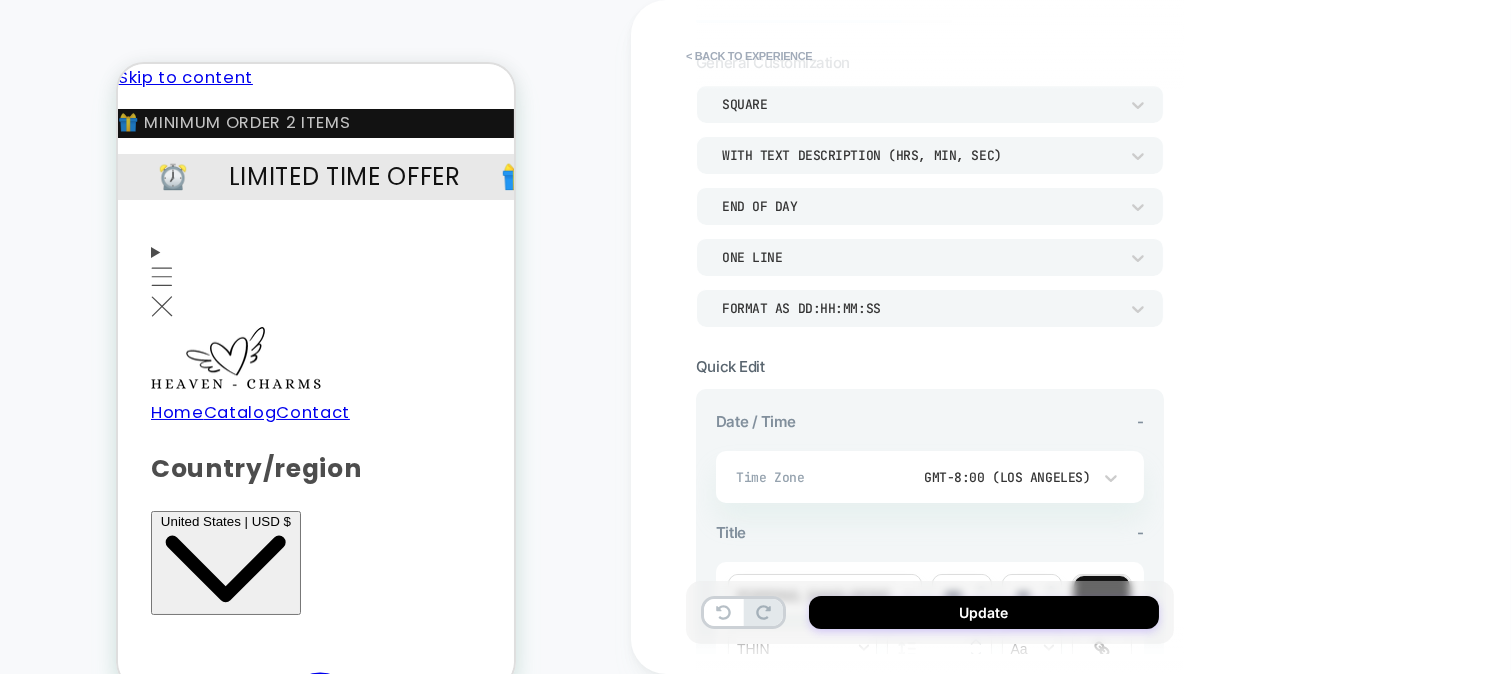 scroll, scrollTop: 0, scrollLeft: 0, axis: both 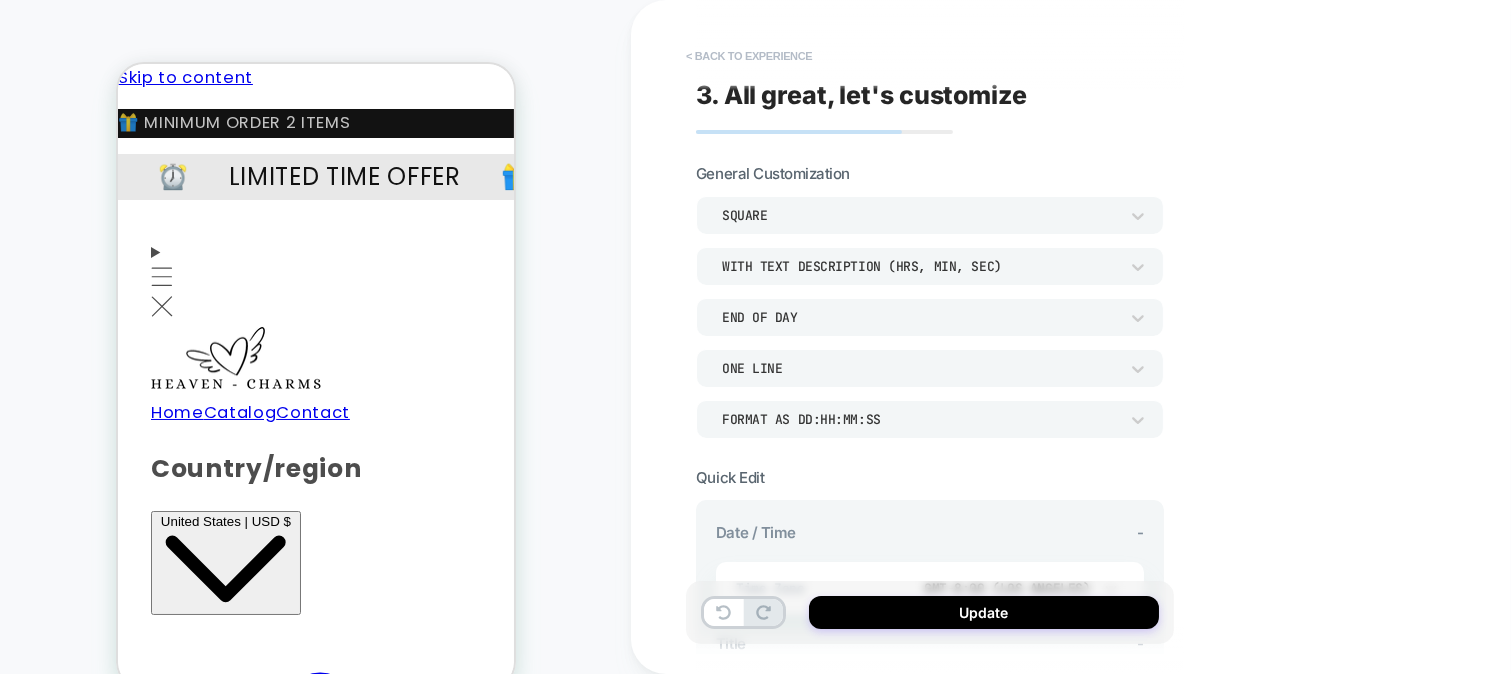 click on "< Back to experience" at bounding box center [749, 56] 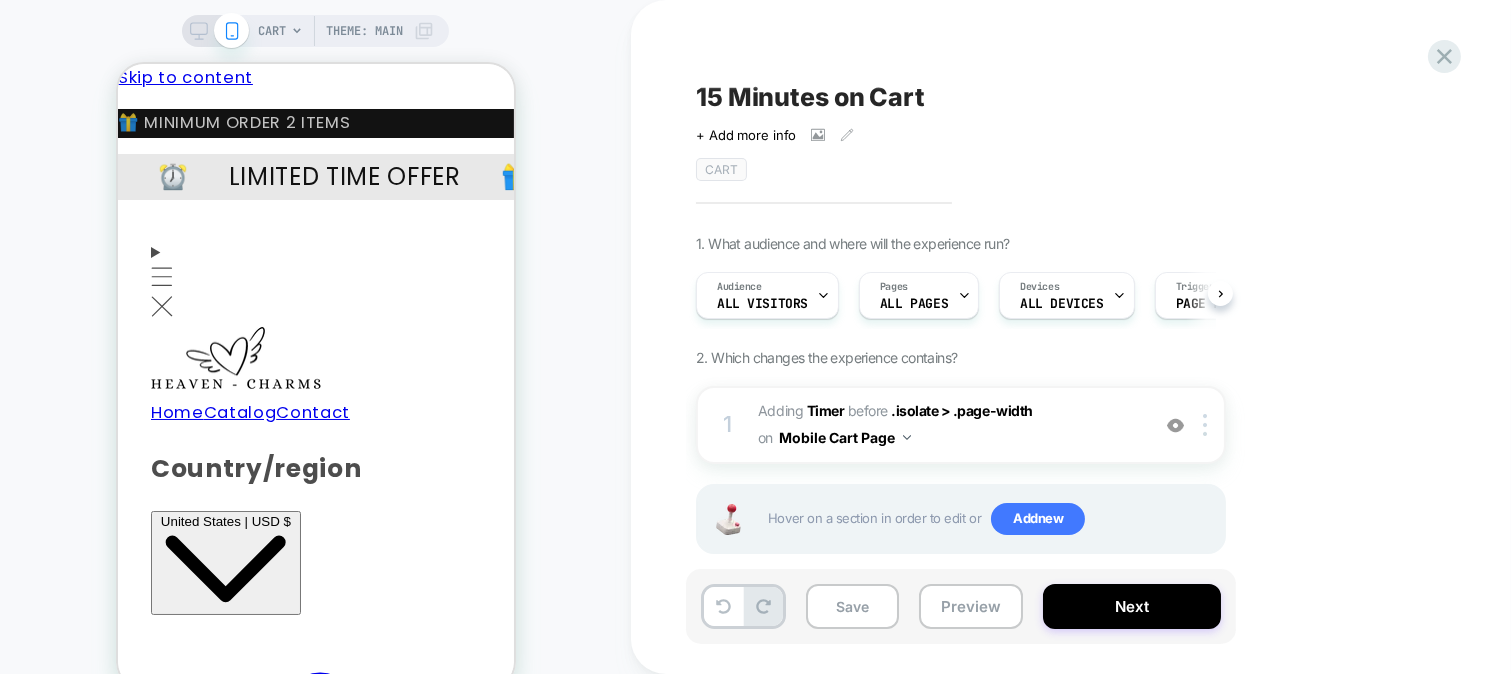 scroll, scrollTop: 0, scrollLeft: 1, axis: horizontal 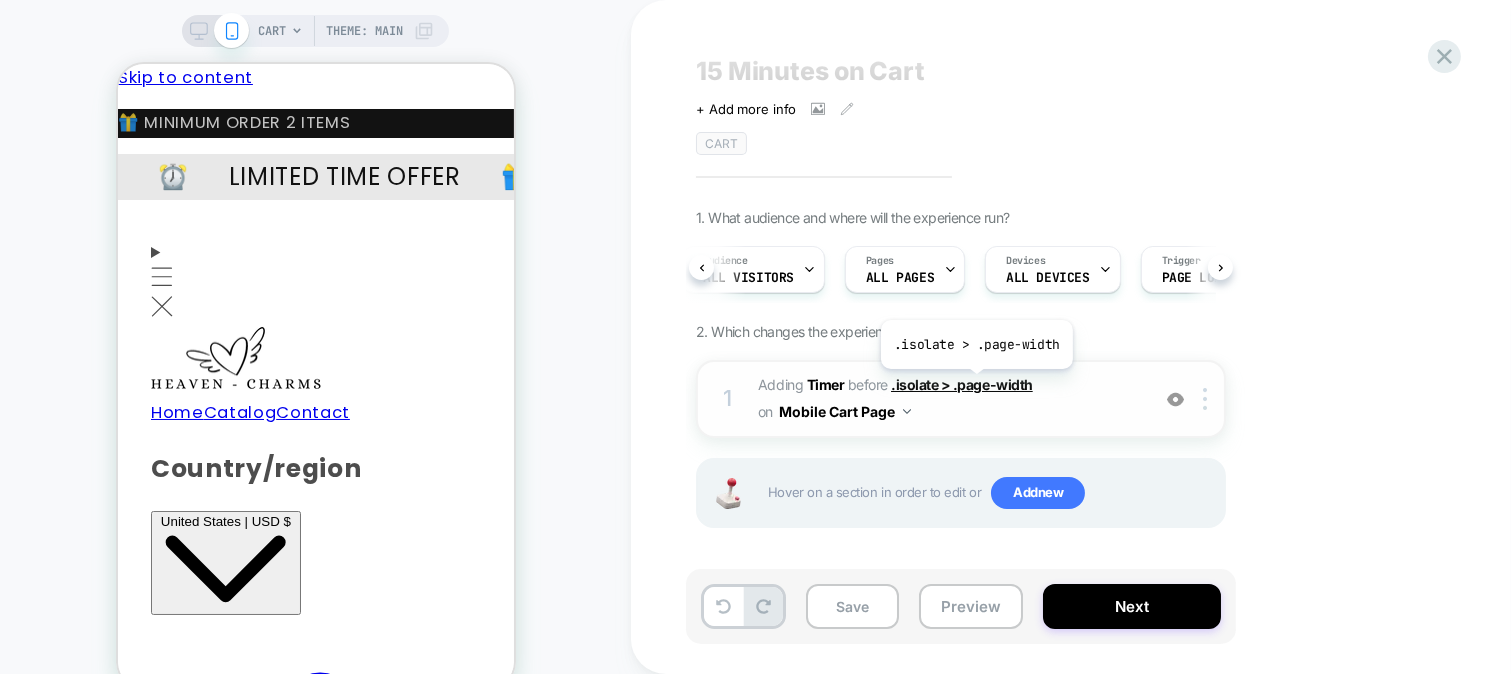 click on ".isolate > .page-width" at bounding box center [962, 384] 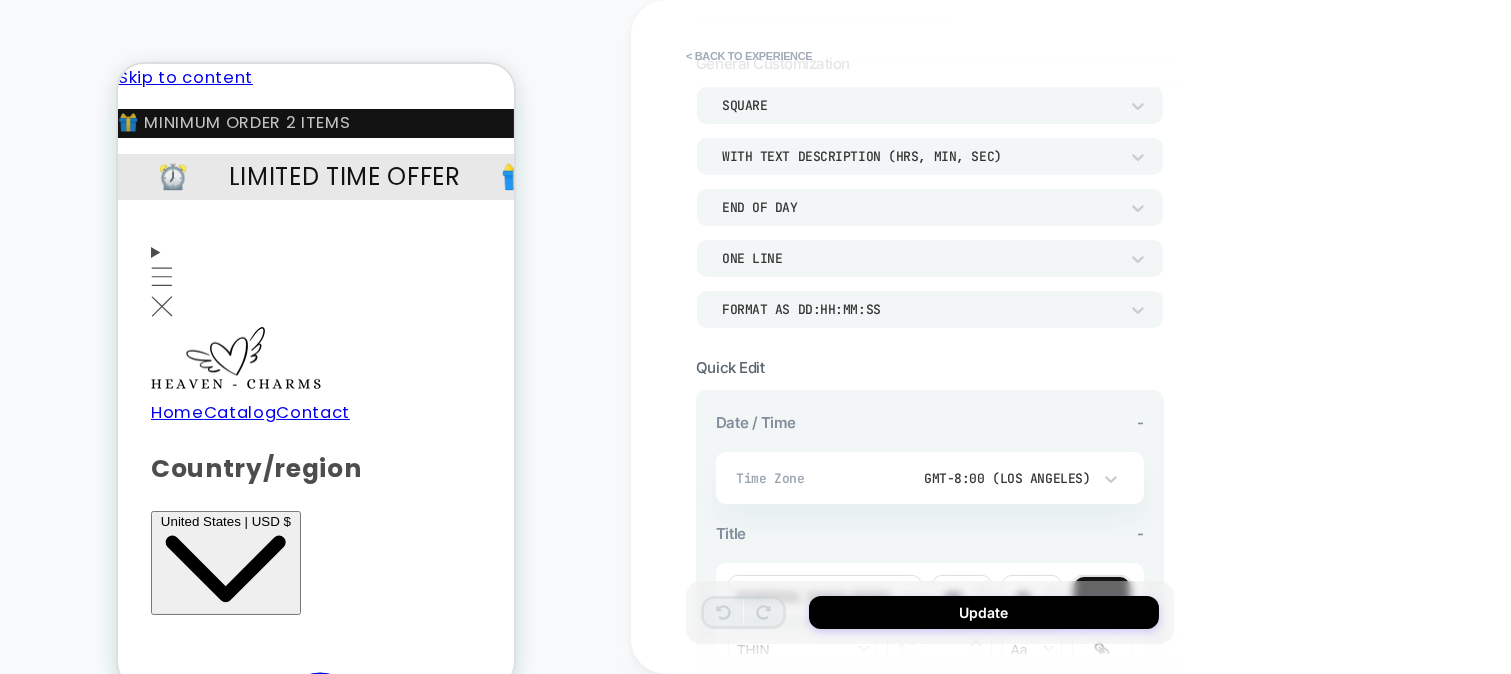 scroll, scrollTop: 111, scrollLeft: 0, axis: vertical 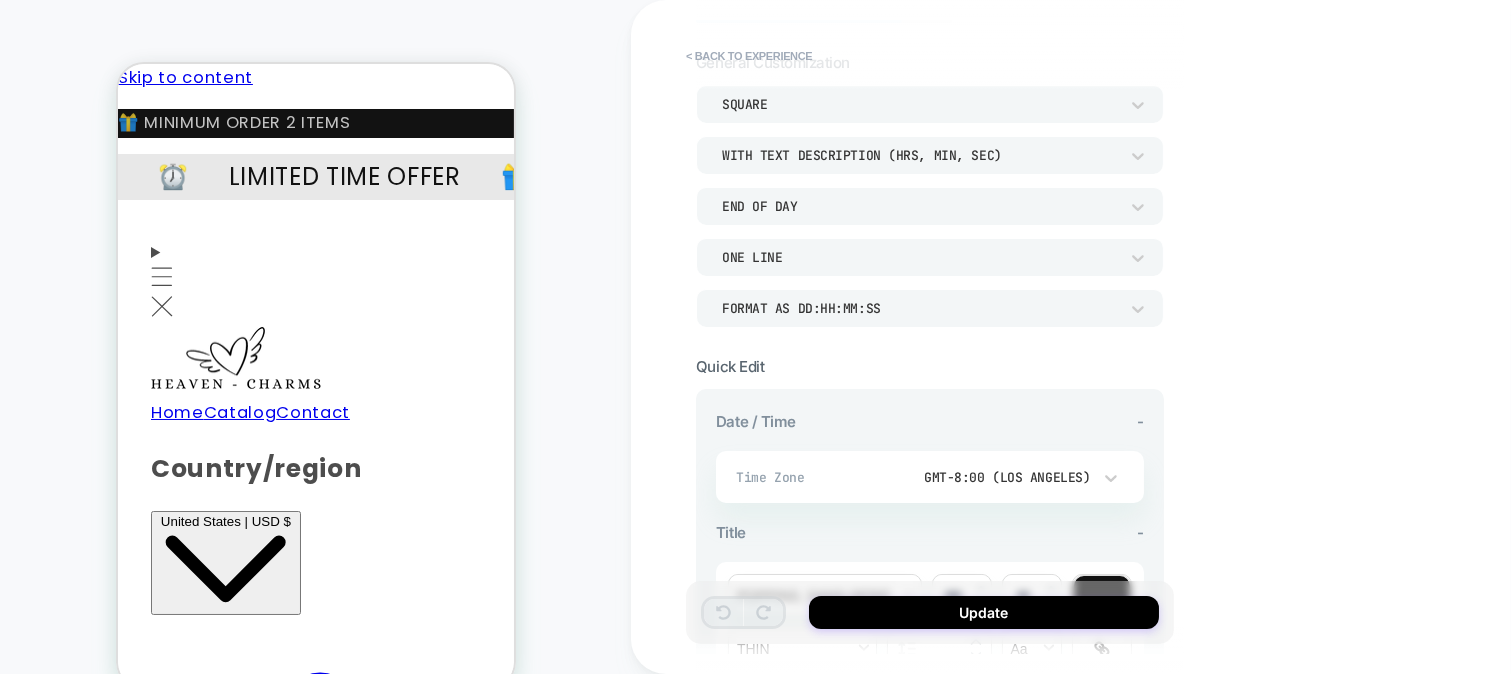 click on "Format as DD:HH:MM:SS" at bounding box center [920, 308] 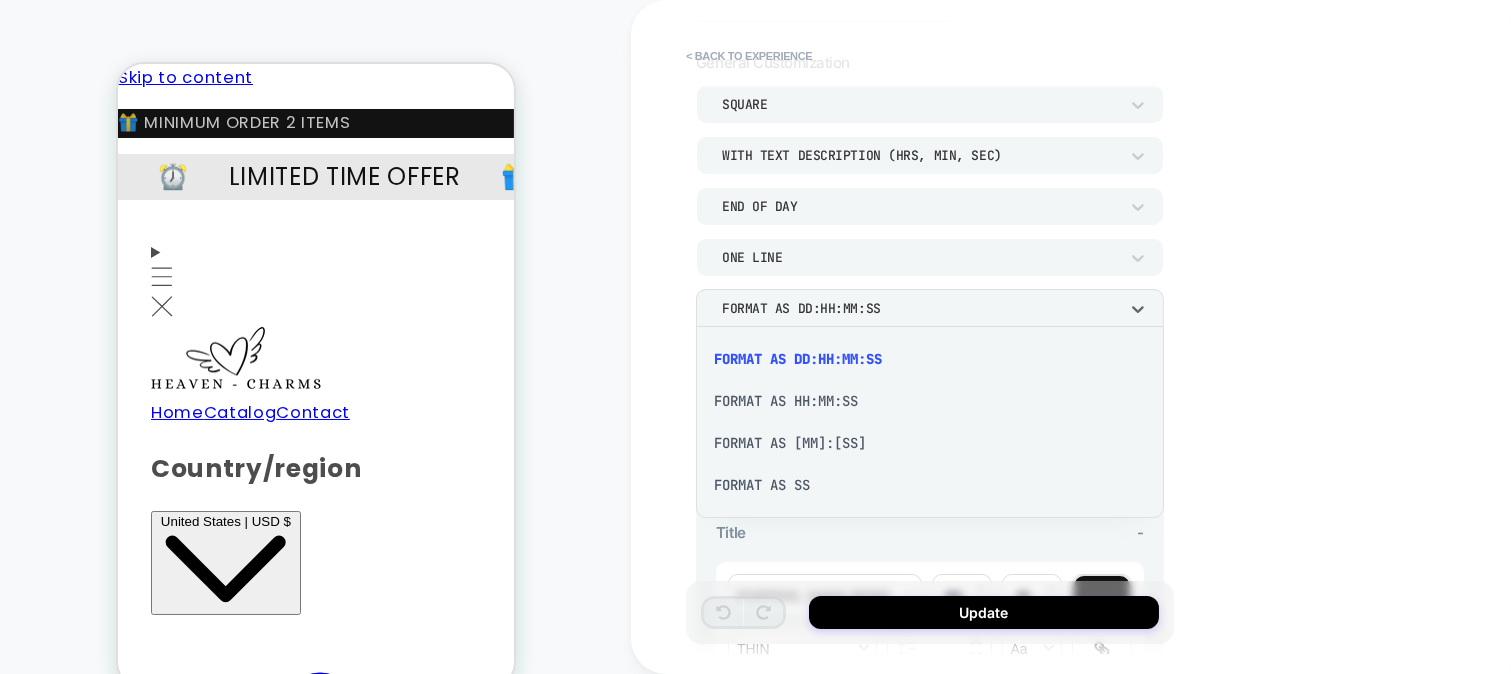 click on "Format as HH:MM:SS" at bounding box center [930, 401] 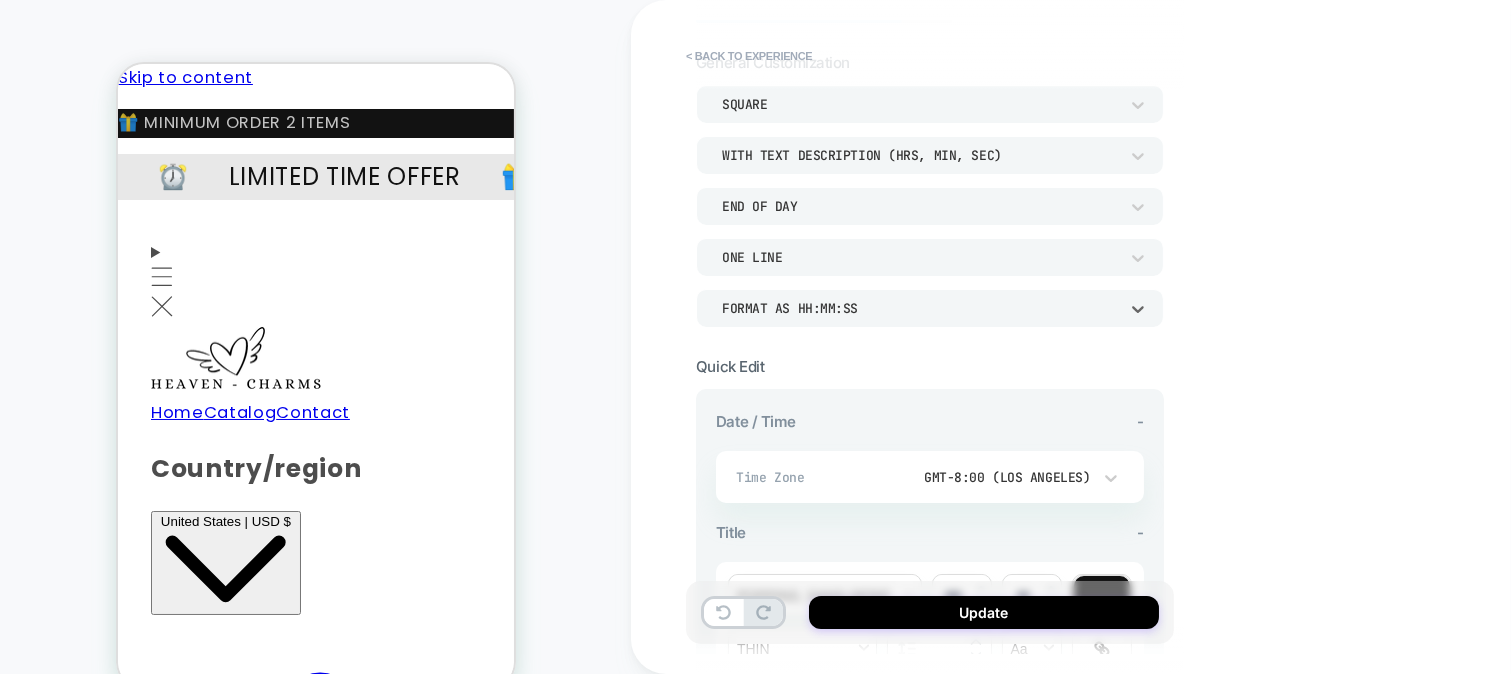 scroll, scrollTop: 0, scrollLeft: 0, axis: both 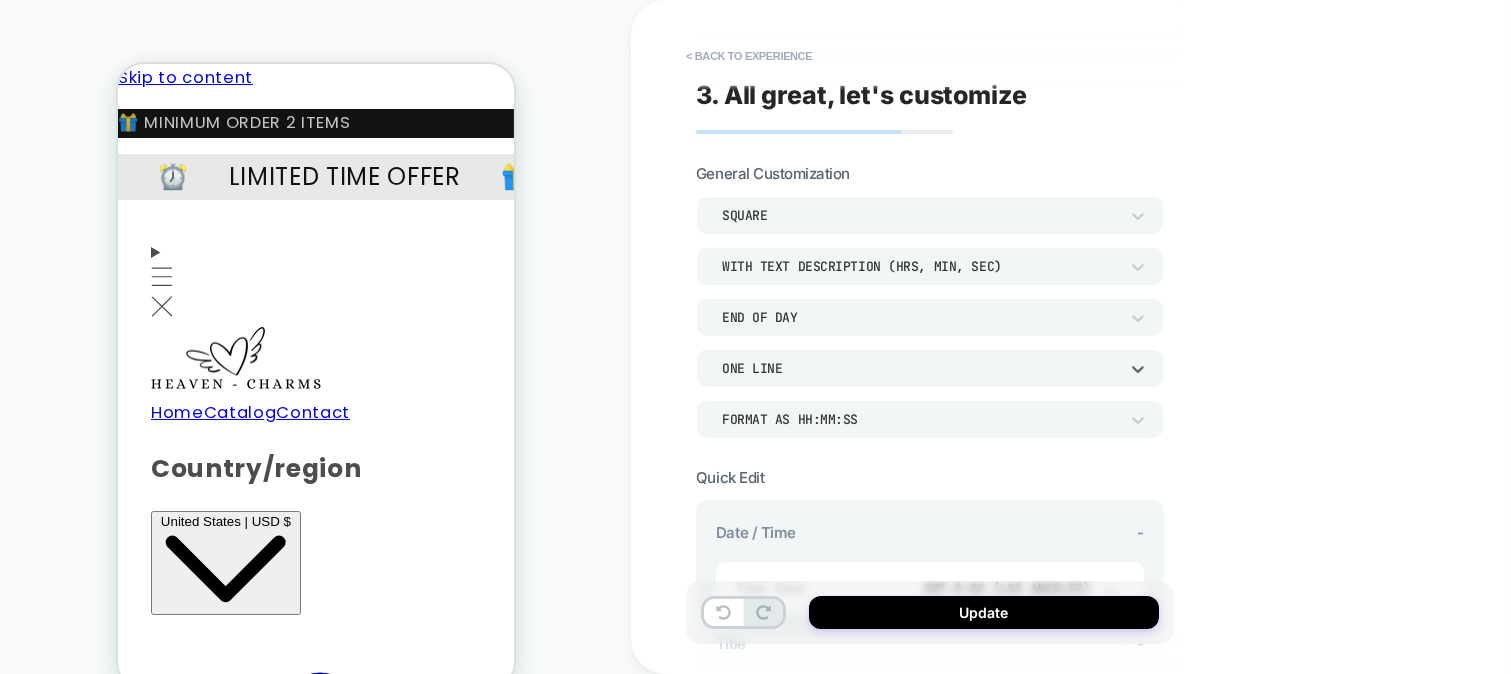click on "ONE LINE" at bounding box center [920, 368] 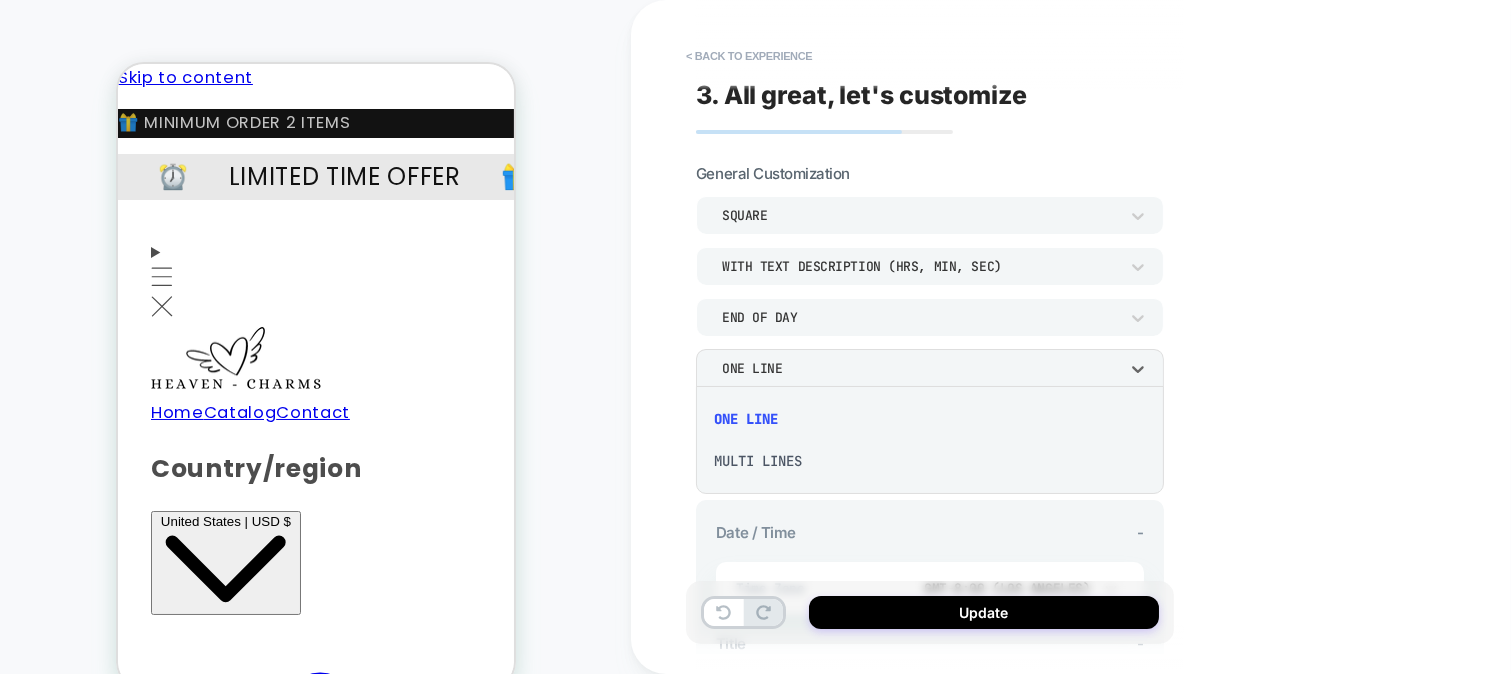 click on "MULTI LINES" at bounding box center (930, 461) 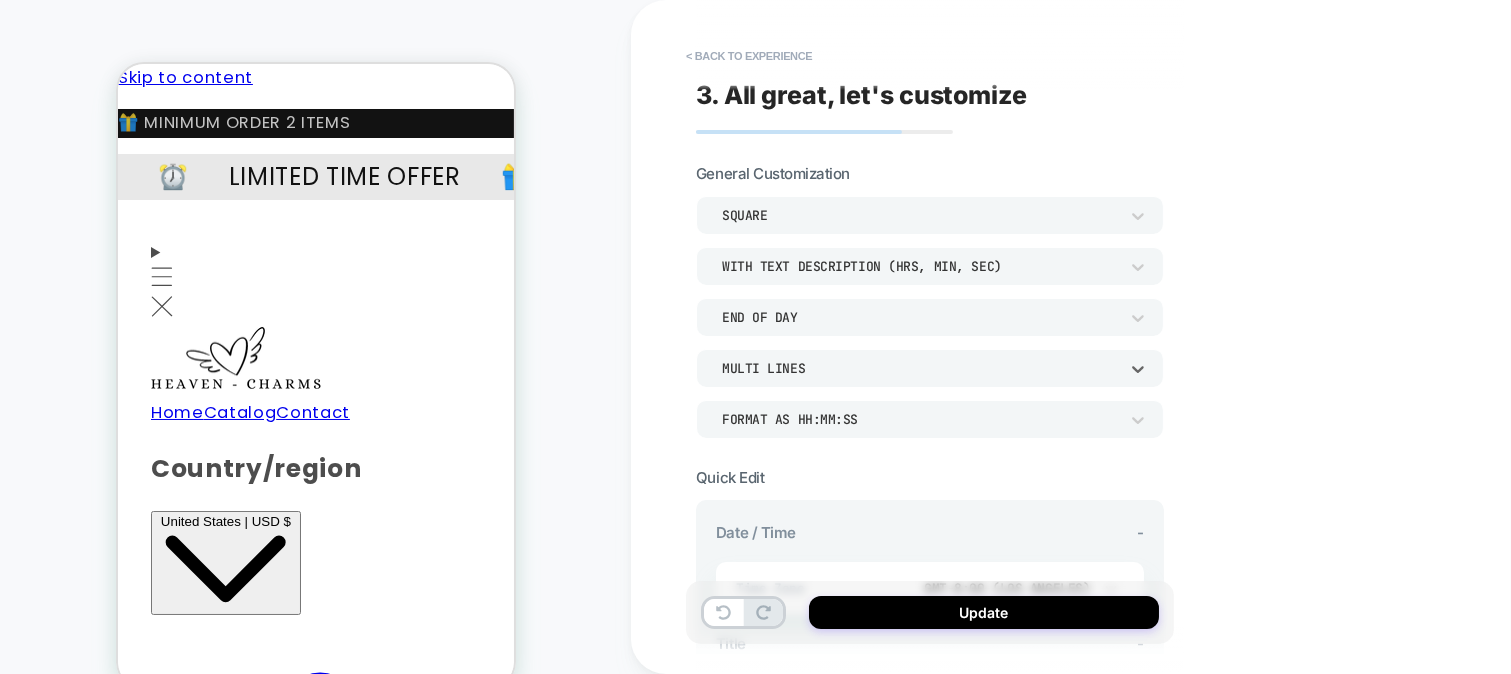 click on "MULTI LINES" at bounding box center (920, 368) 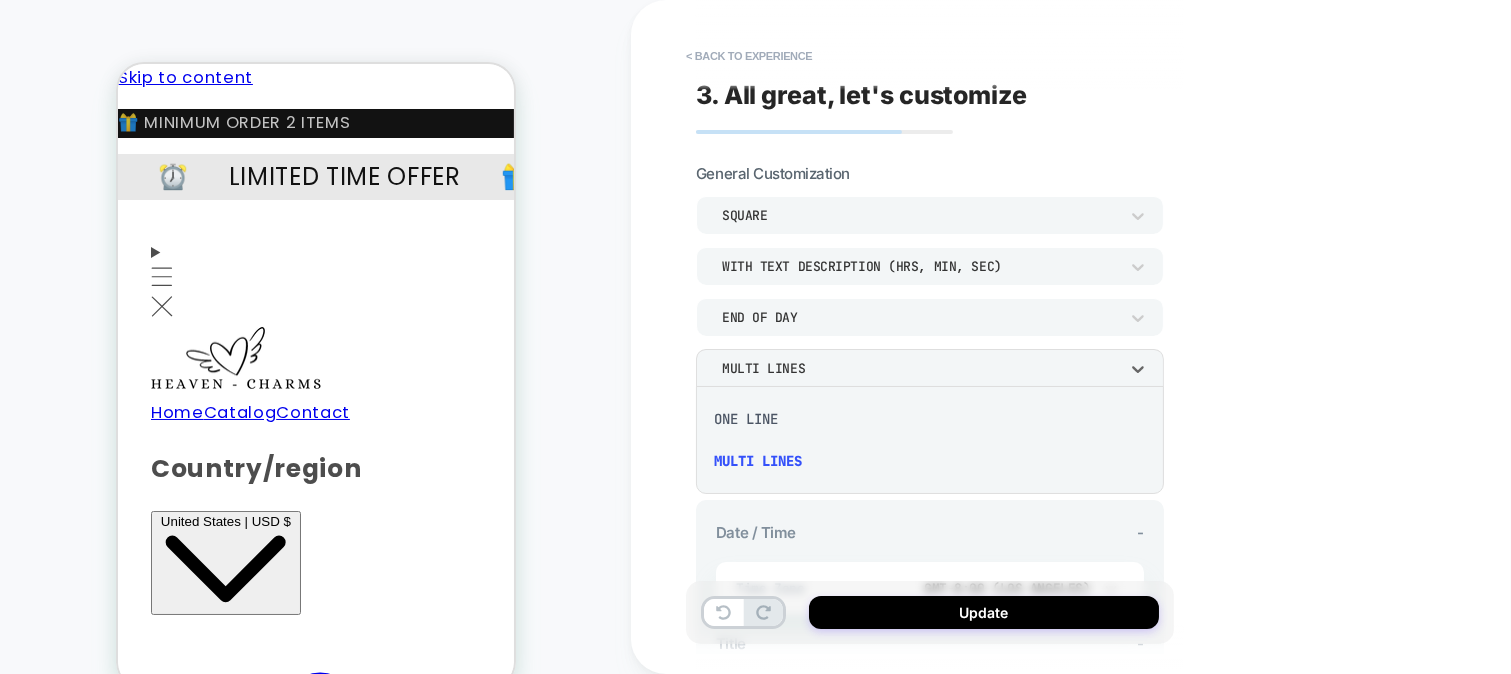 click on "ONE LINE" at bounding box center (930, 419) 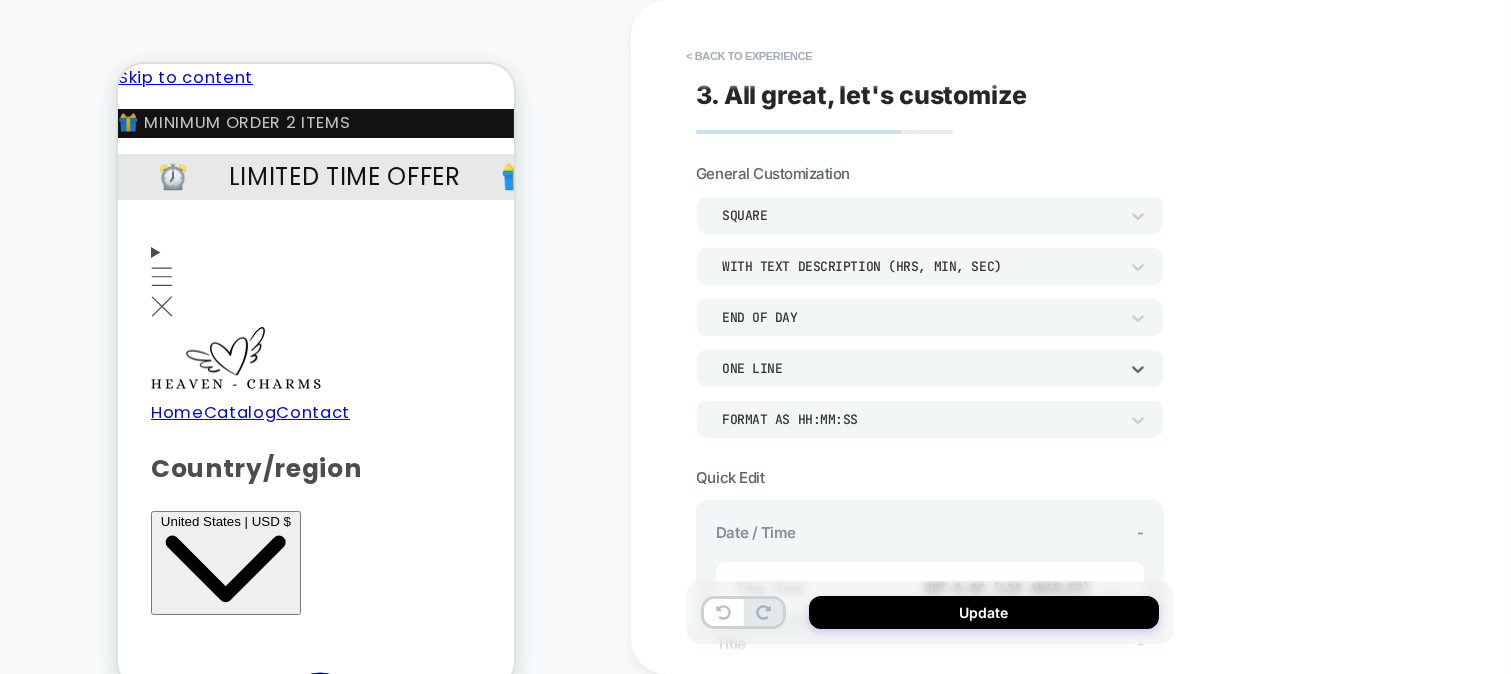 click on "END OF DAY" at bounding box center [920, 317] 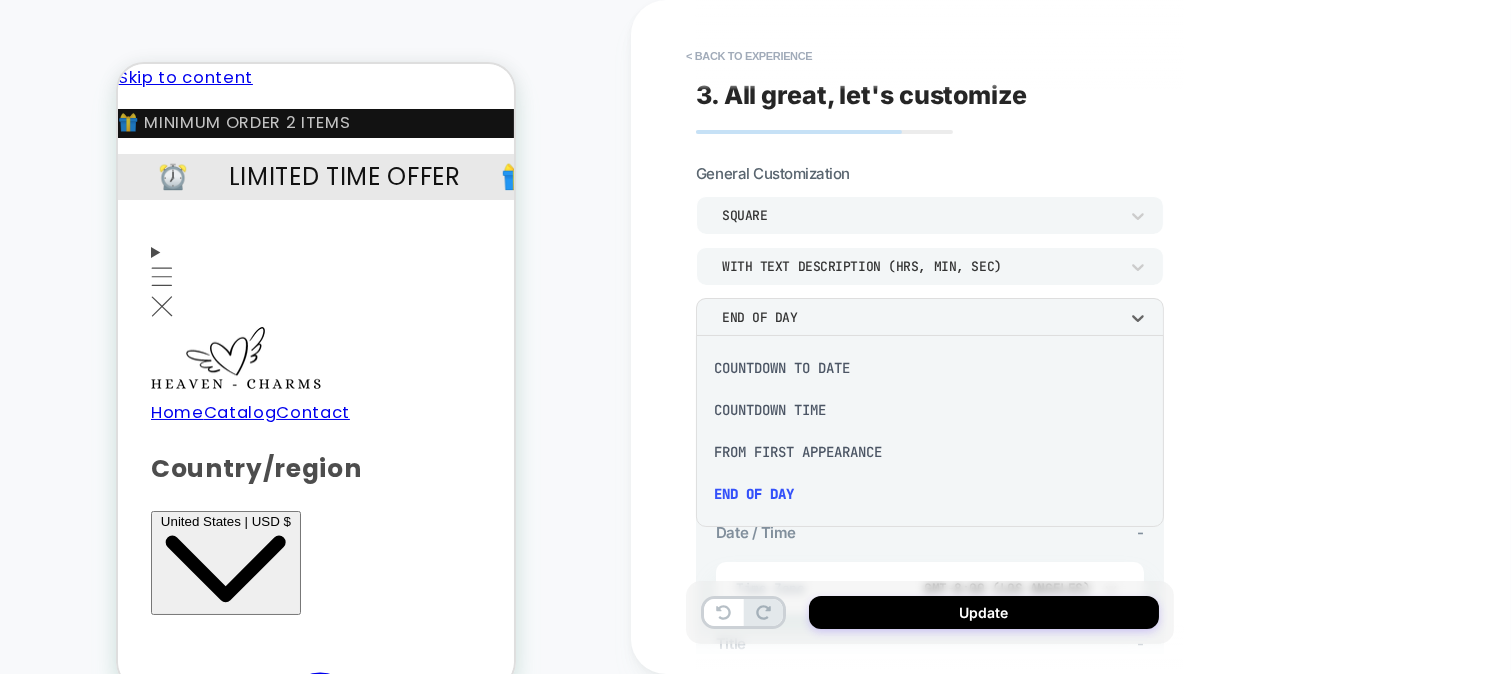click on "COUNTDOWN TIME" at bounding box center [930, 410] 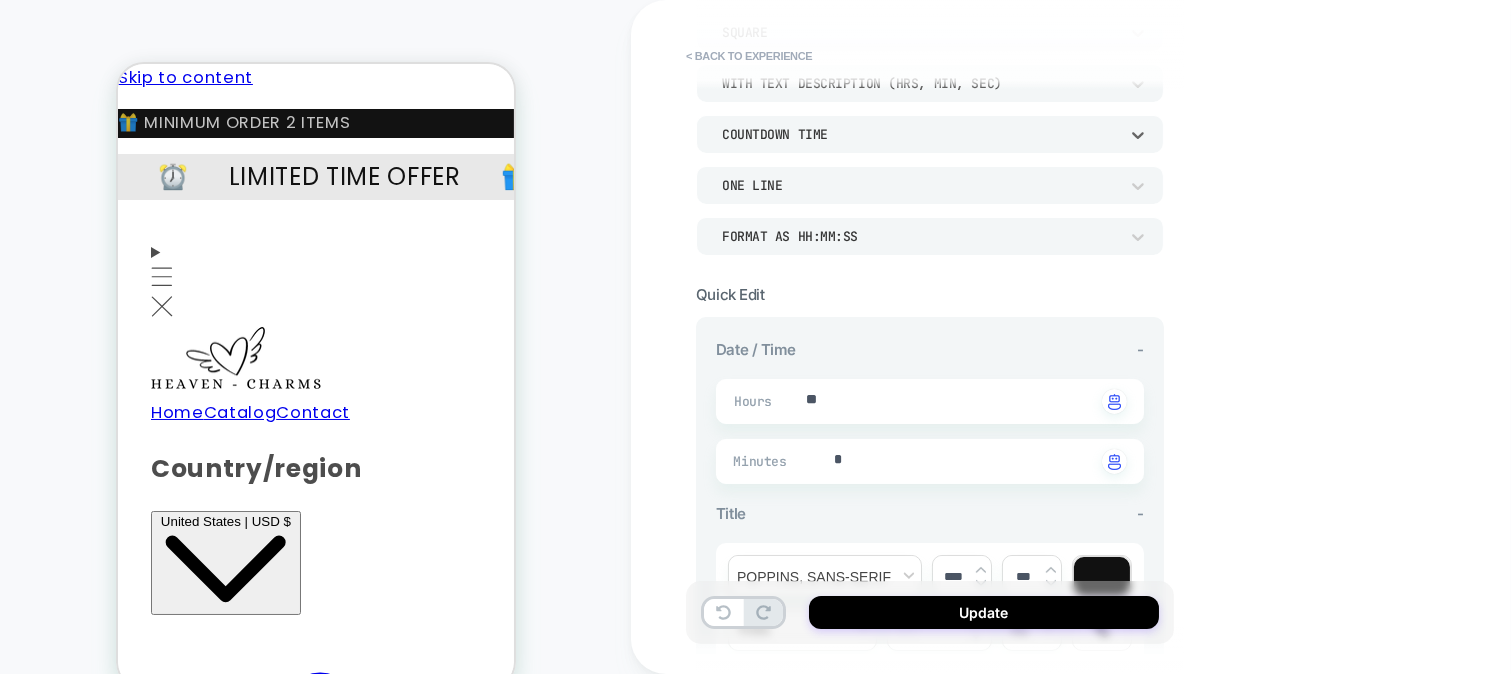 scroll, scrollTop: 222, scrollLeft: 0, axis: vertical 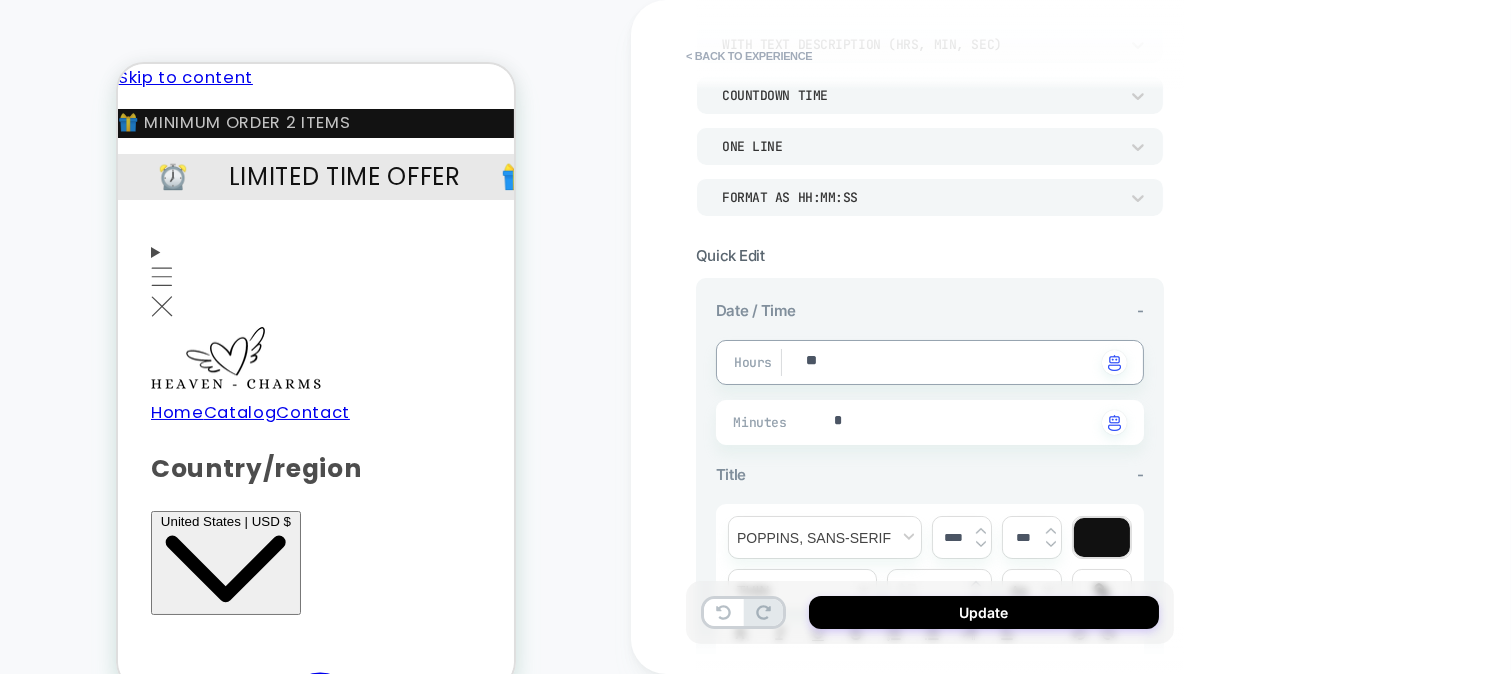 drag, startPoint x: 850, startPoint y: 358, endPoint x: 805, endPoint y: 360, distance: 45.044422 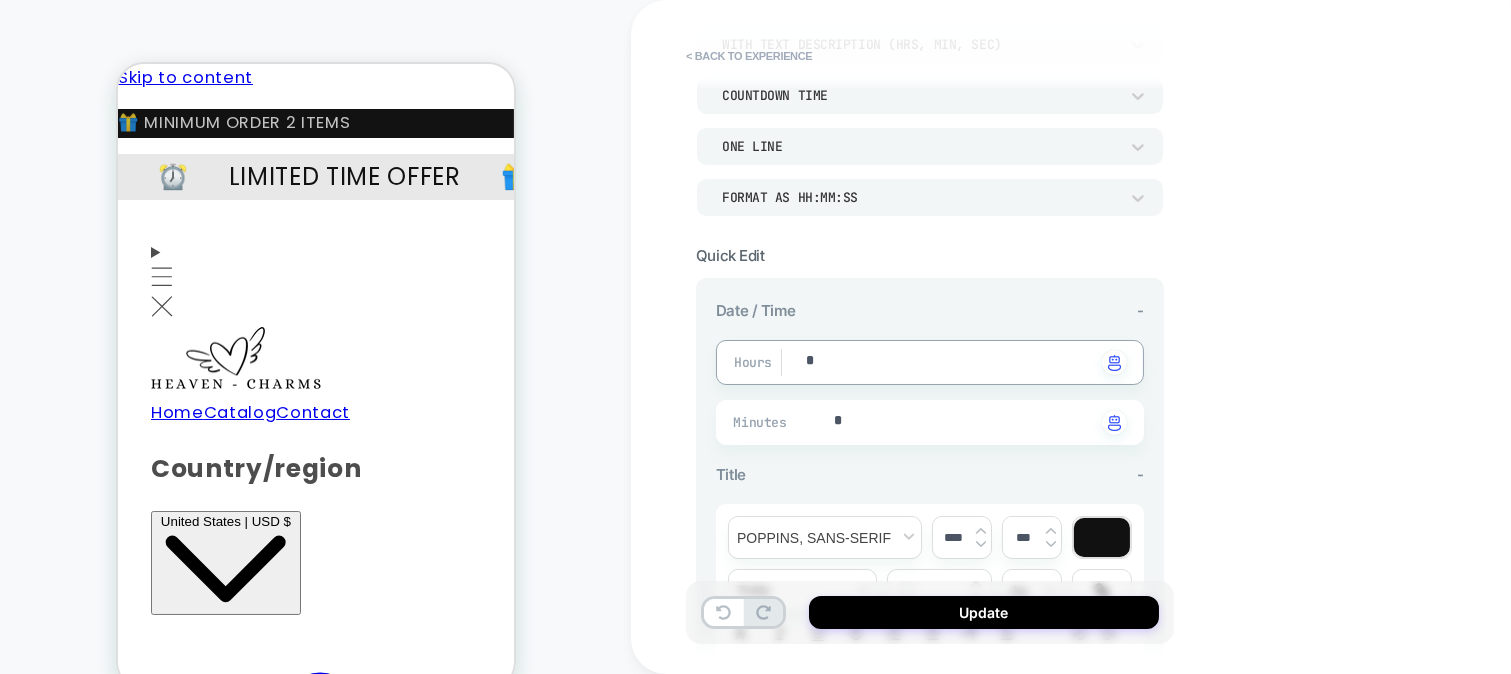 type on "*" 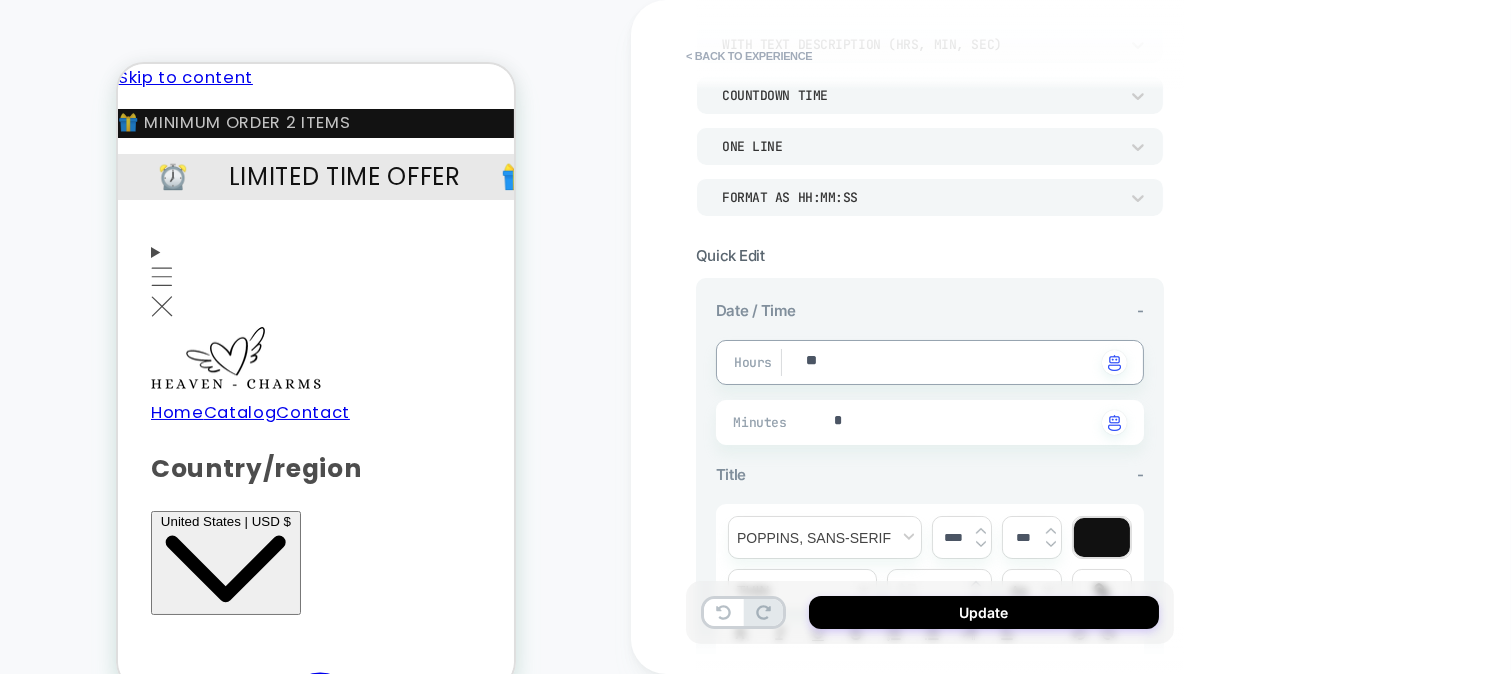 type on "*" 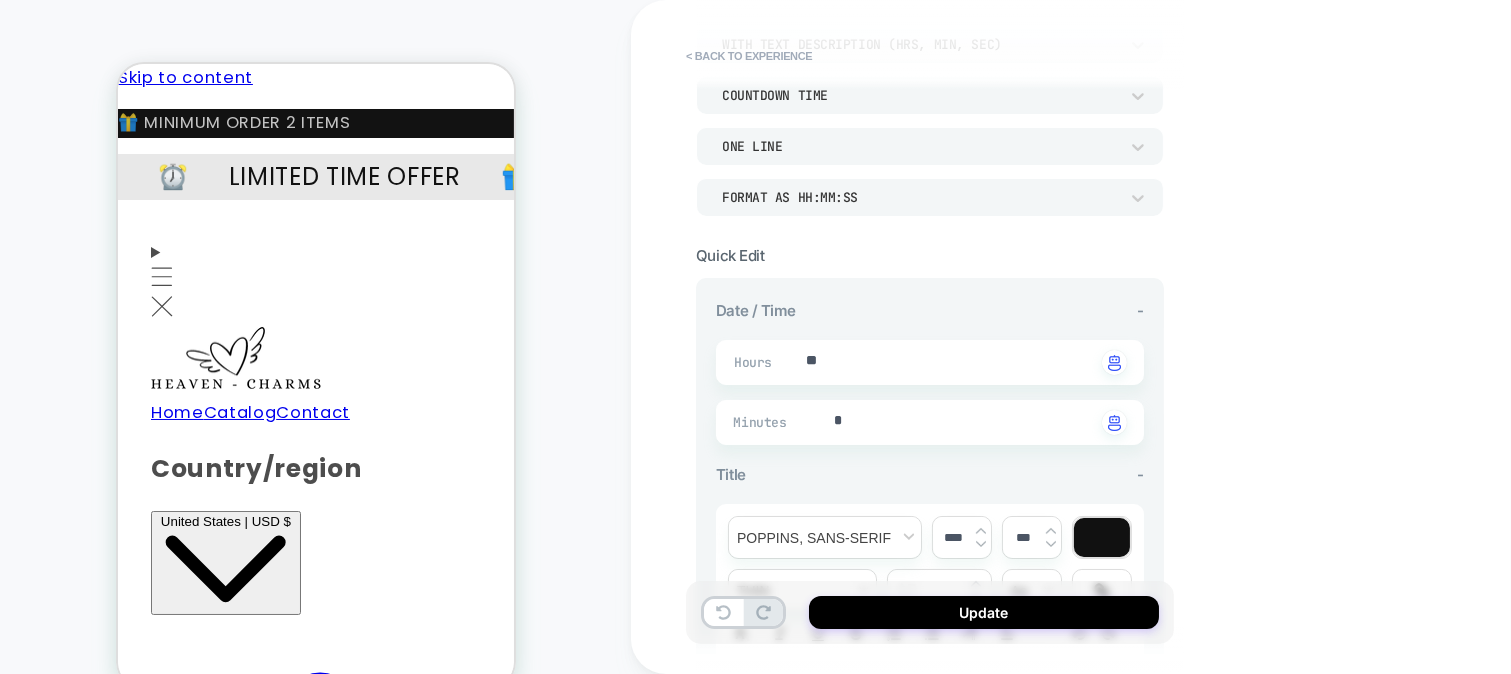 click on "**********" at bounding box center [1071, 337] 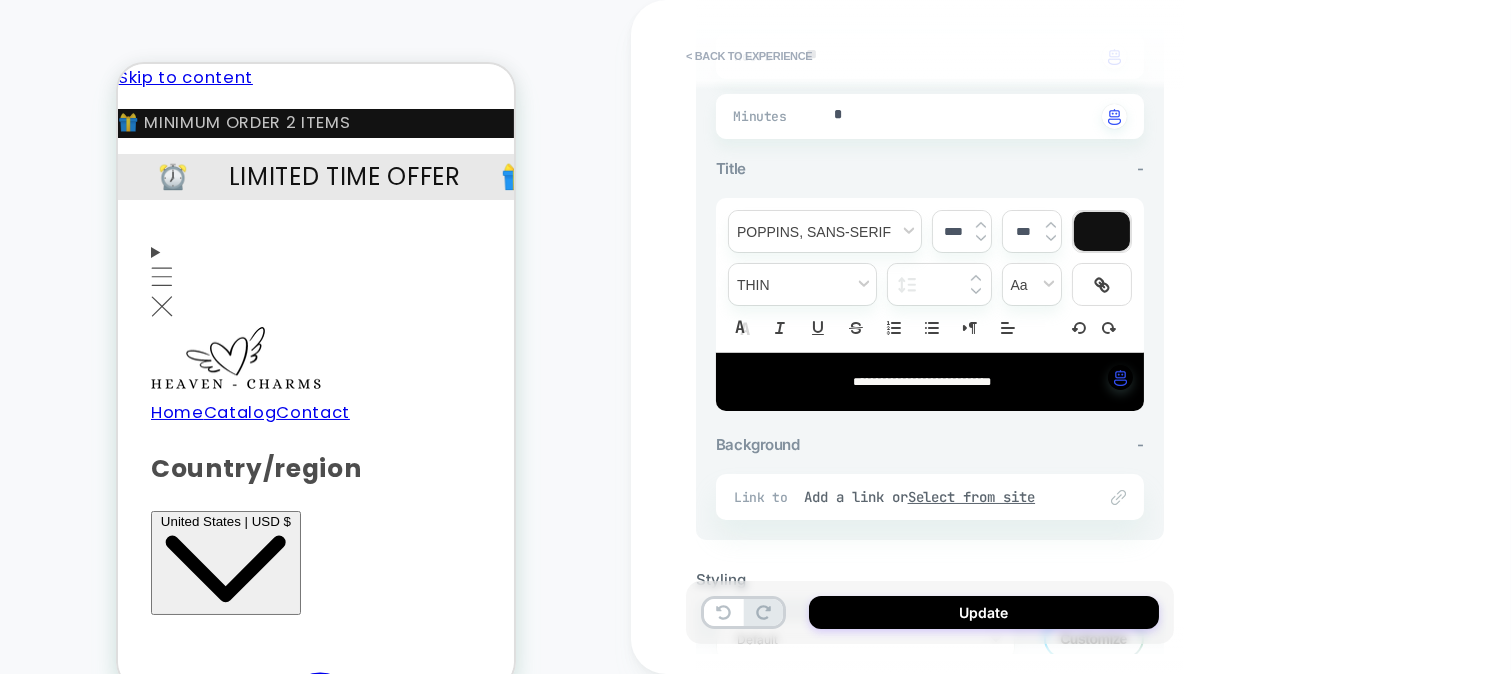 scroll, scrollTop: 555, scrollLeft: 0, axis: vertical 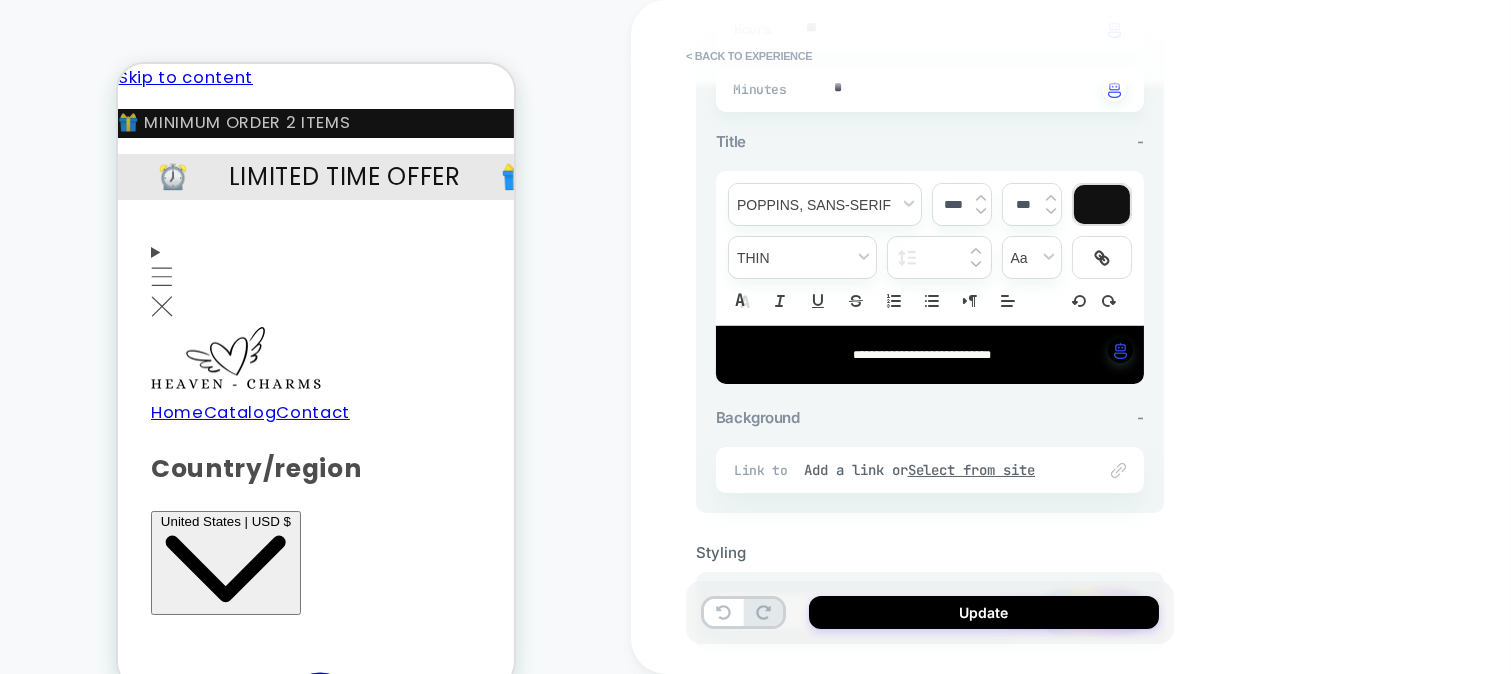 click on "**********" at bounding box center [922, 355] 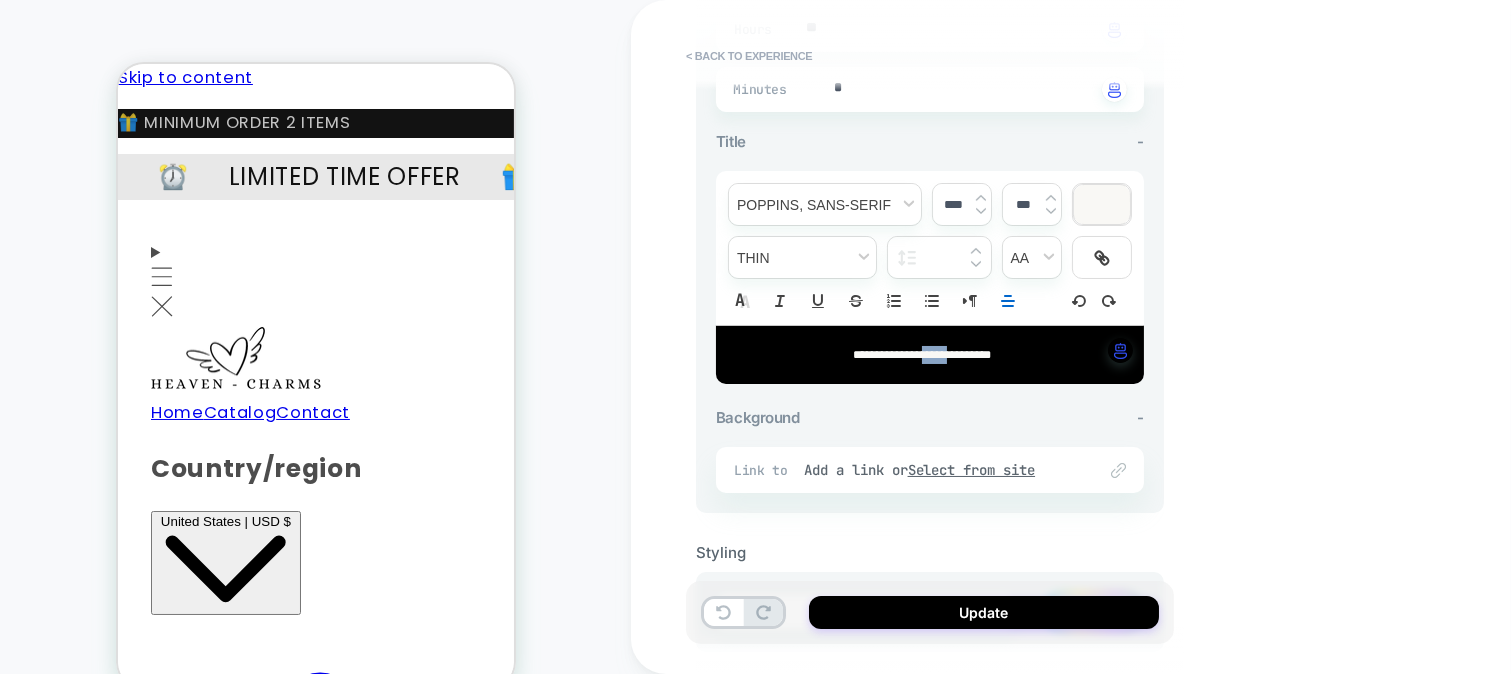 click on "**********" at bounding box center [922, 355] 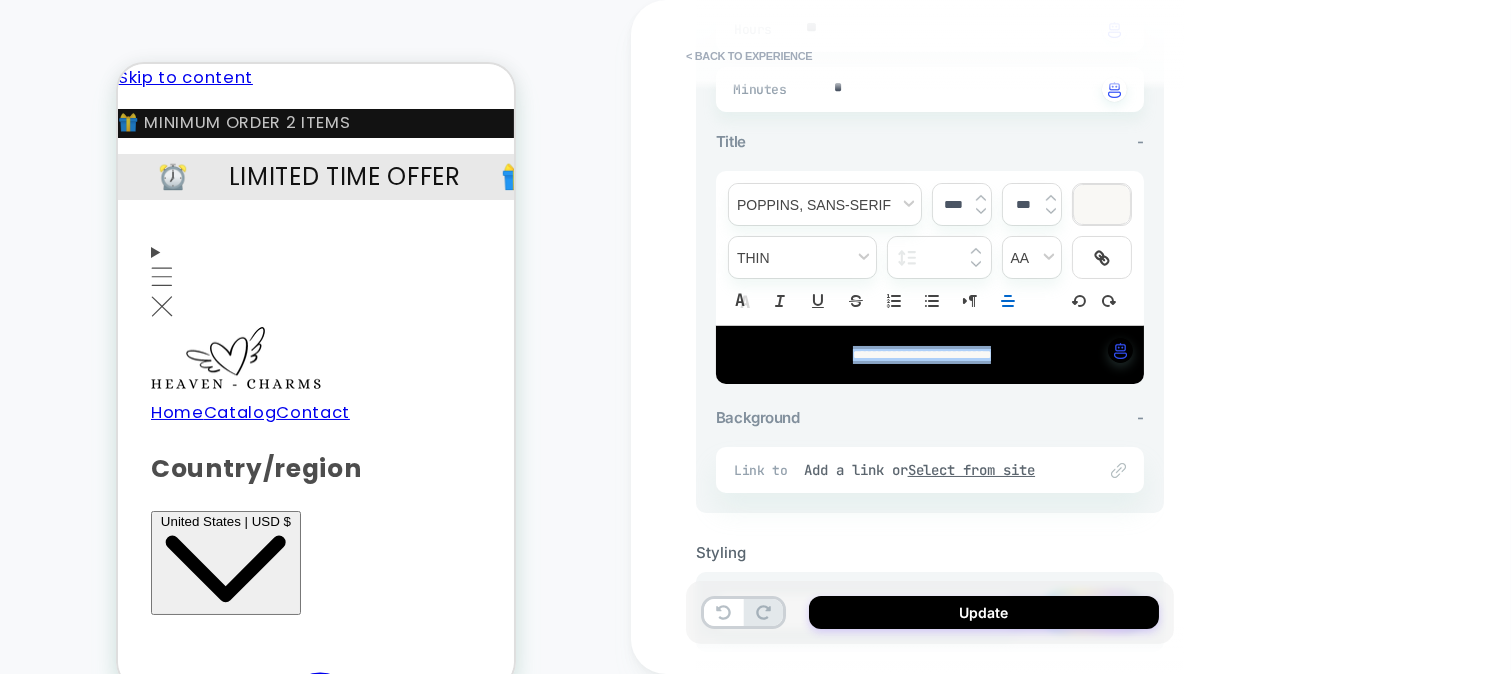 click on "**********" at bounding box center (922, 355) 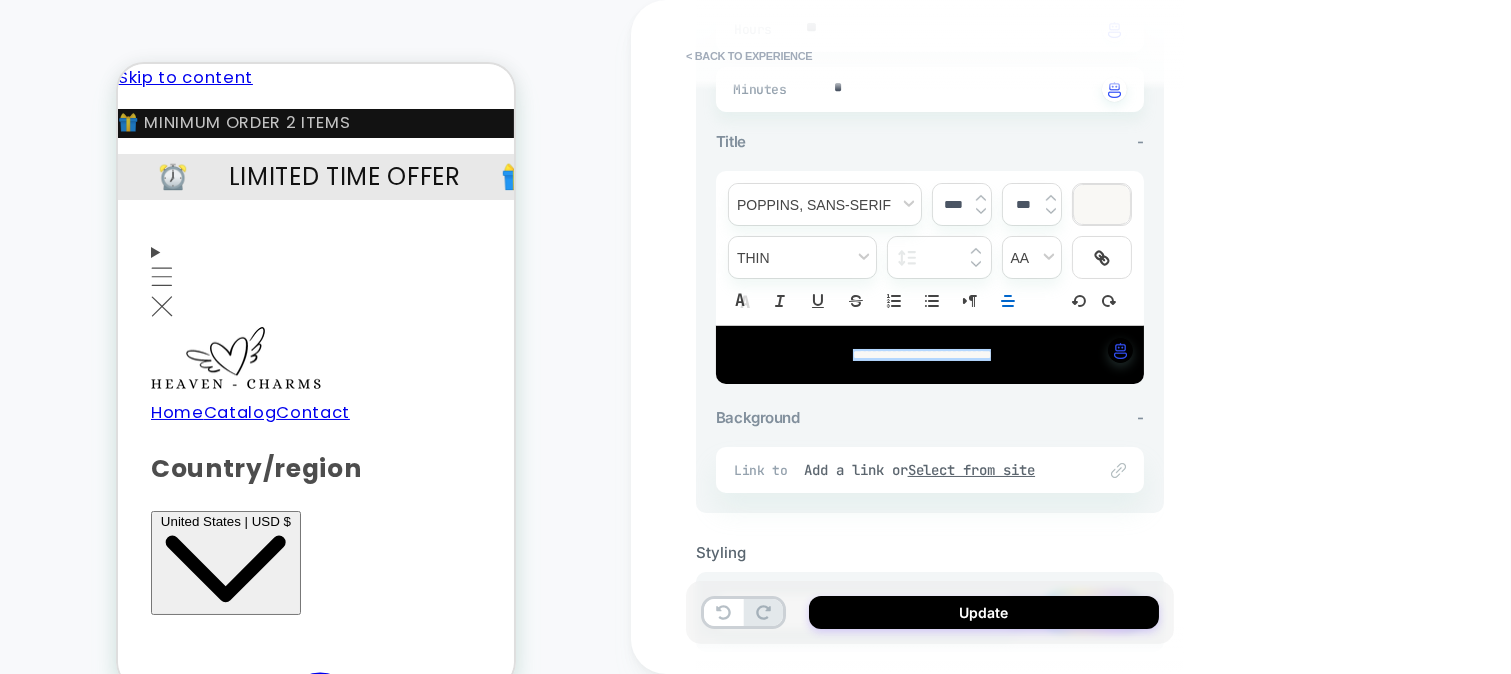 type on "*" 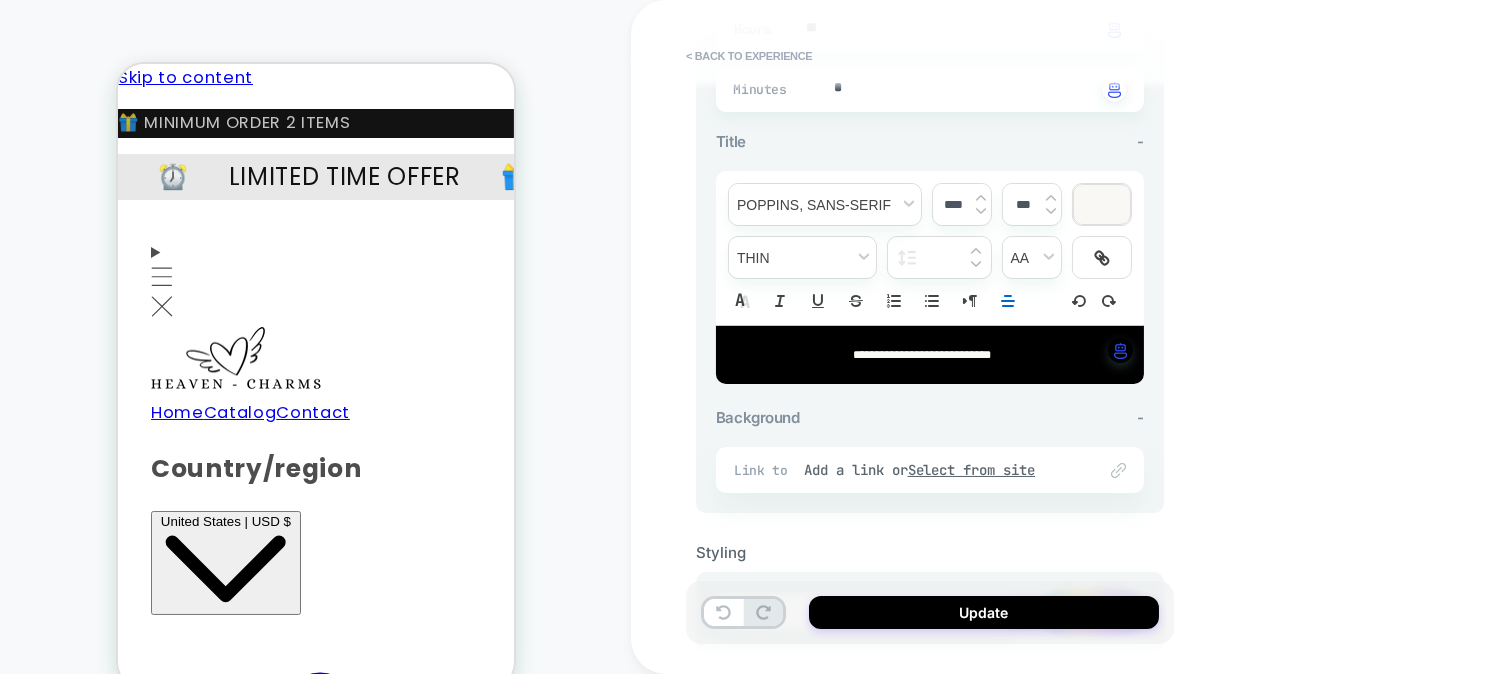 click on "**********" at bounding box center [922, 355] 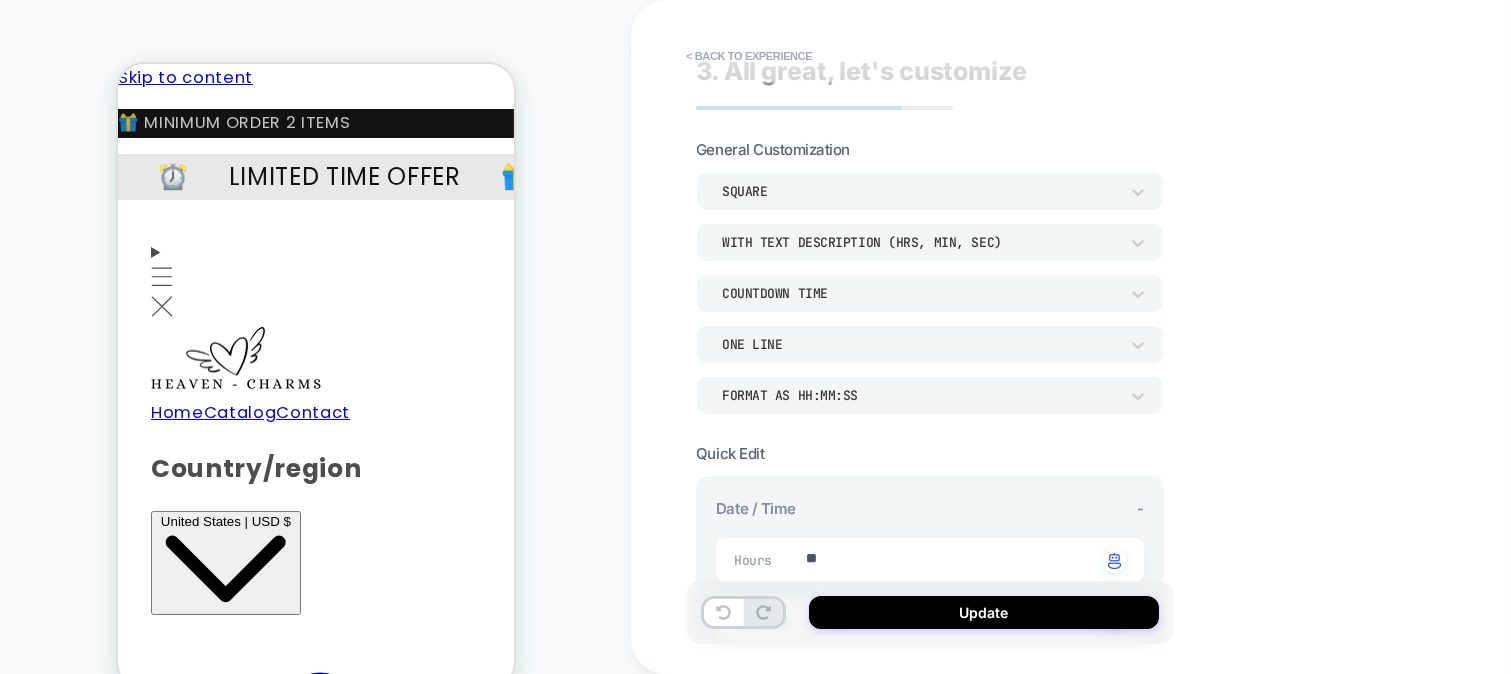scroll, scrollTop: 0, scrollLeft: 0, axis: both 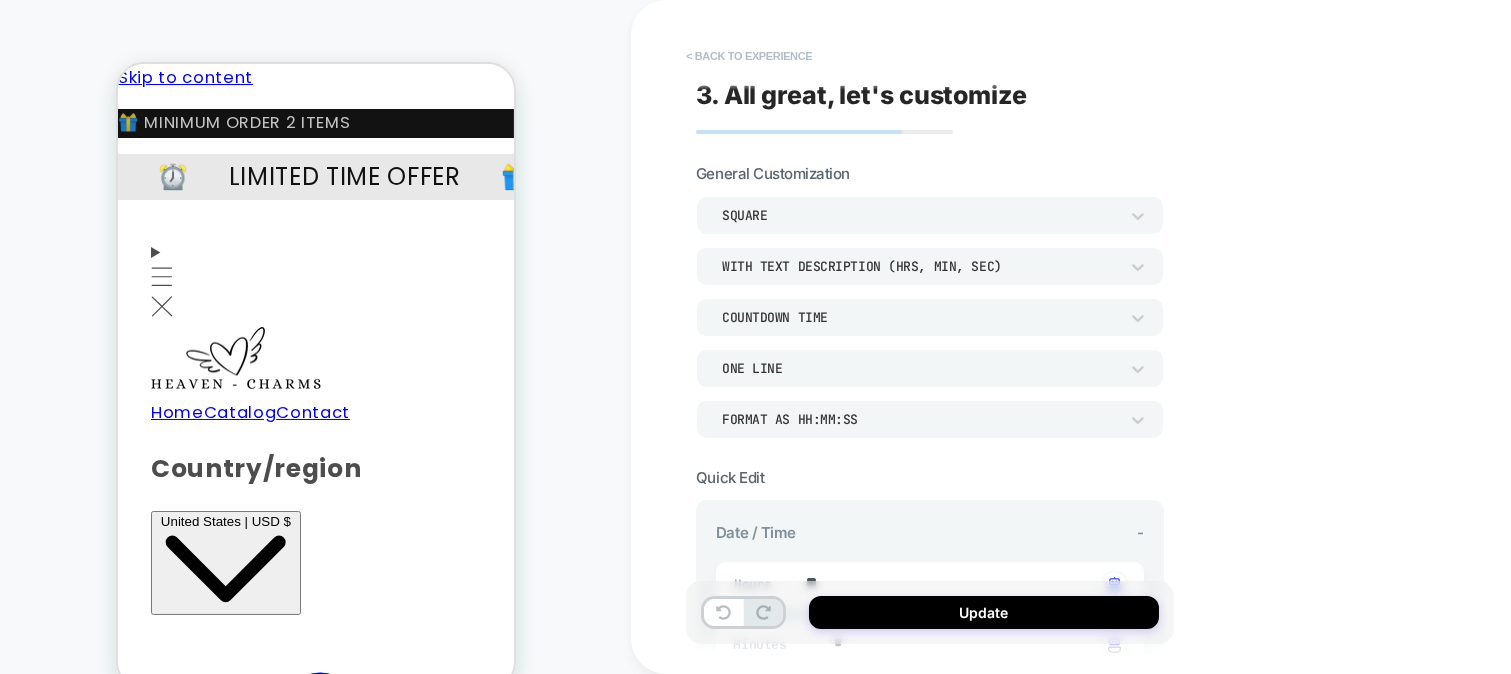 click on "< Back to experience" at bounding box center (749, 56) 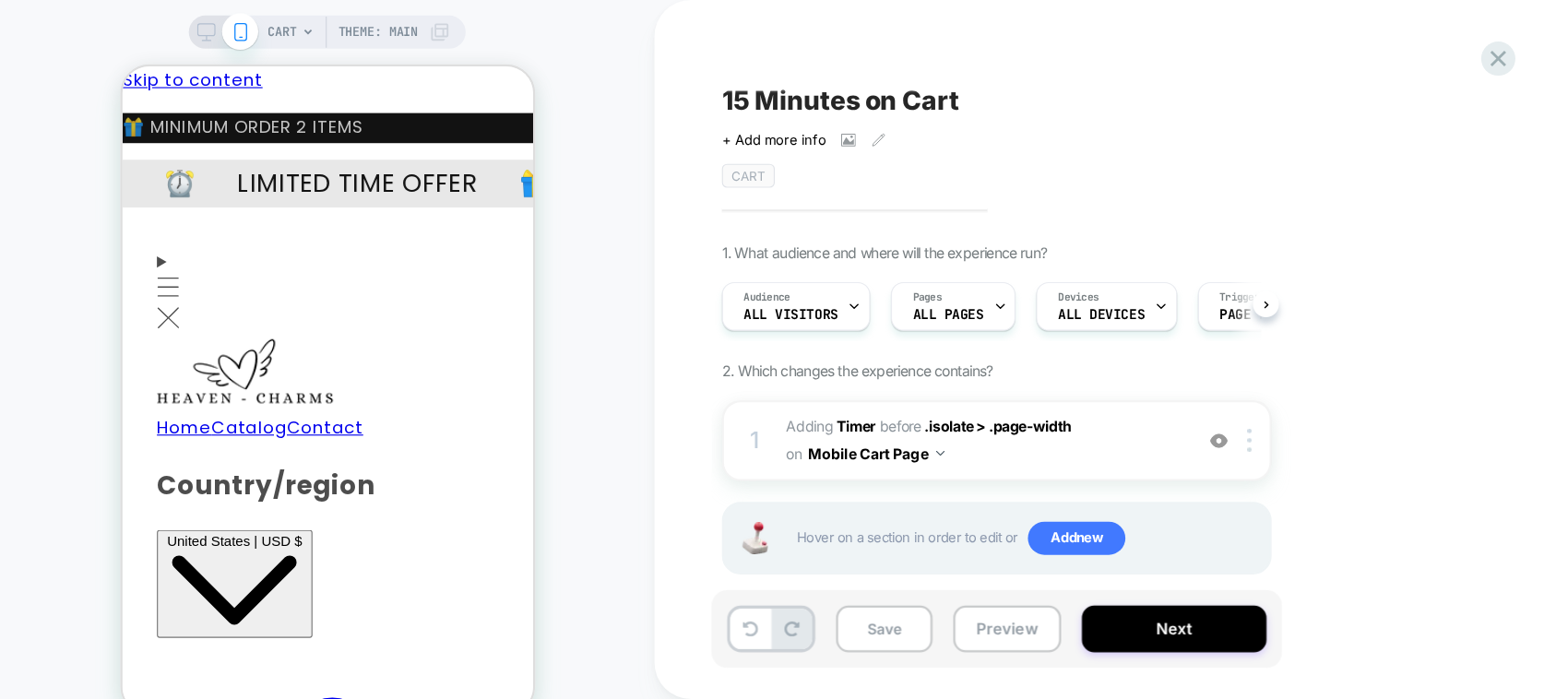 scroll, scrollTop: 0, scrollLeft: 1, axis: horizontal 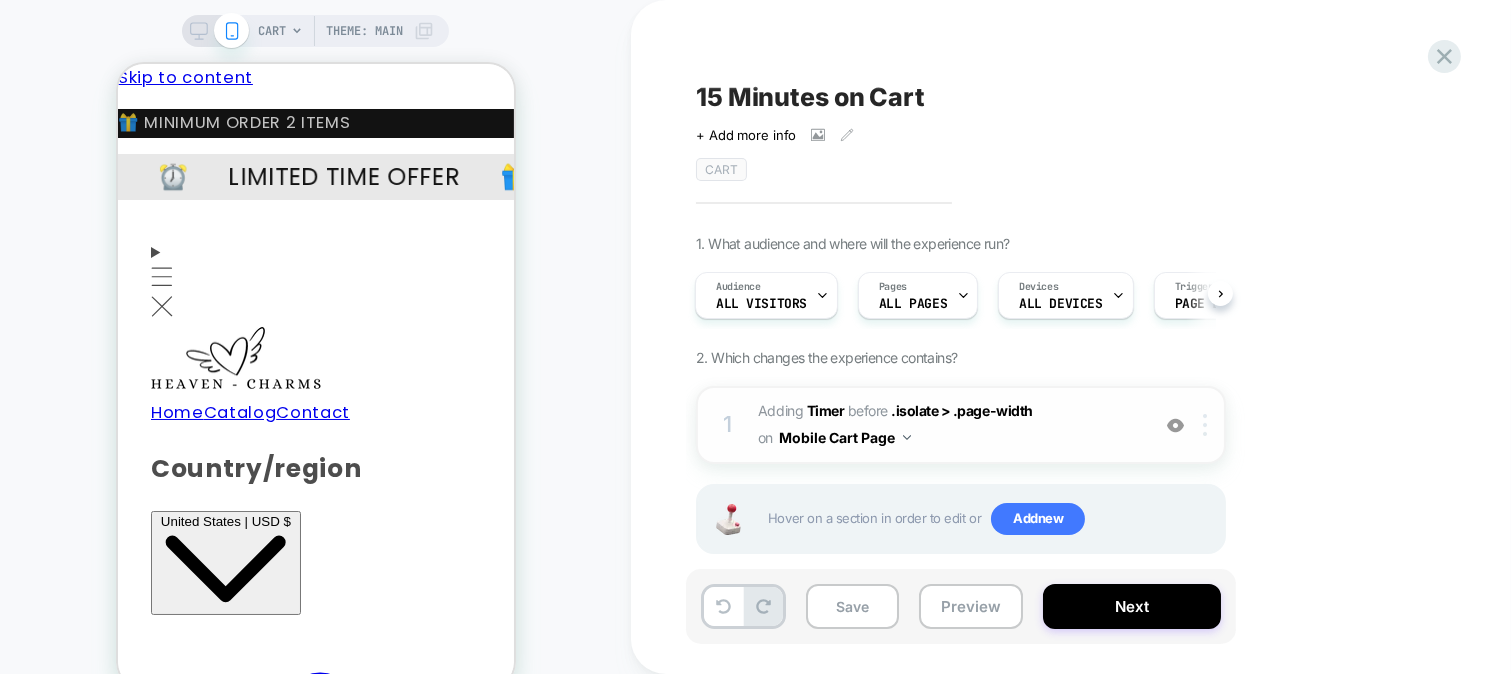 click at bounding box center [1208, 425] 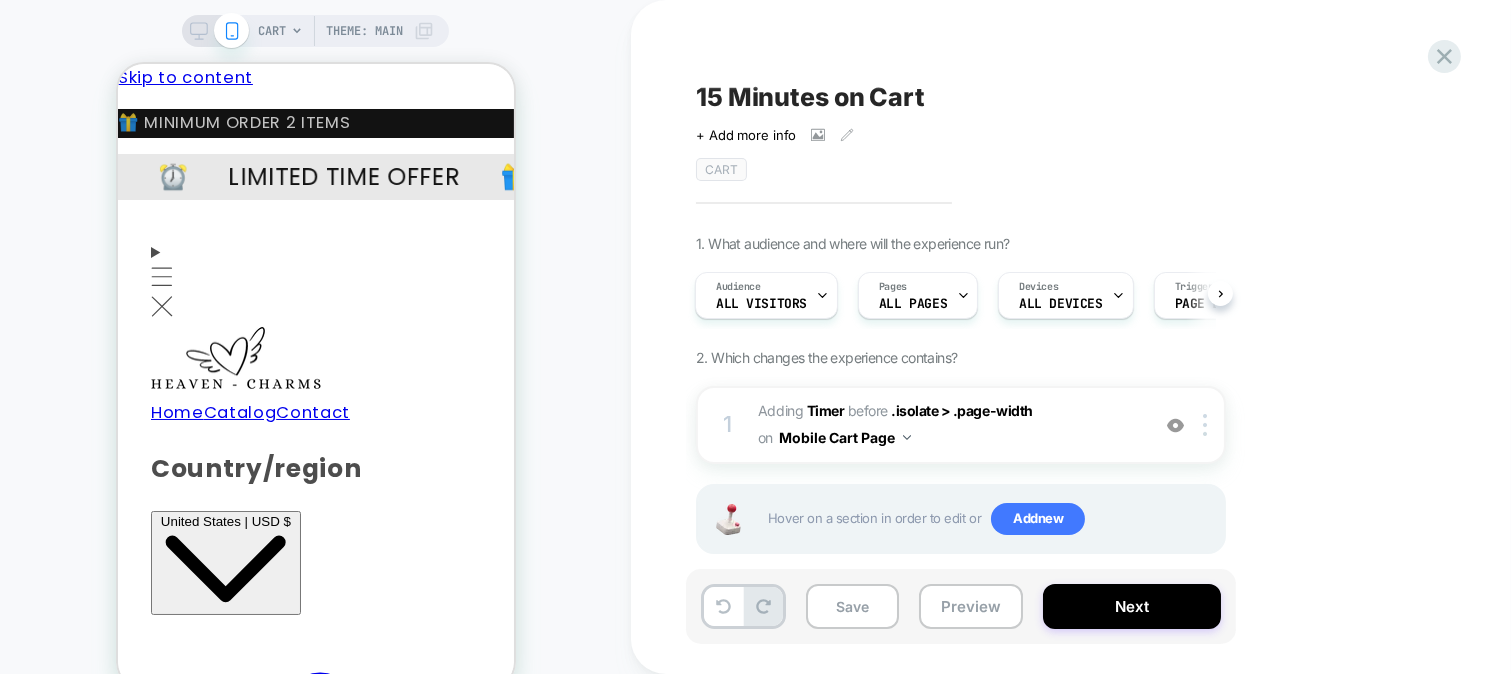 click on "1. What audience and where will the experience run? Audience All Visitors Pages ALL PAGES Devices ALL DEVICES Trigger Page Load 2. Which changes the experience contains? 1 #_loomi_addon_1754330921996 Adding   Timer   BEFORE .isolate > .page-width .isolate > .page-width   on Mobile Cart Page Add Before Add After Duplicate Replace Position Copy CSS Selector Copy Widget Id Rename Copy to   Desktop Target   All Devices Delete Hover on a section in order to edit or  Add  new" at bounding box center (1061, 419) 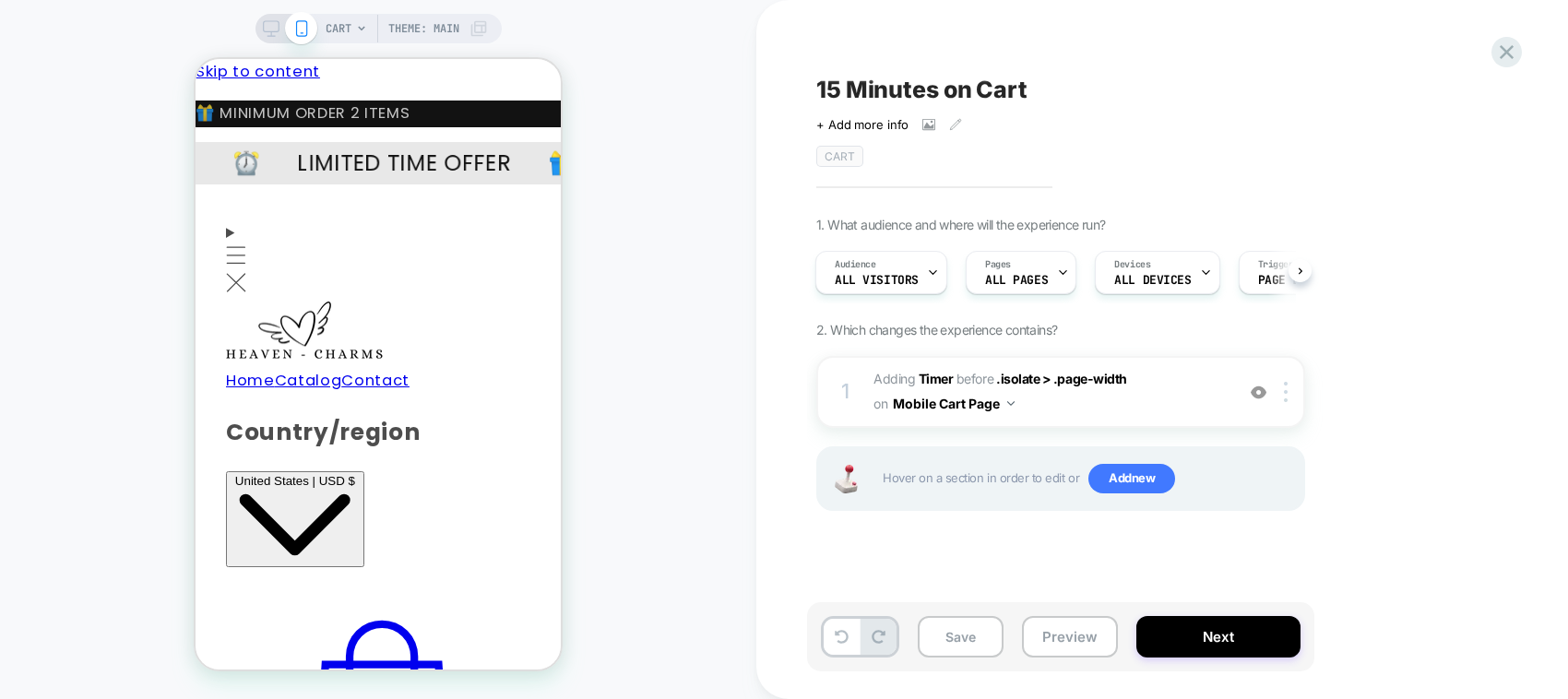 drag, startPoint x: 14, startPoint y: 0, endPoint x: 1435, endPoint y: 388, distance: 1473.019 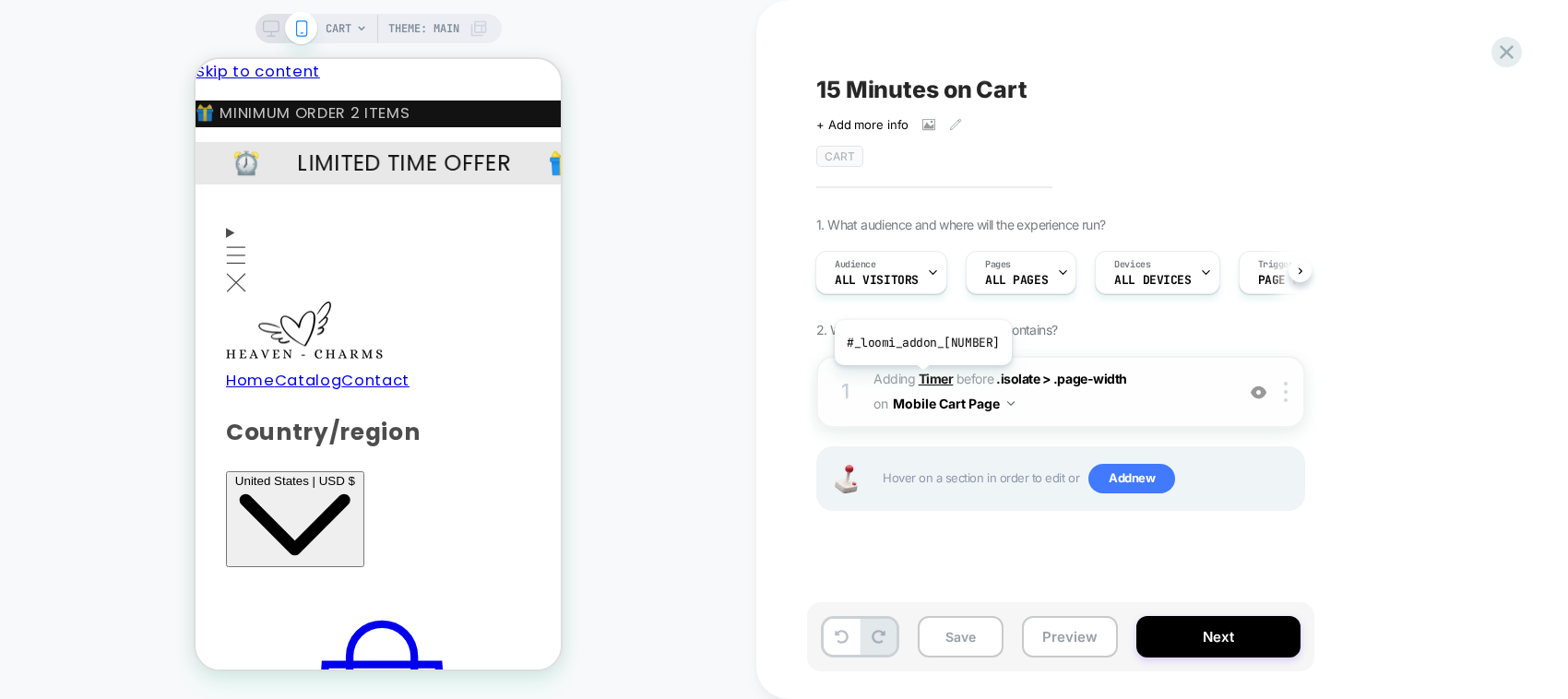 click on "Timer" at bounding box center [936, 378] 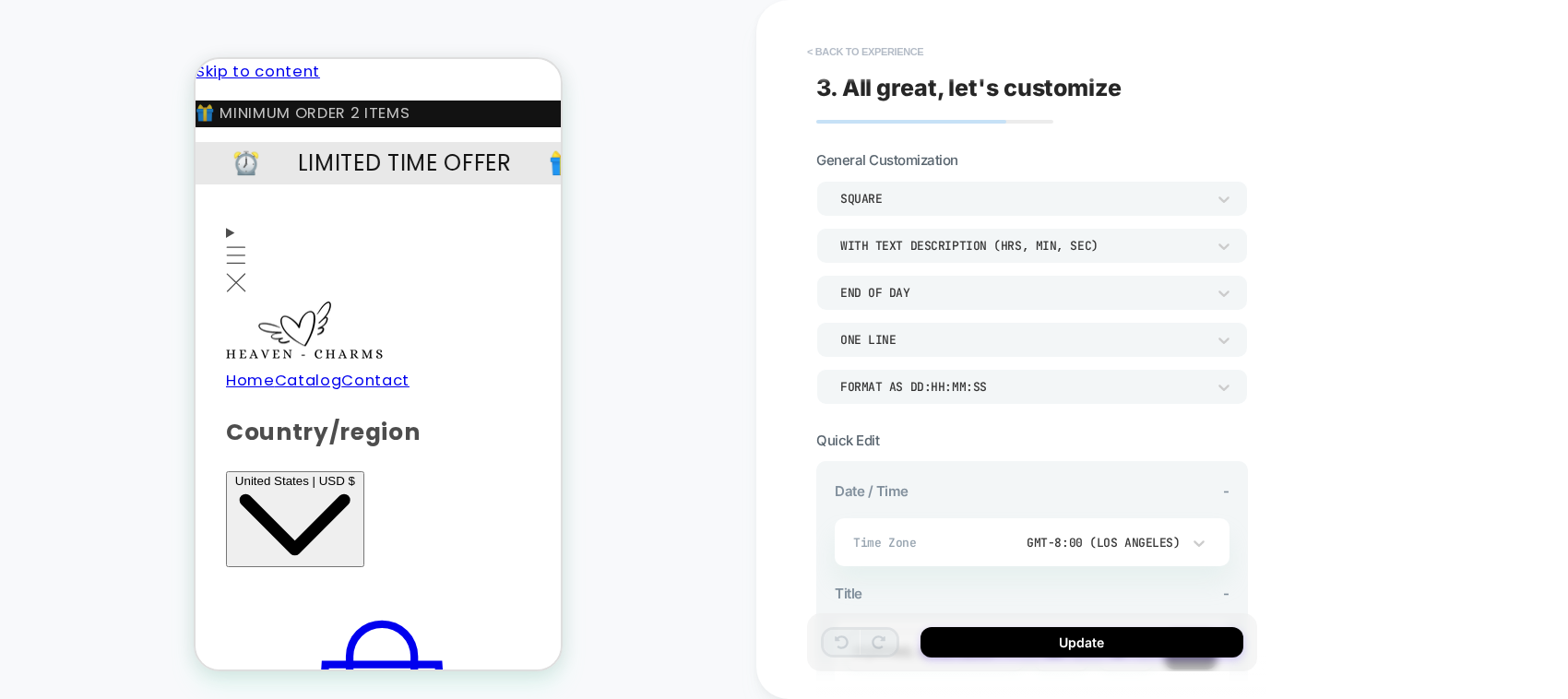 click on "< Back to experience" at bounding box center [865, 52] 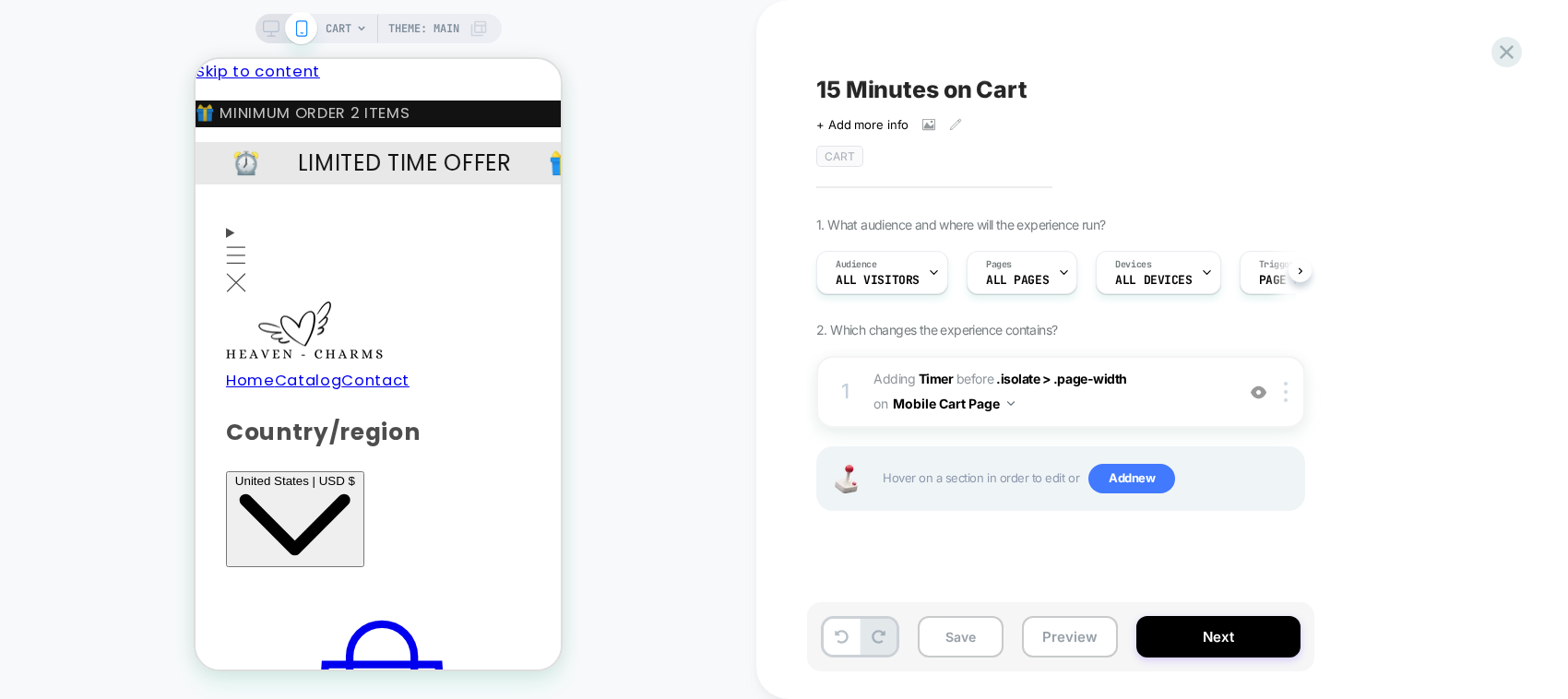 scroll, scrollTop: 0, scrollLeft: 1, axis: horizontal 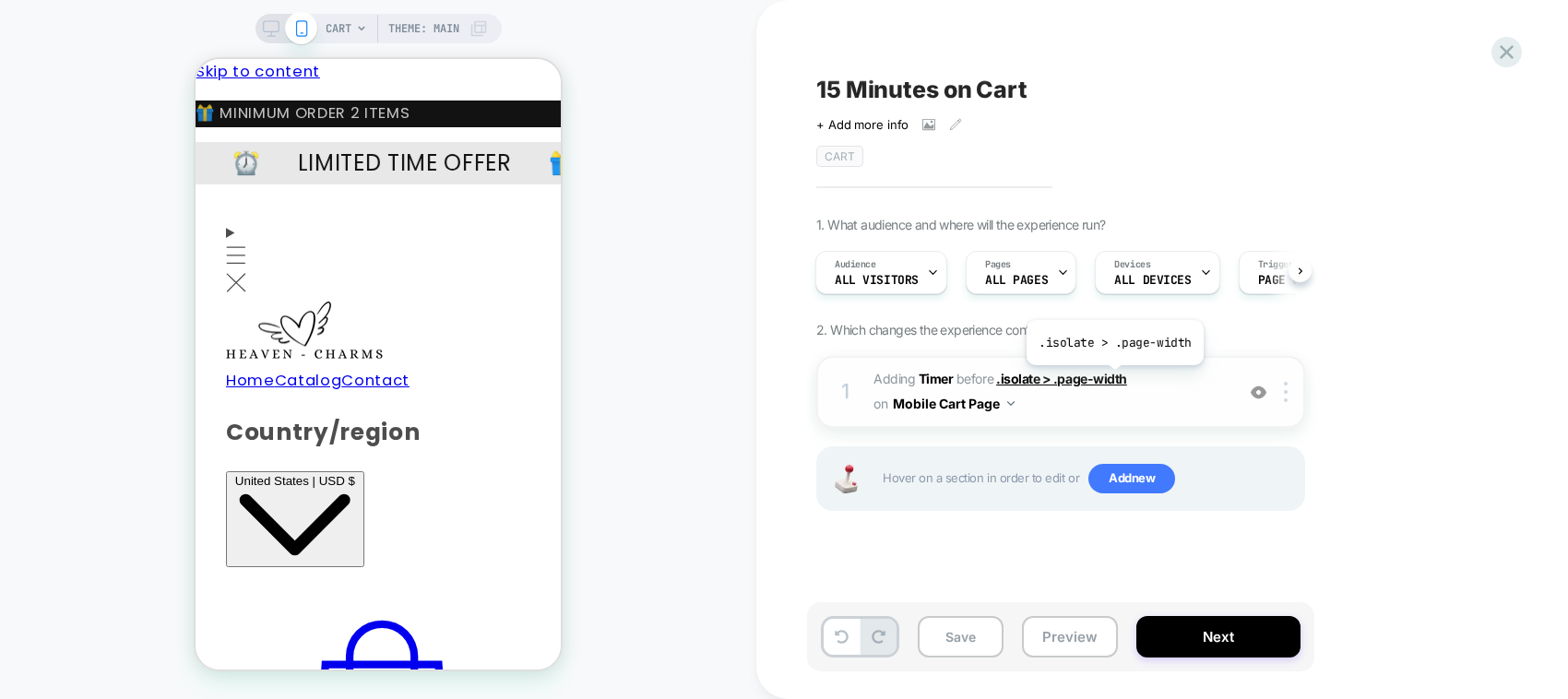 click on ".isolate > .page-width" at bounding box center (1062, 378) 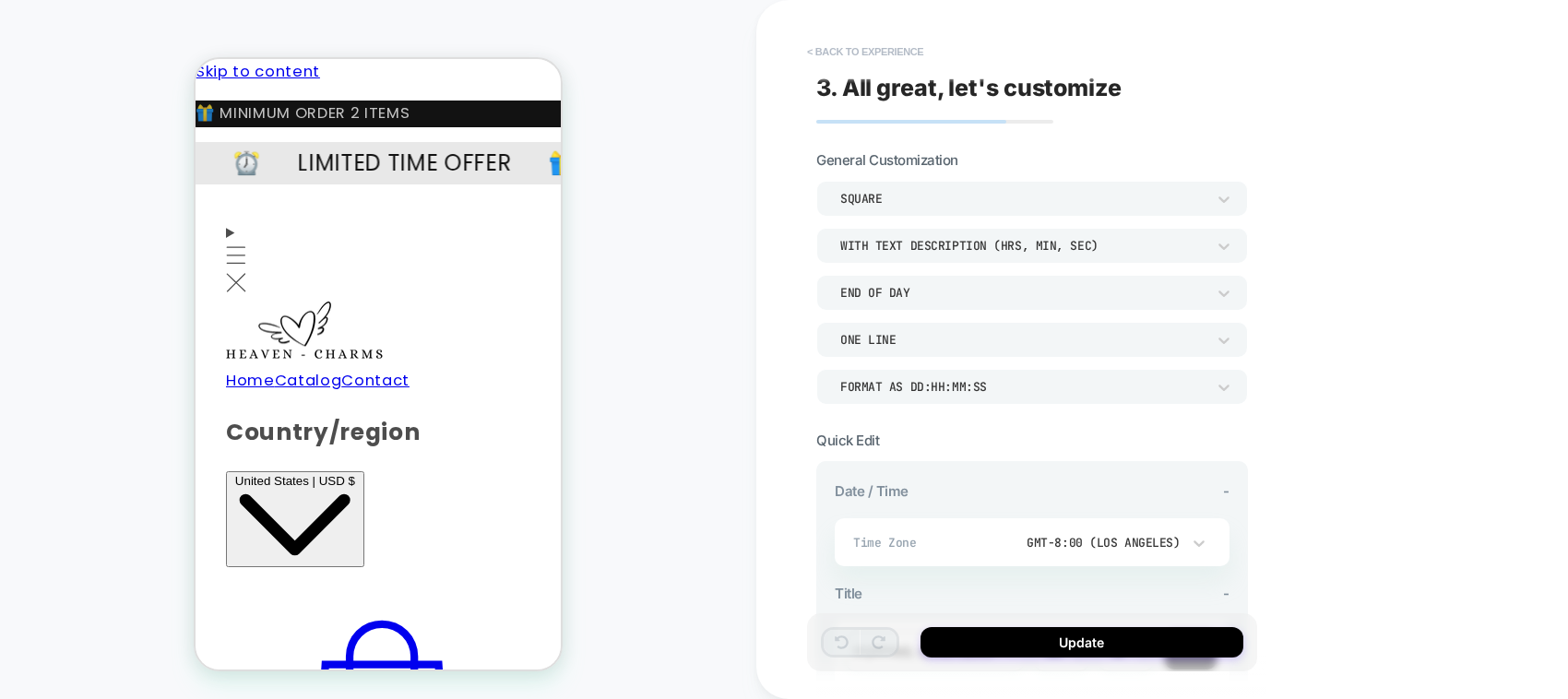 click on "< Back to experience" at bounding box center [865, 52] 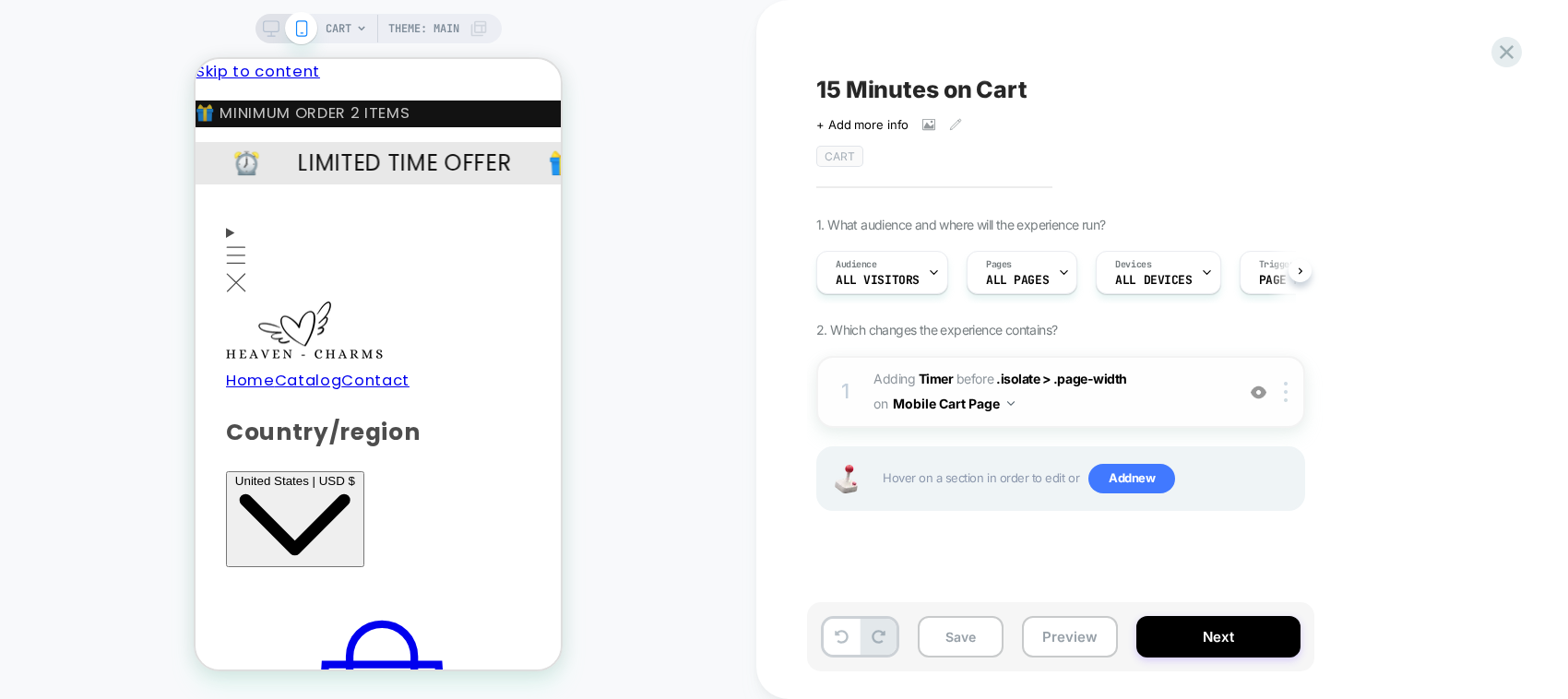 scroll, scrollTop: 0, scrollLeft: 1, axis: horizontal 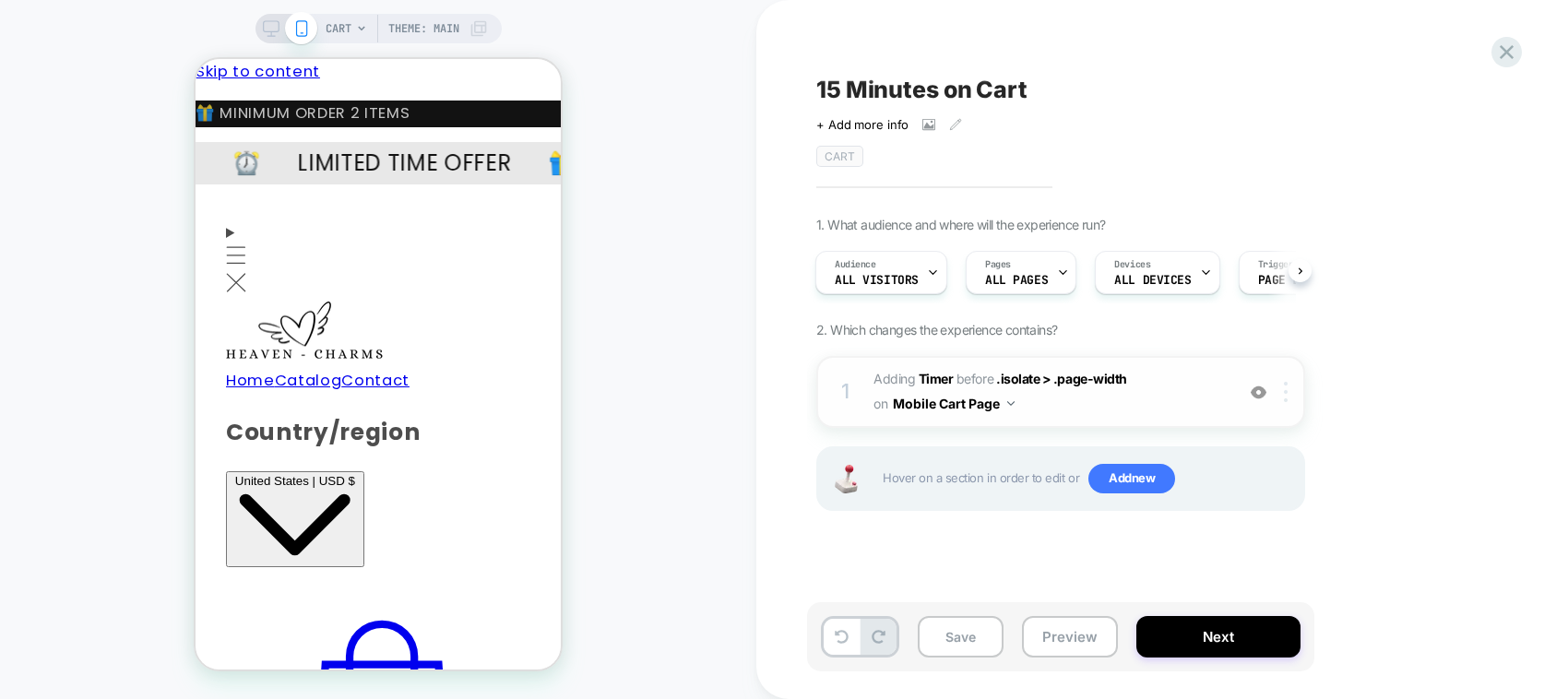 click at bounding box center [1289, 392] 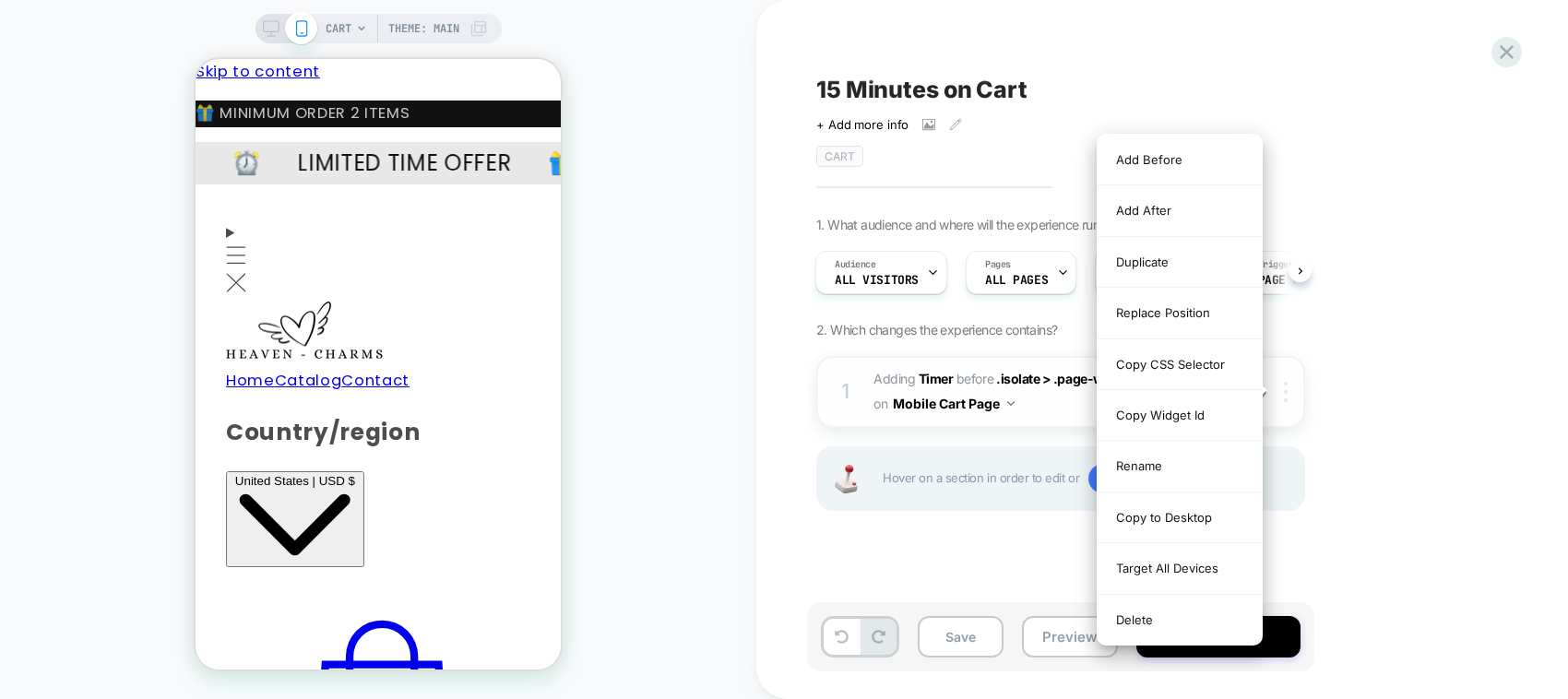 click at bounding box center [1289, 392] 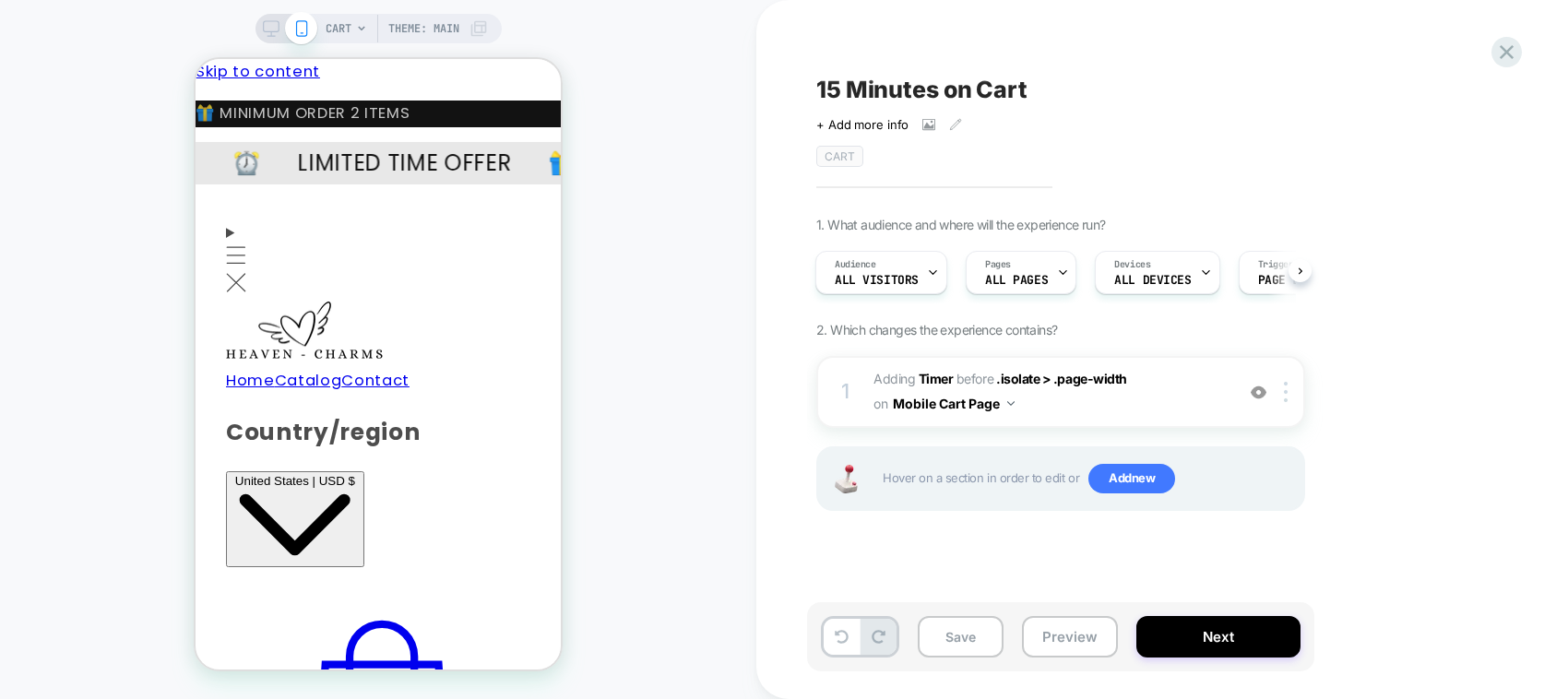 click on "1. What audience and where will the experience run? Audience All Visitors Pages ALL PAGES Devices ALL DEVICES Trigger Page Load 2. Which changes the experience contains? 1 #_loomi_addon_1754330921996 Adding   Timer   BEFORE .isolate > .page-width .isolate > .page-width   on Mobile Cart Page Add Before Add After Duplicate Replace Position Copy CSS Selector Copy Widget Id Rename Copy to   Desktop Target   All Devices Delete Hover on a section in order to edit or  Add  new" at bounding box center [1153, 386] 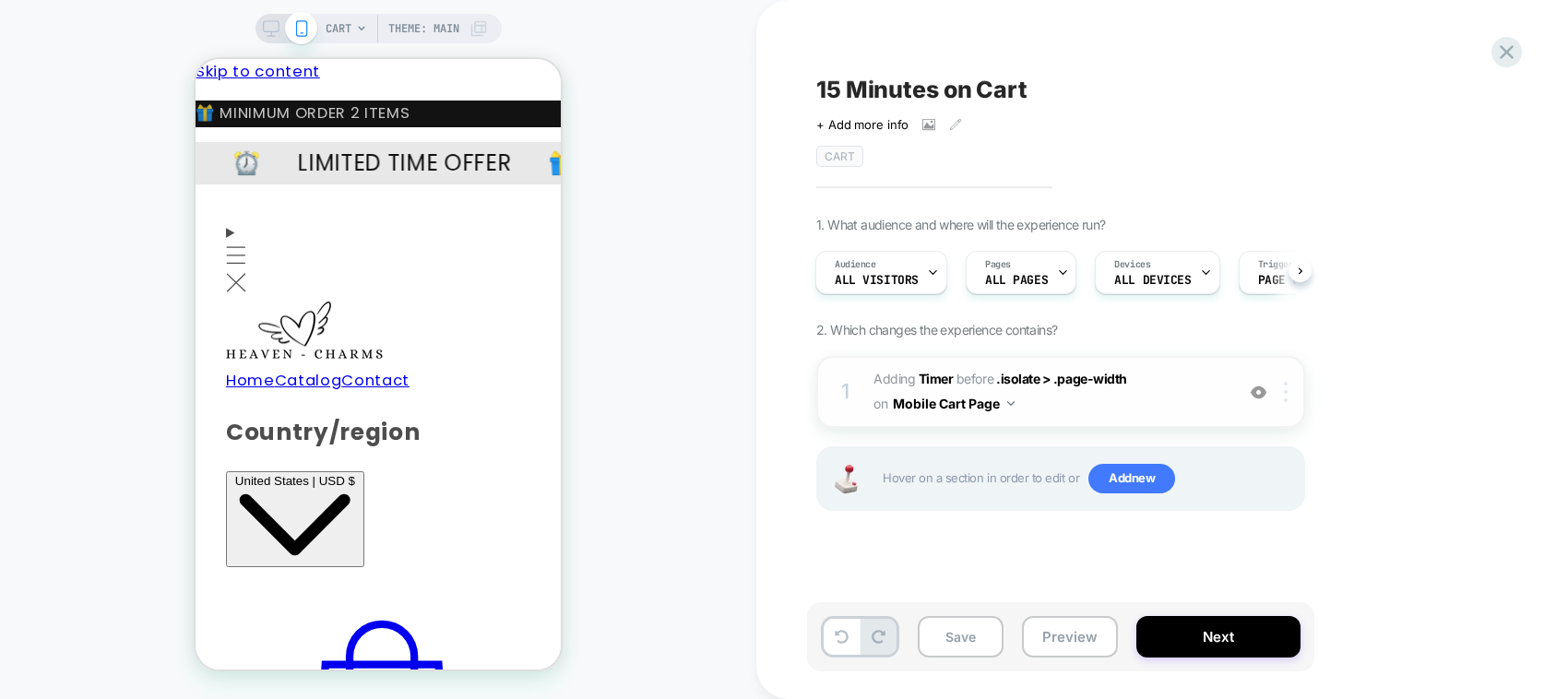 click at bounding box center (1286, 392) 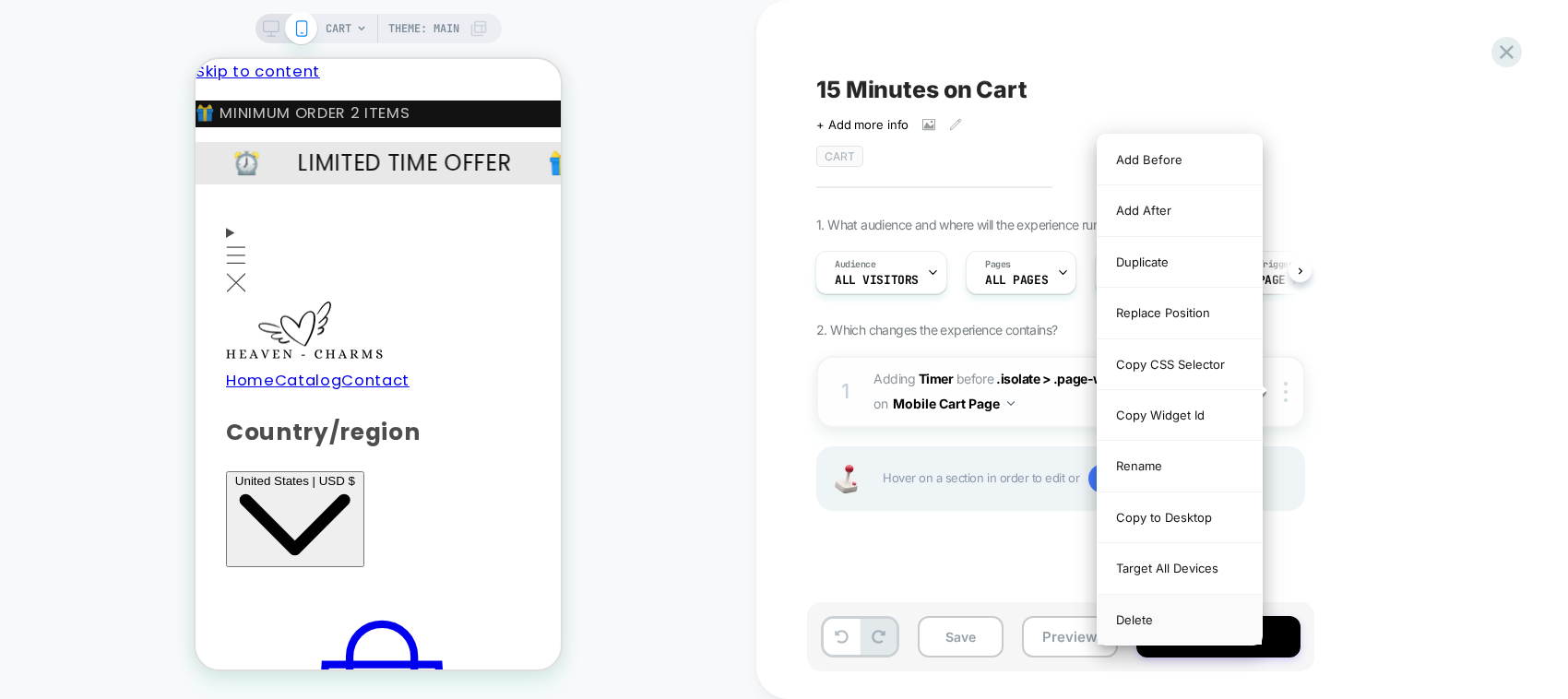 click on "Delete" at bounding box center (1180, 620) 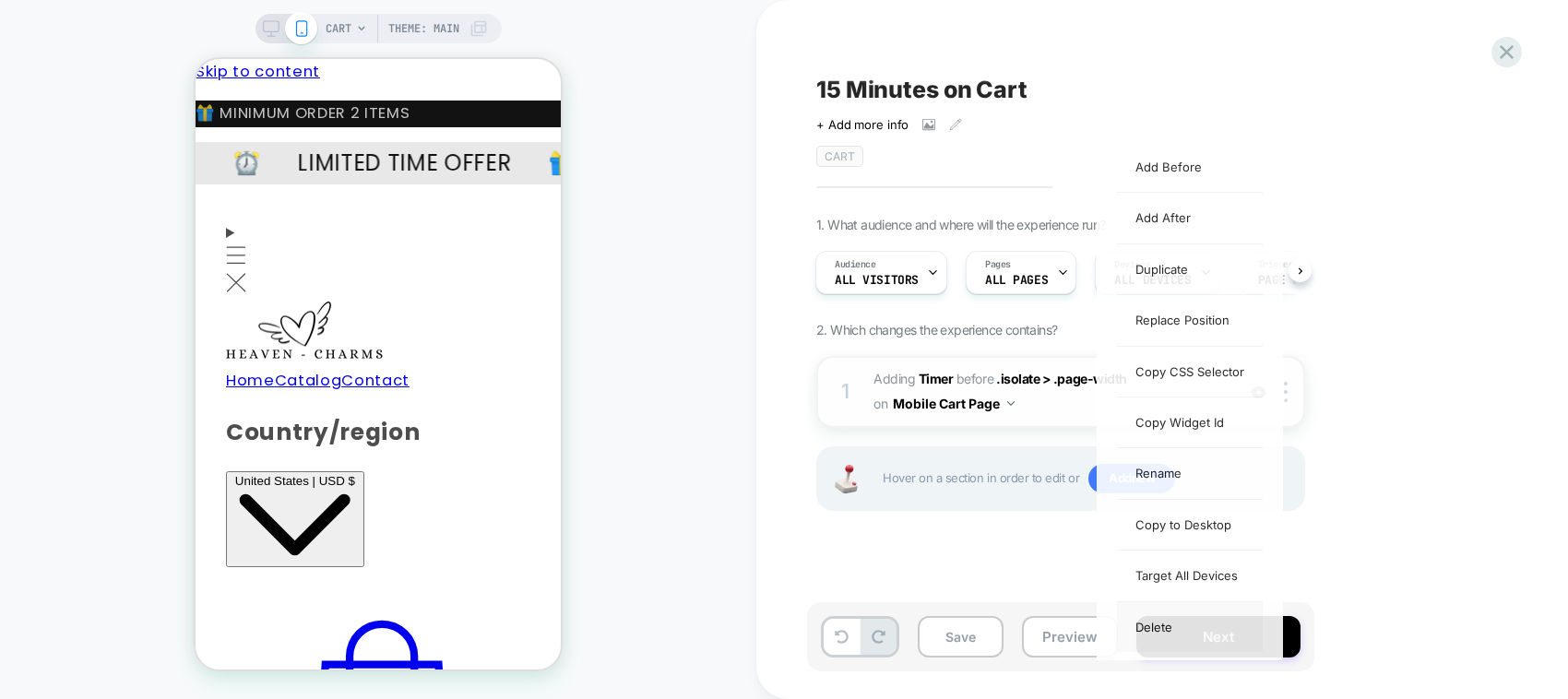 scroll, scrollTop: 0, scrollLeft: 0, axis: both 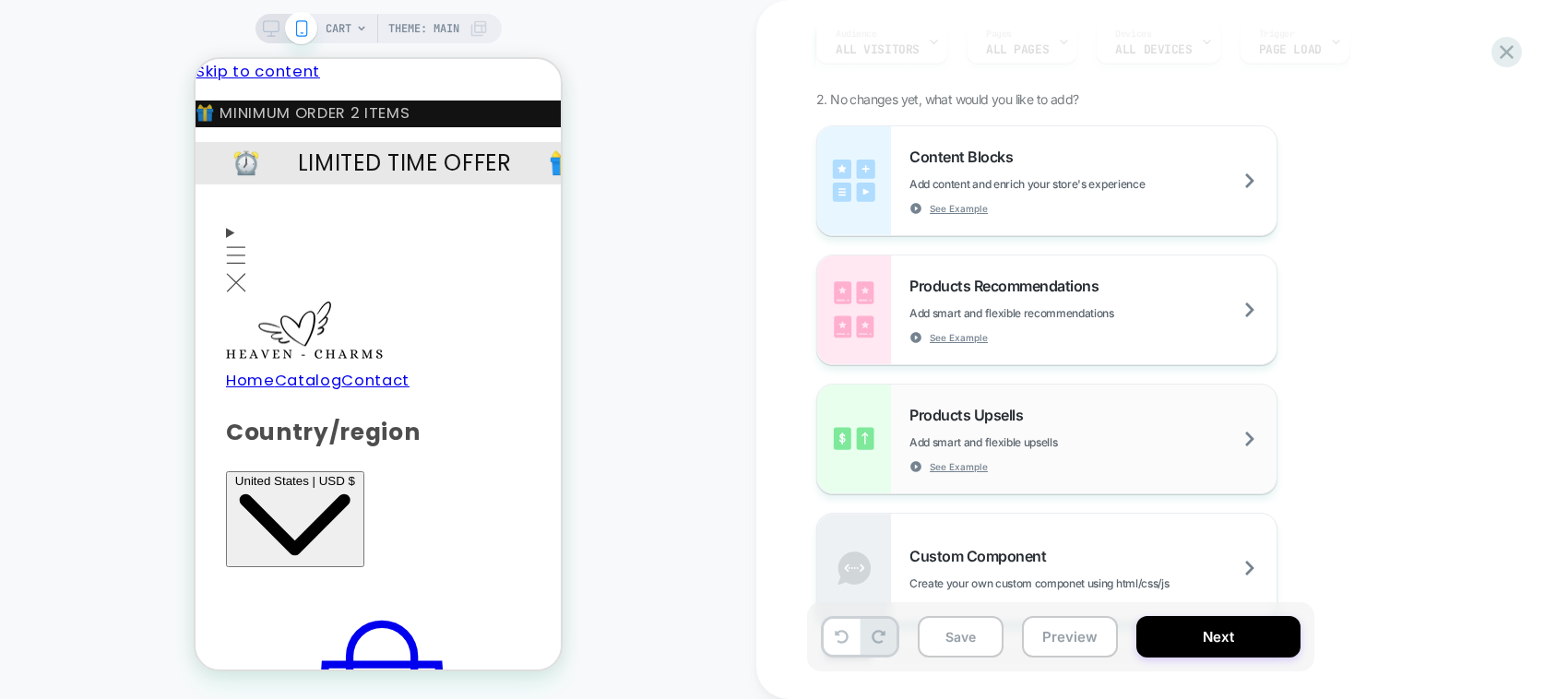 click on "Products Upsells Add smart and flexible upsells See Example" at bounding box center [1093, 439] 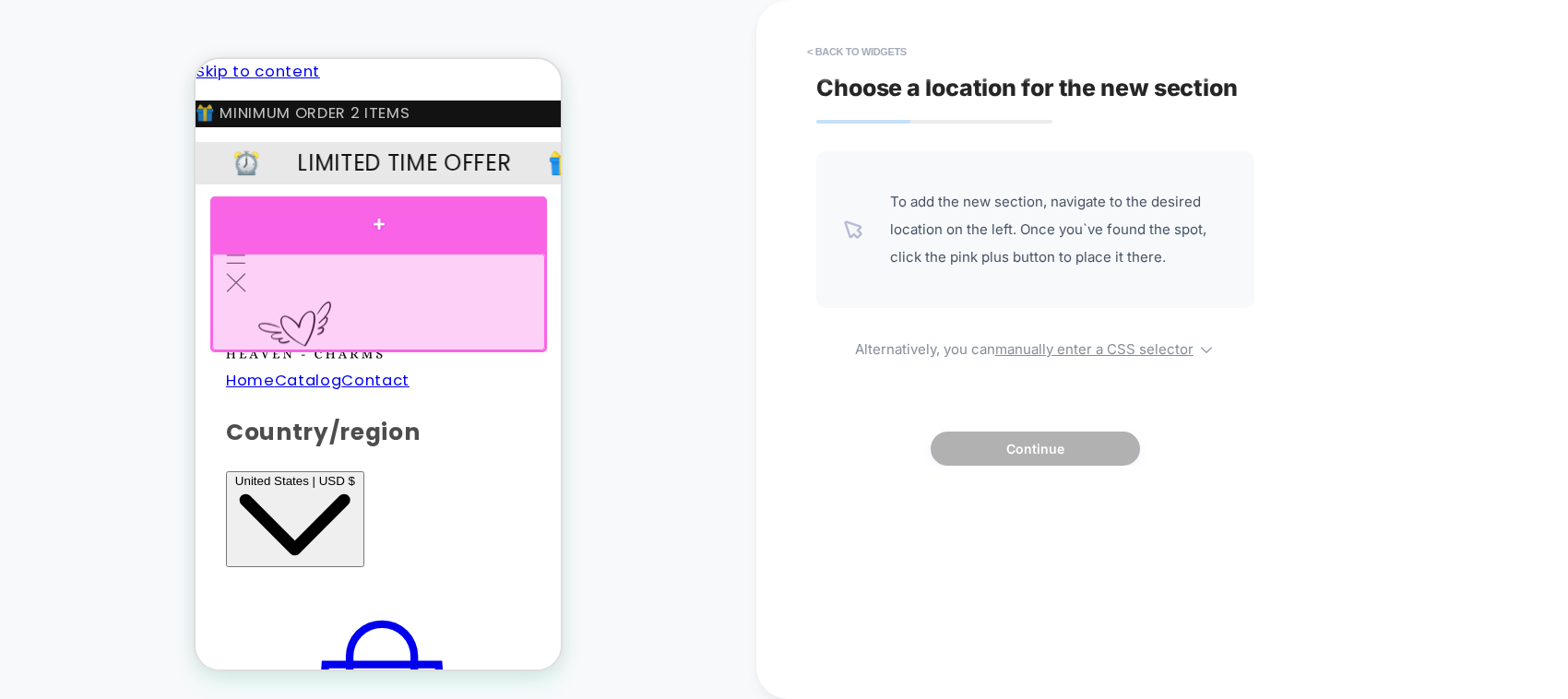 click at bounding box center [378, 224] 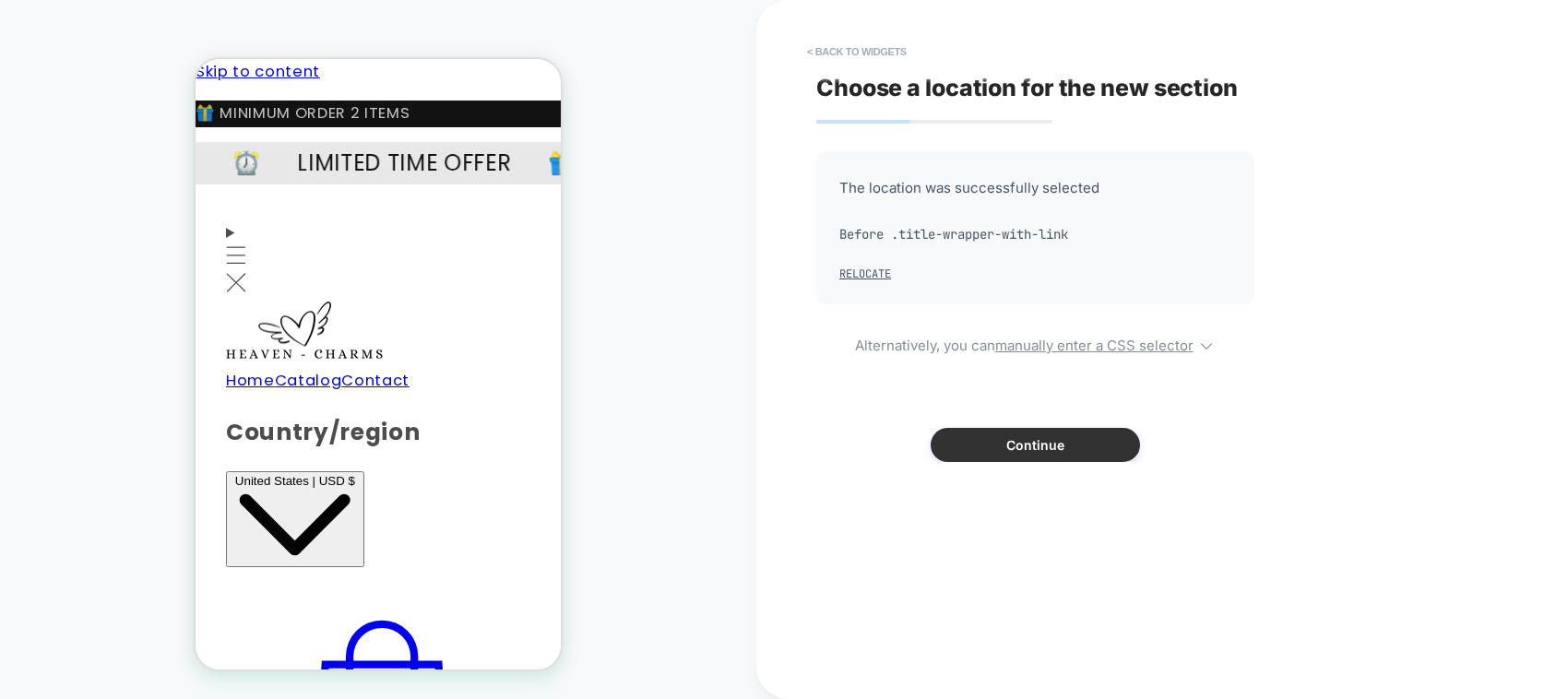 click on "Continue" at bounding box center [1035, 444] 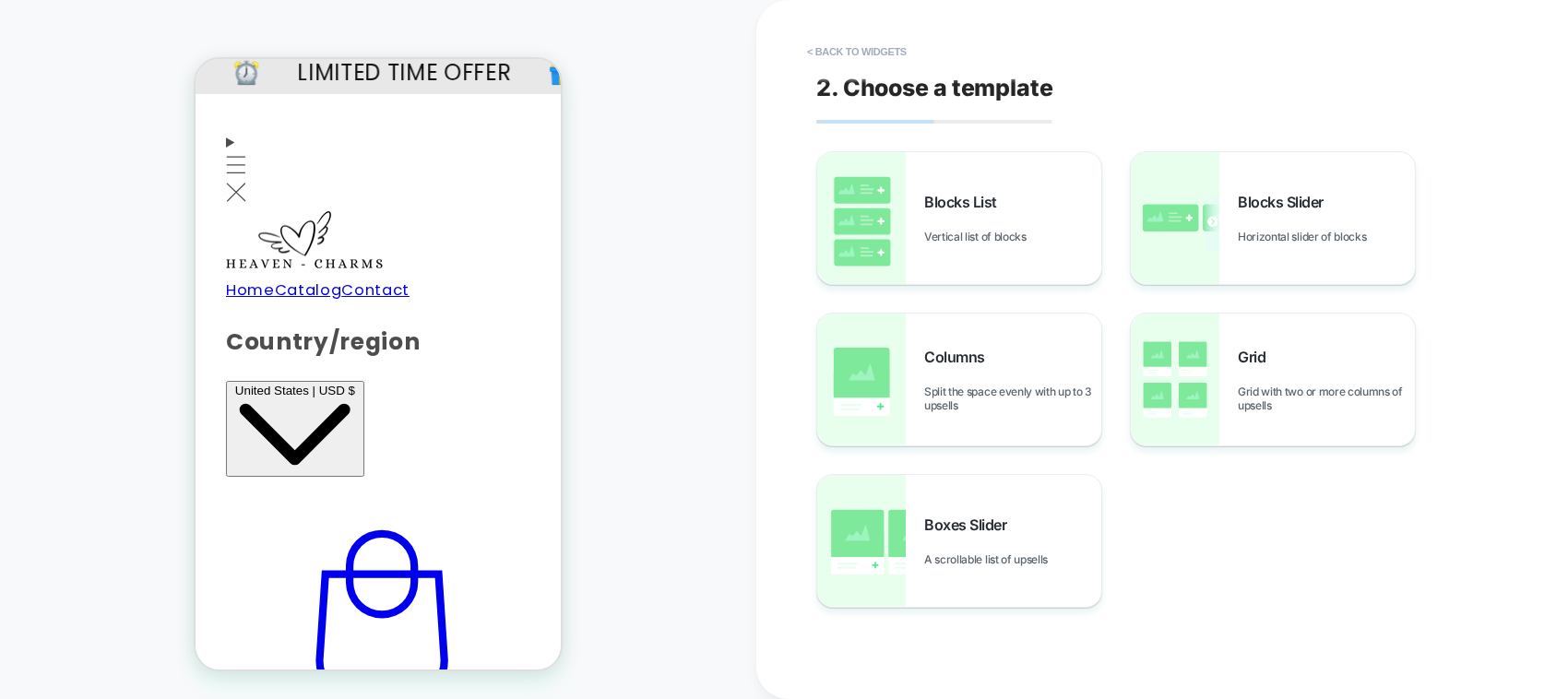 scroll, scrollTop: 109, scrollLeft: 0, axis: vertical 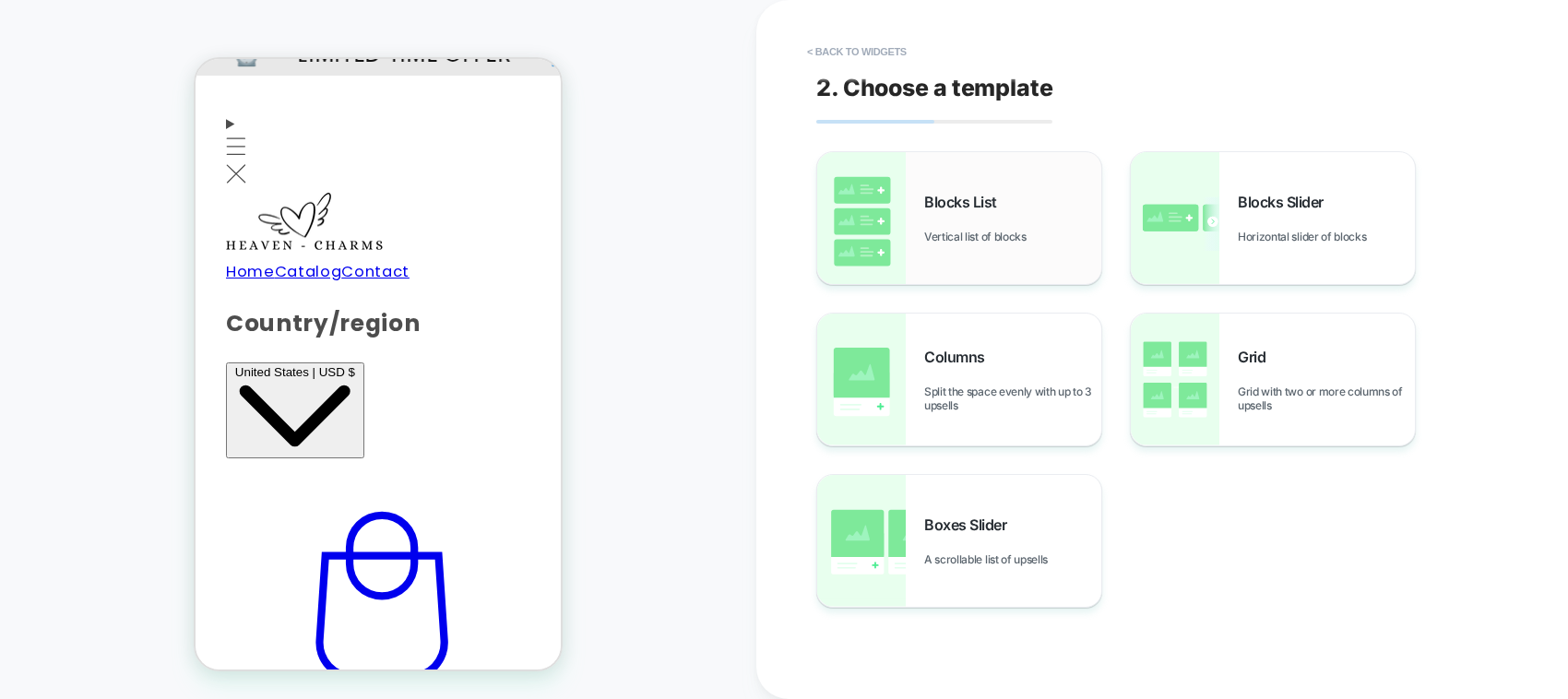 click on "Vertical list of blocks" at bounding box center (980, 236) 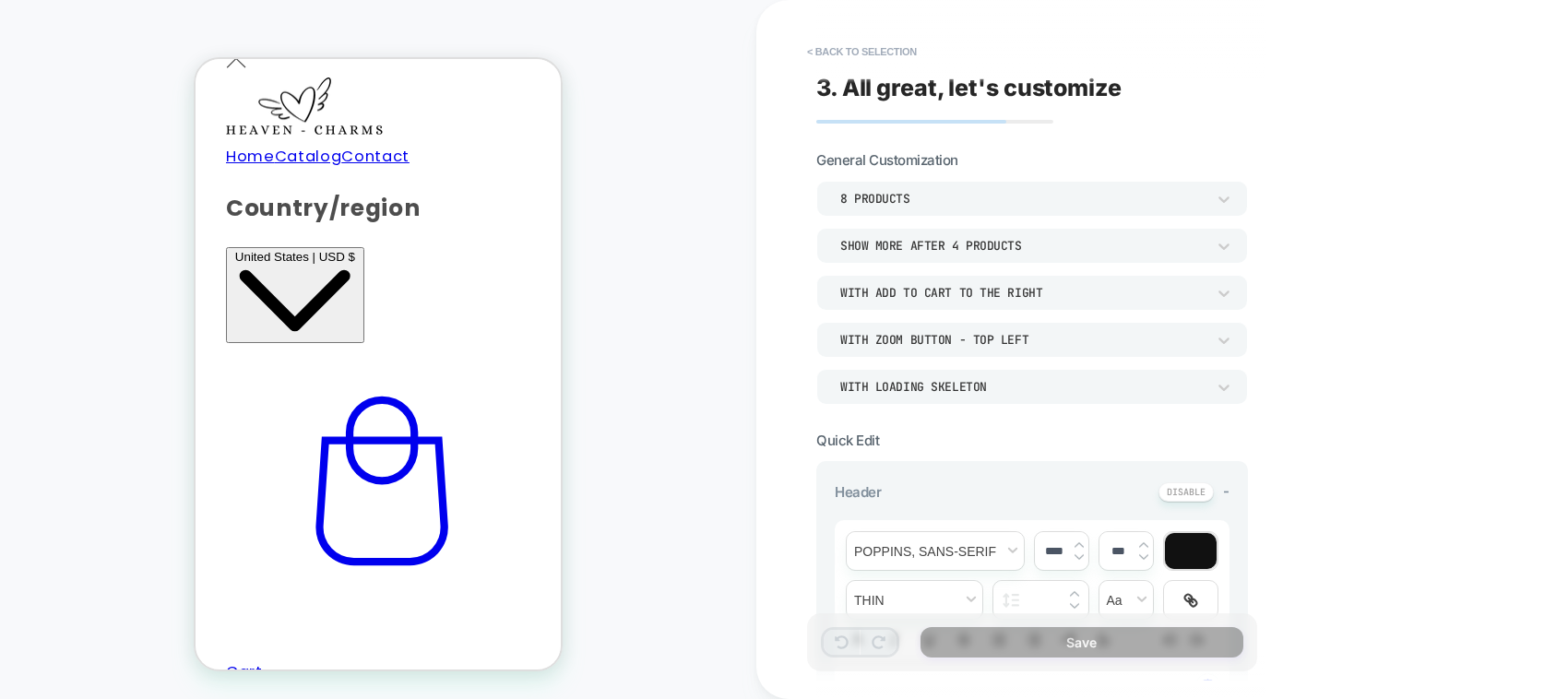 scroll, scrollTop: 339, scrollLeft: 0, axis: vertical 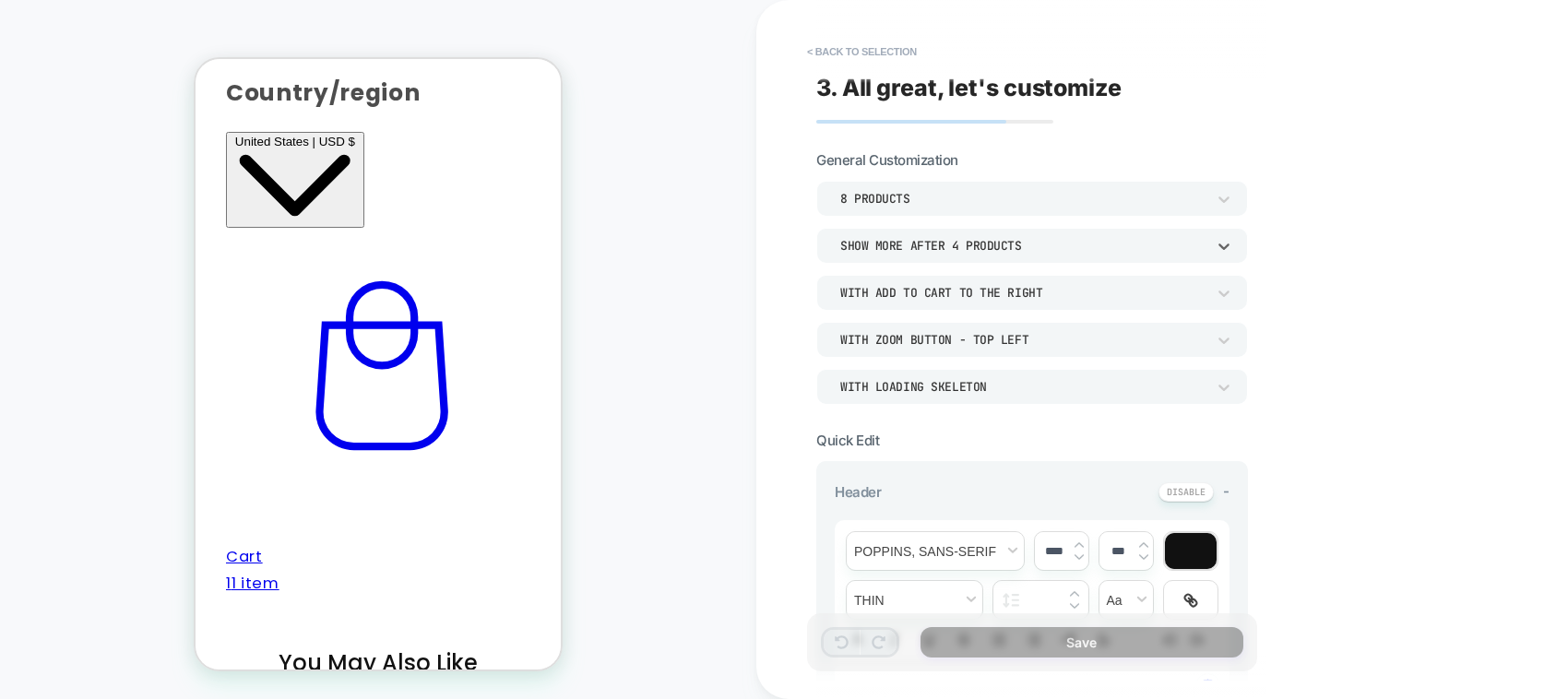 click on "Show more after 4 Products" at bounding box center [1023, 245] 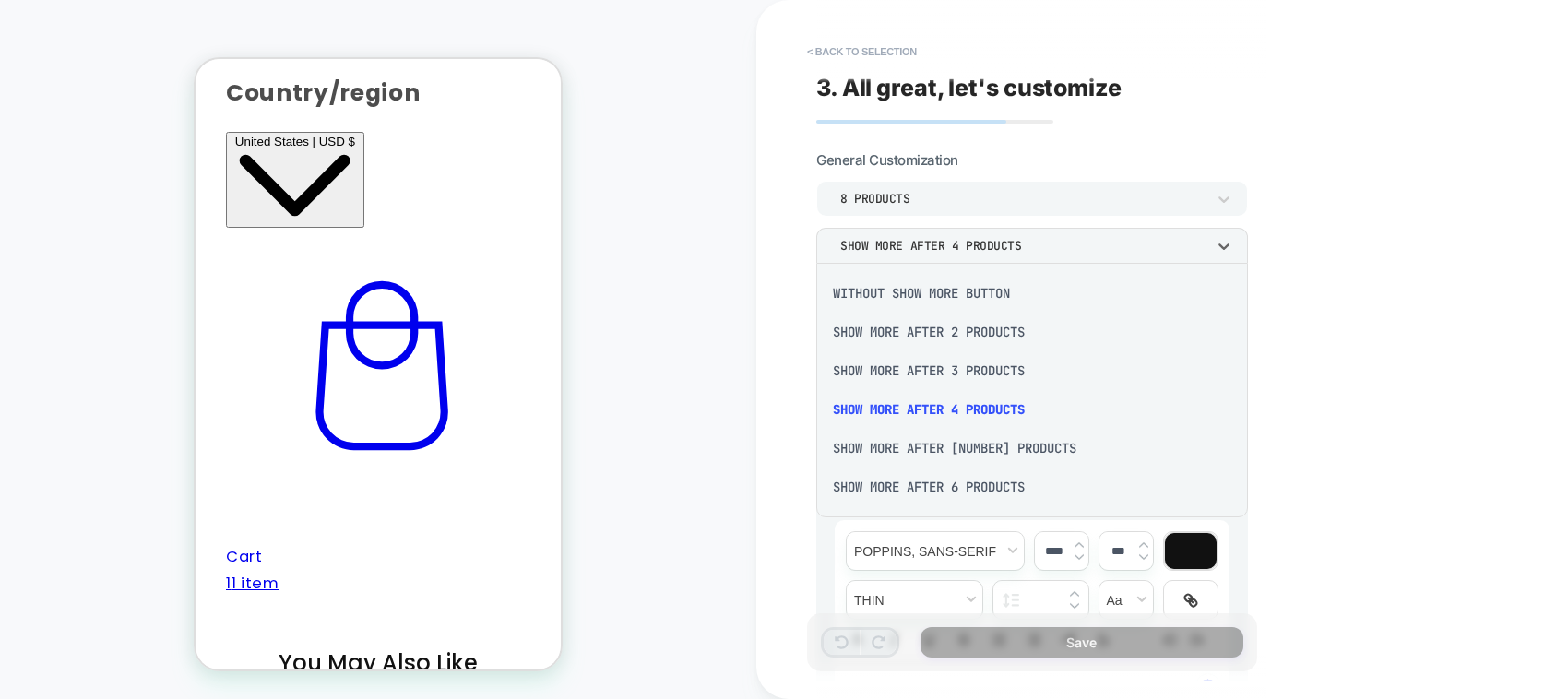 click at bounding box center [784, 350] 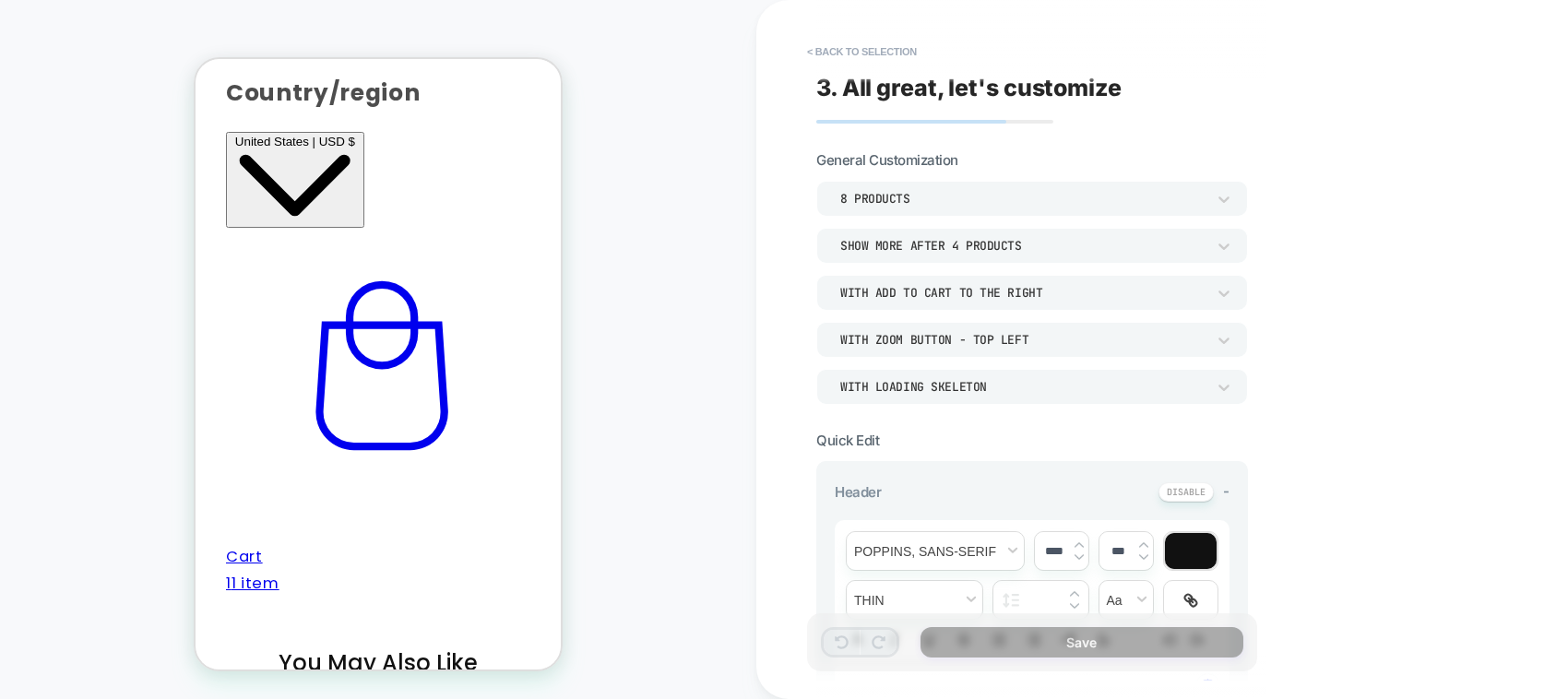 click on "With add to cart to the right" at bounding box center (1023, 292) 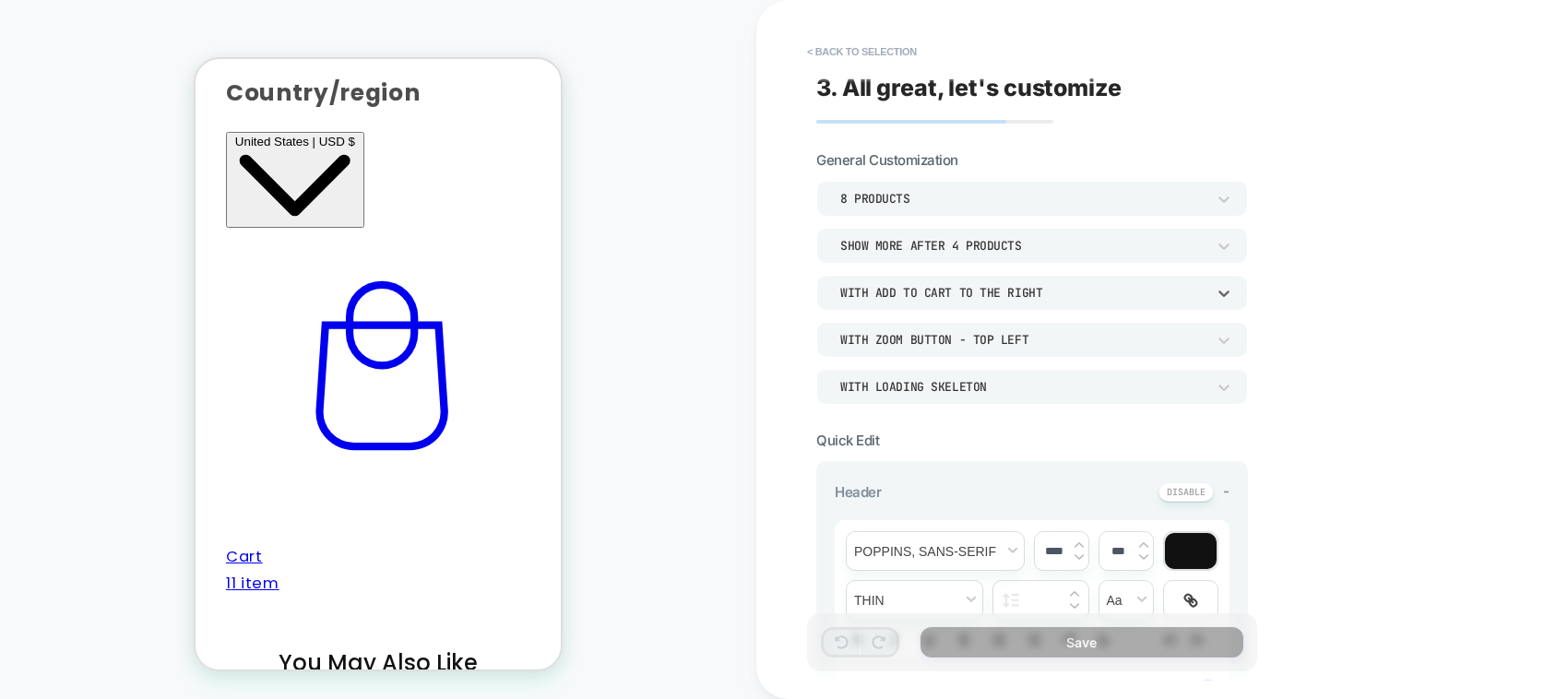 click on "With Zoom Button - Top Left" at bounding box center (1023, 339) 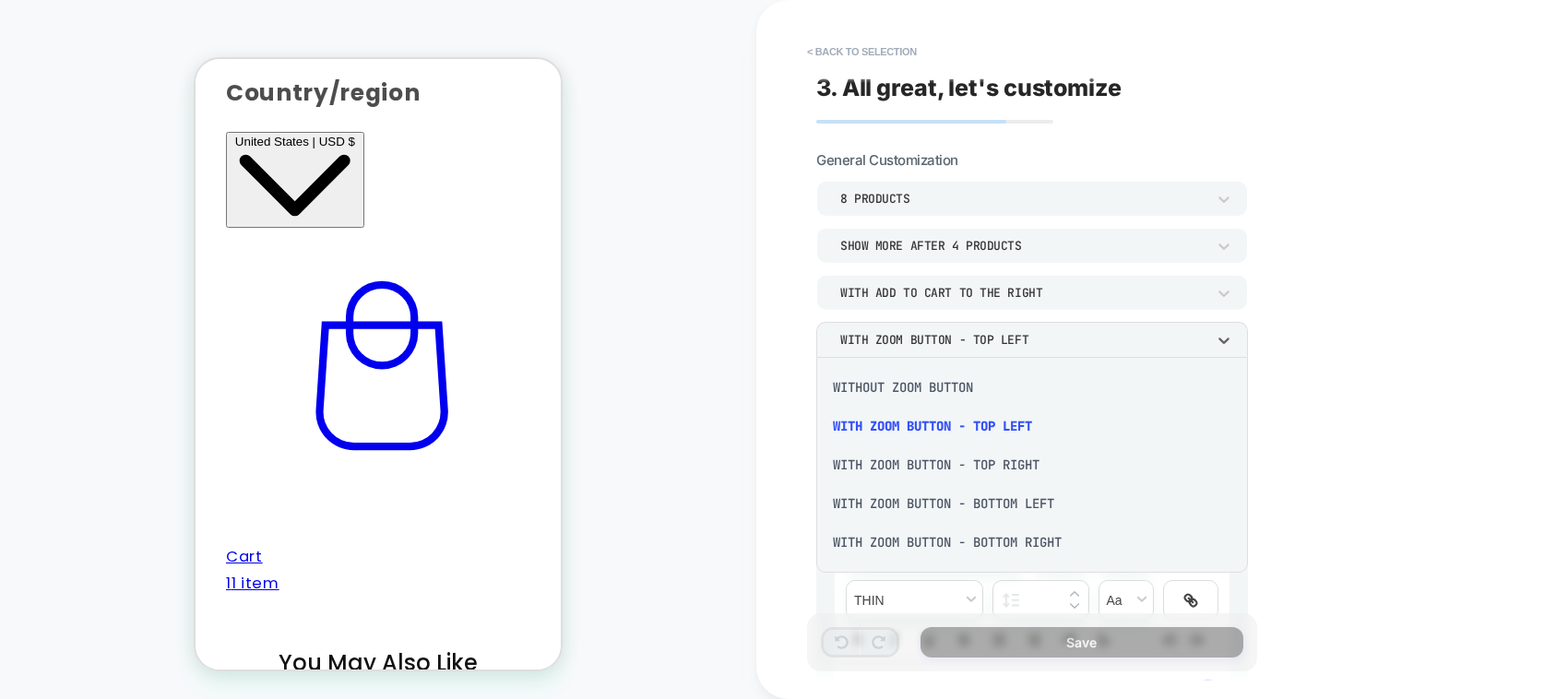 click at bounding box center (784, 350) 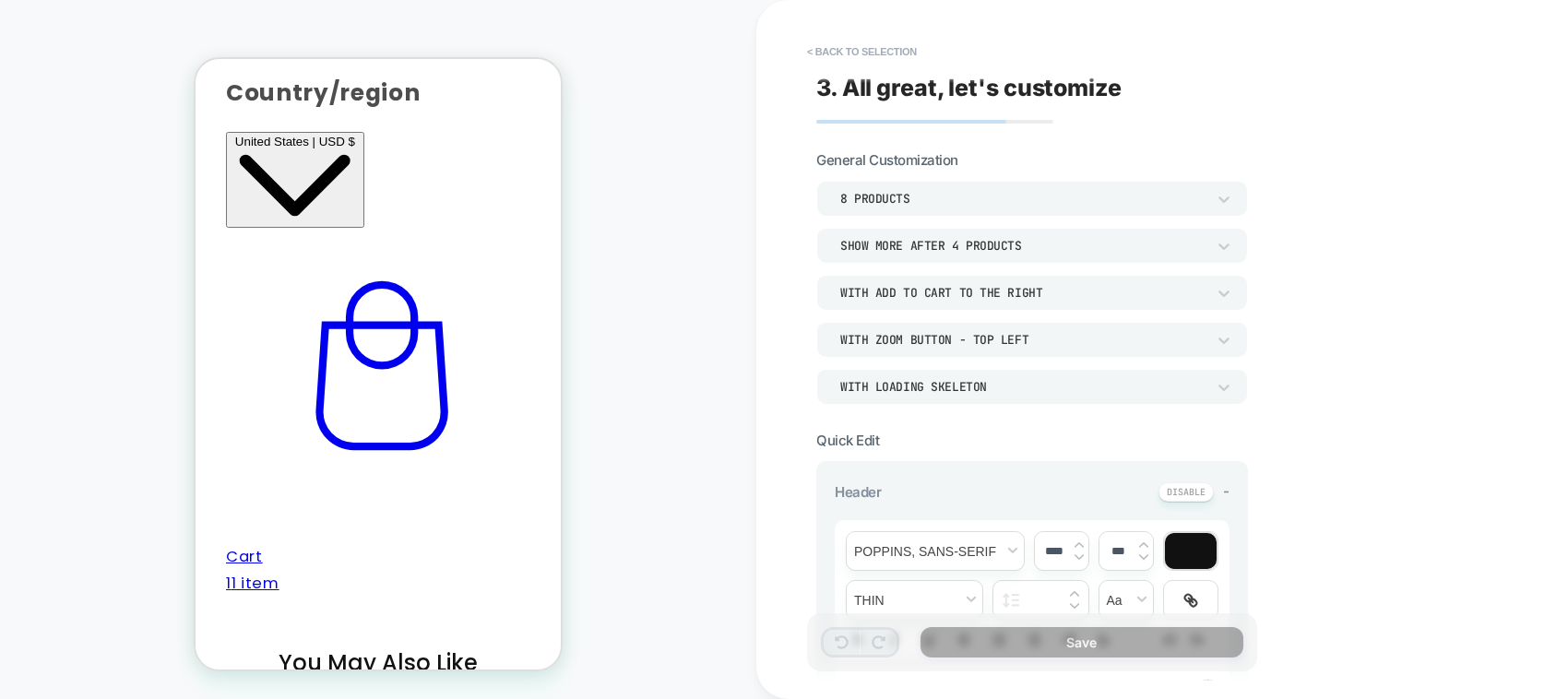 click on "With Zoom Button - Top Left" at bounding box center [1023, 339] 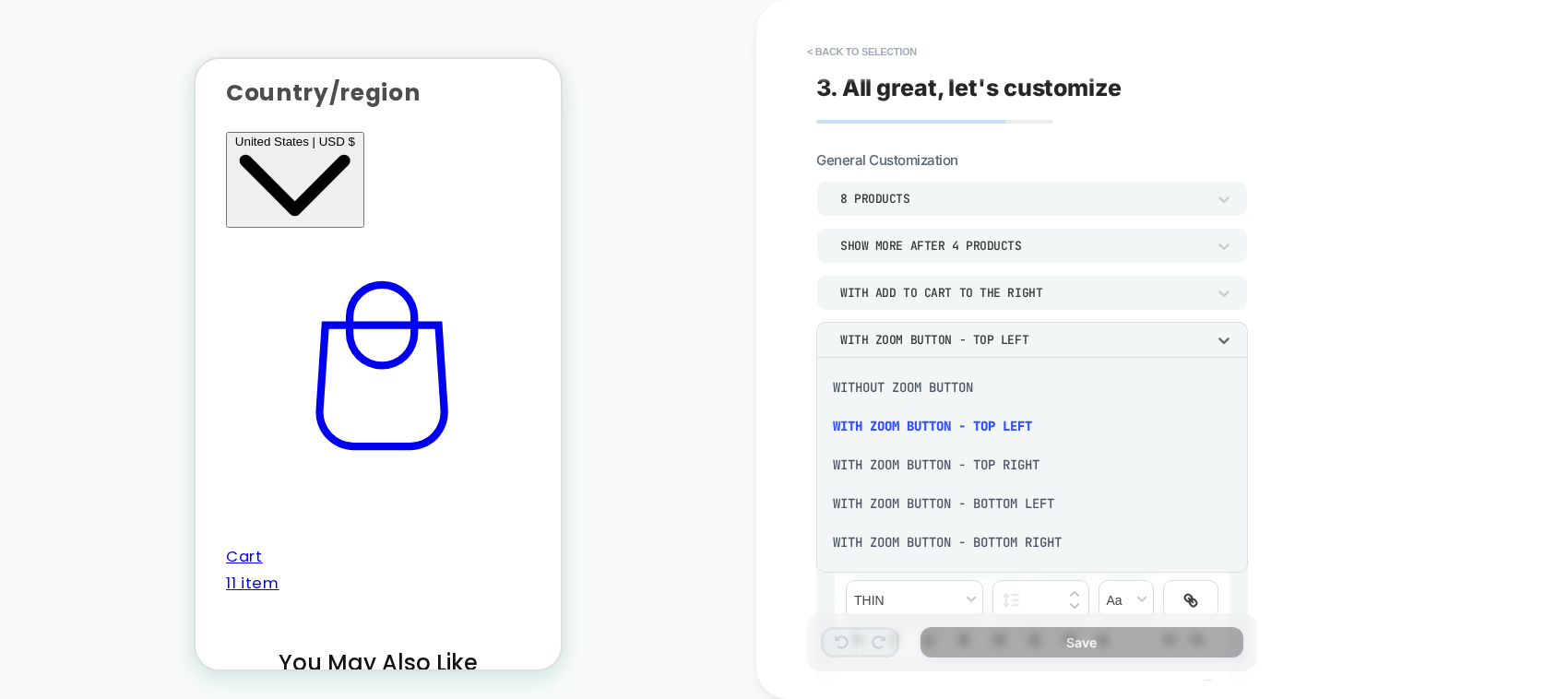 click on "Without Zoom Button" at bounding box center (1032, 387) 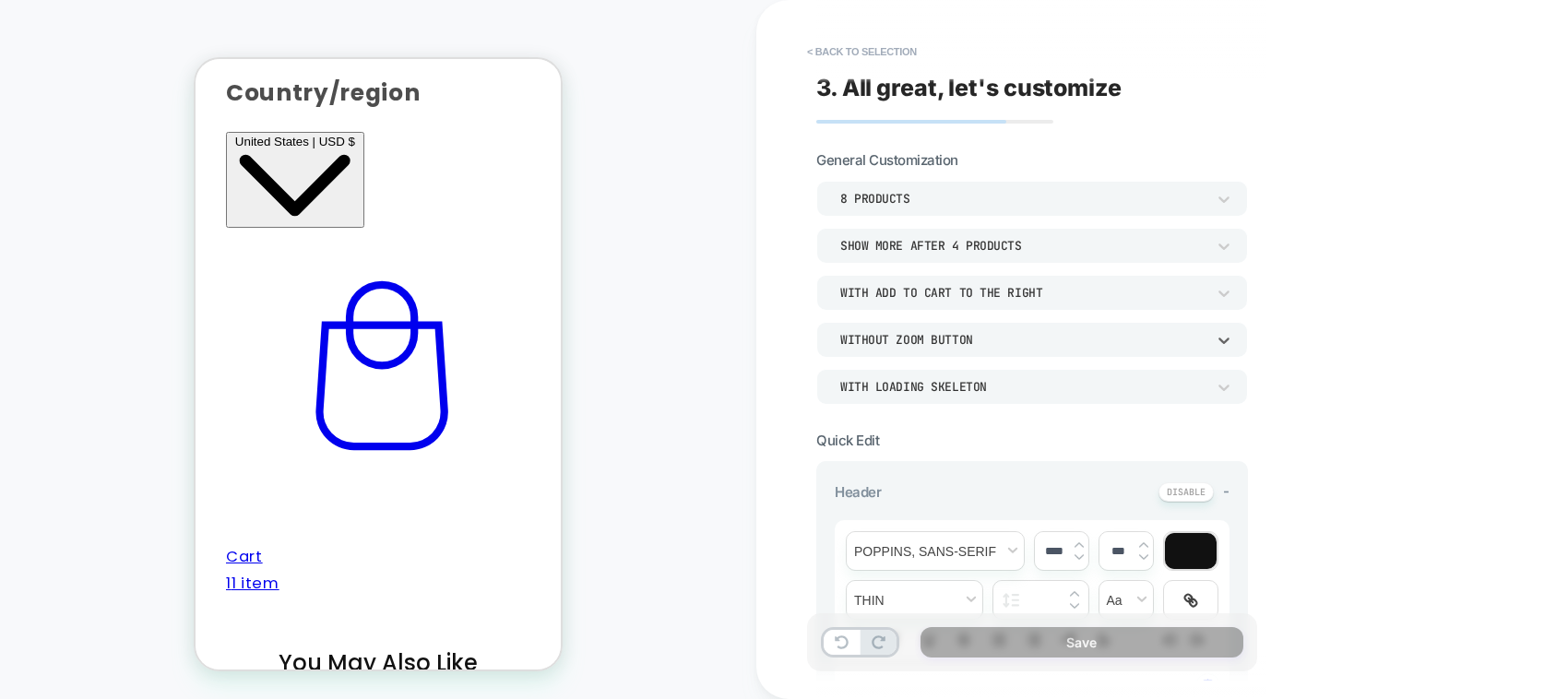 click on "Without Zoom Button" at bounding box center [1023, 339] 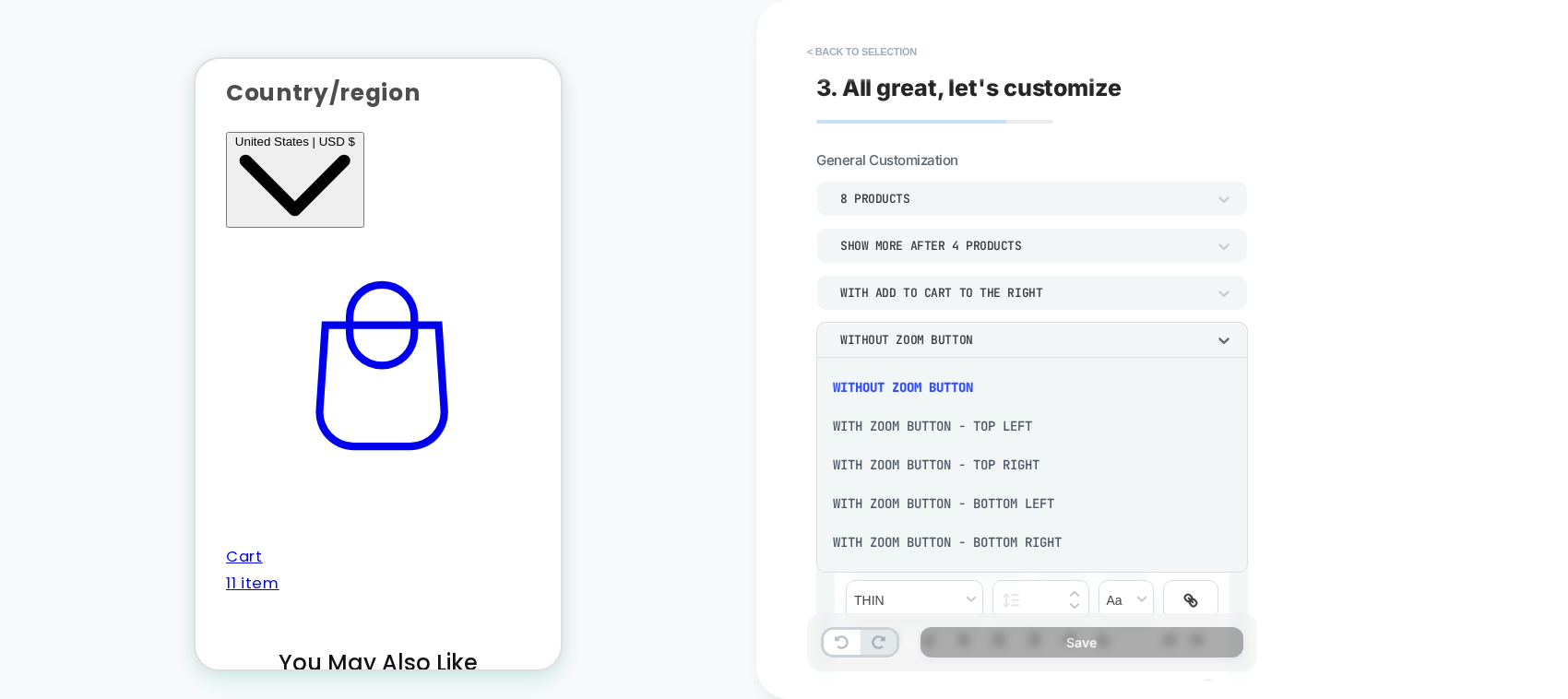 click on "With Zoom Button - Top Left" at bounding box center [1032, 426] 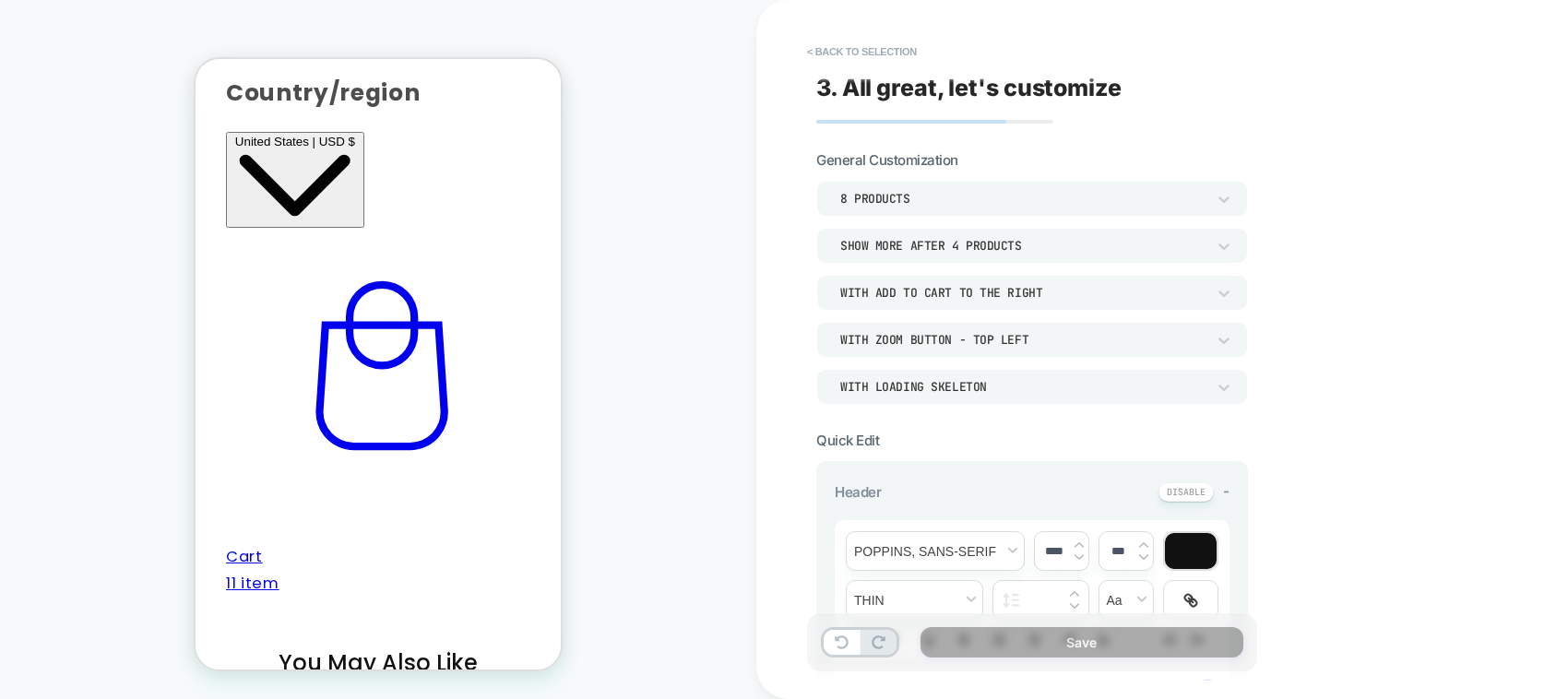 click at bounding box center [207, 1037] 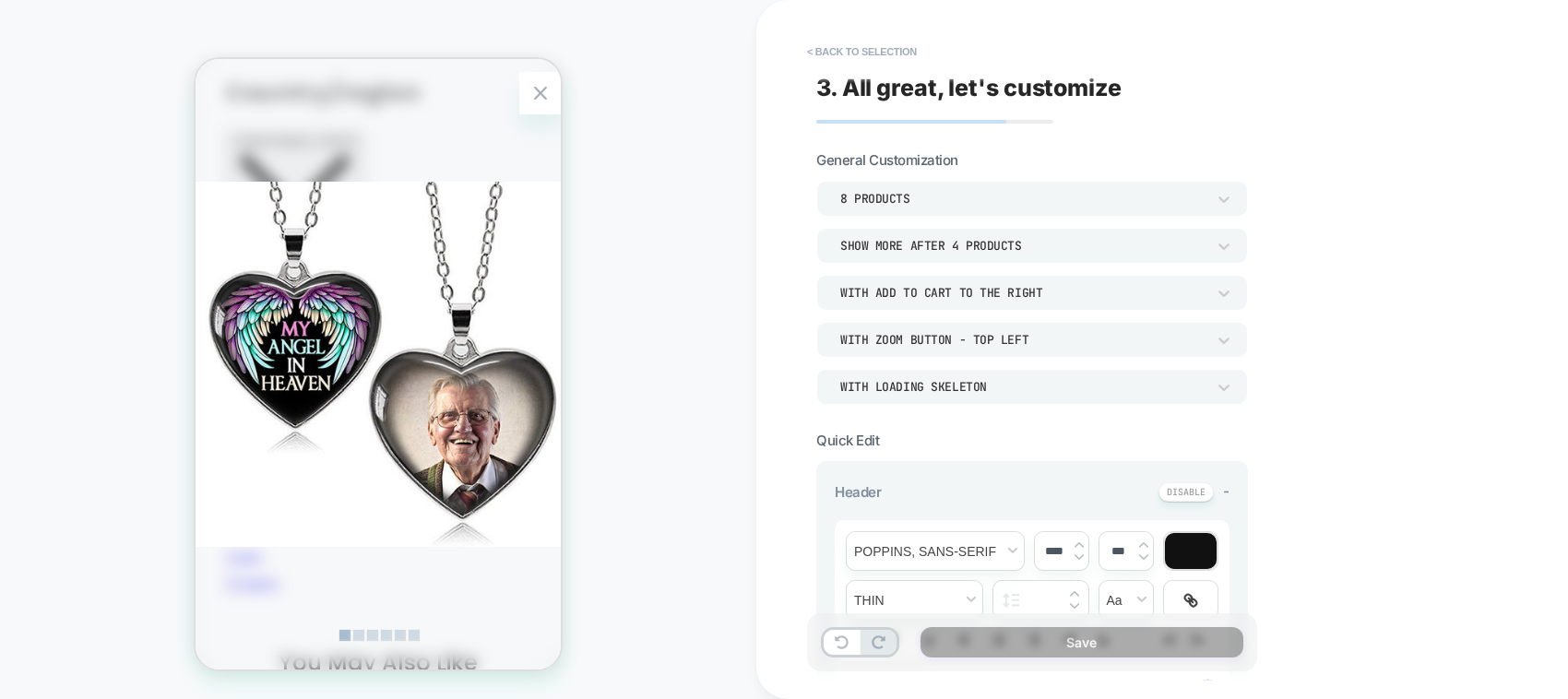 click at bounding box center [540, 93] 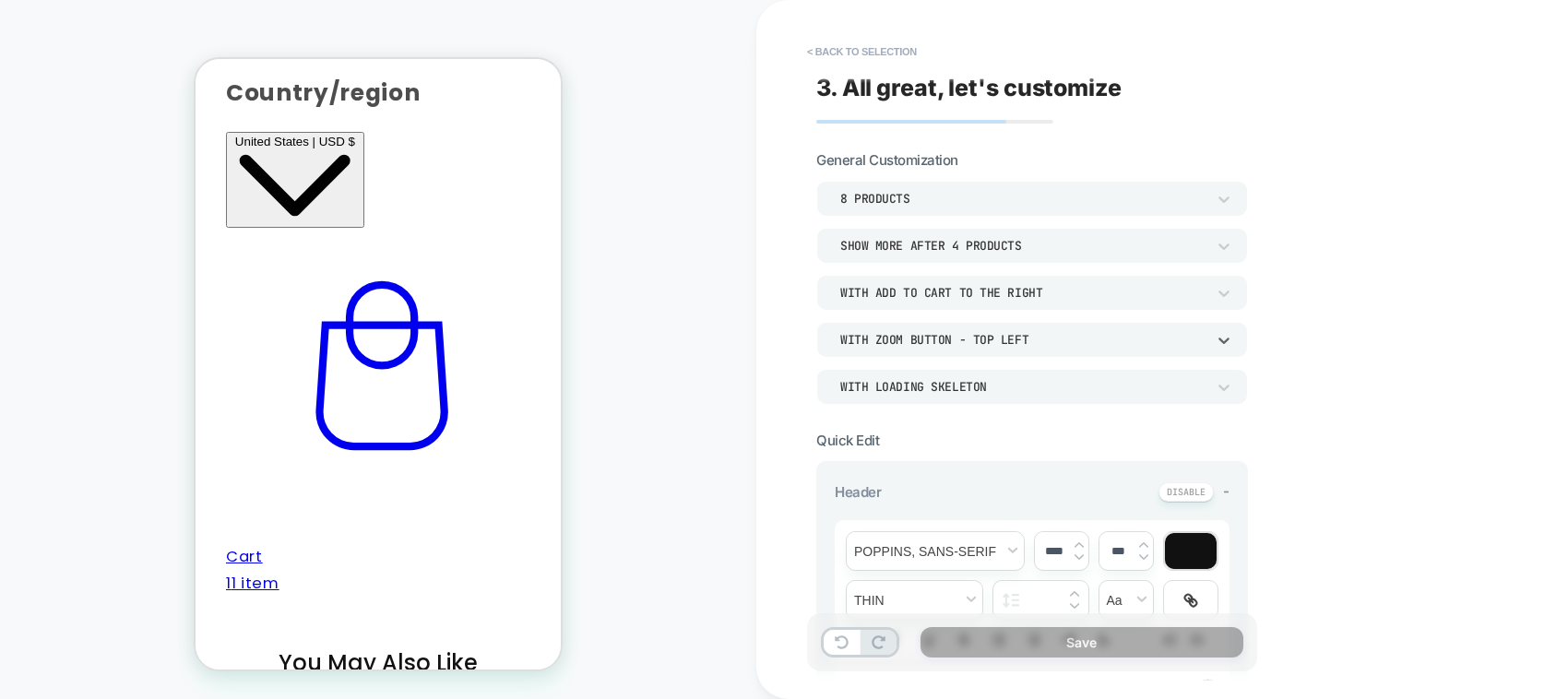 click on "With Zoom Button - Top Left" at bounding box center (1023, 339) 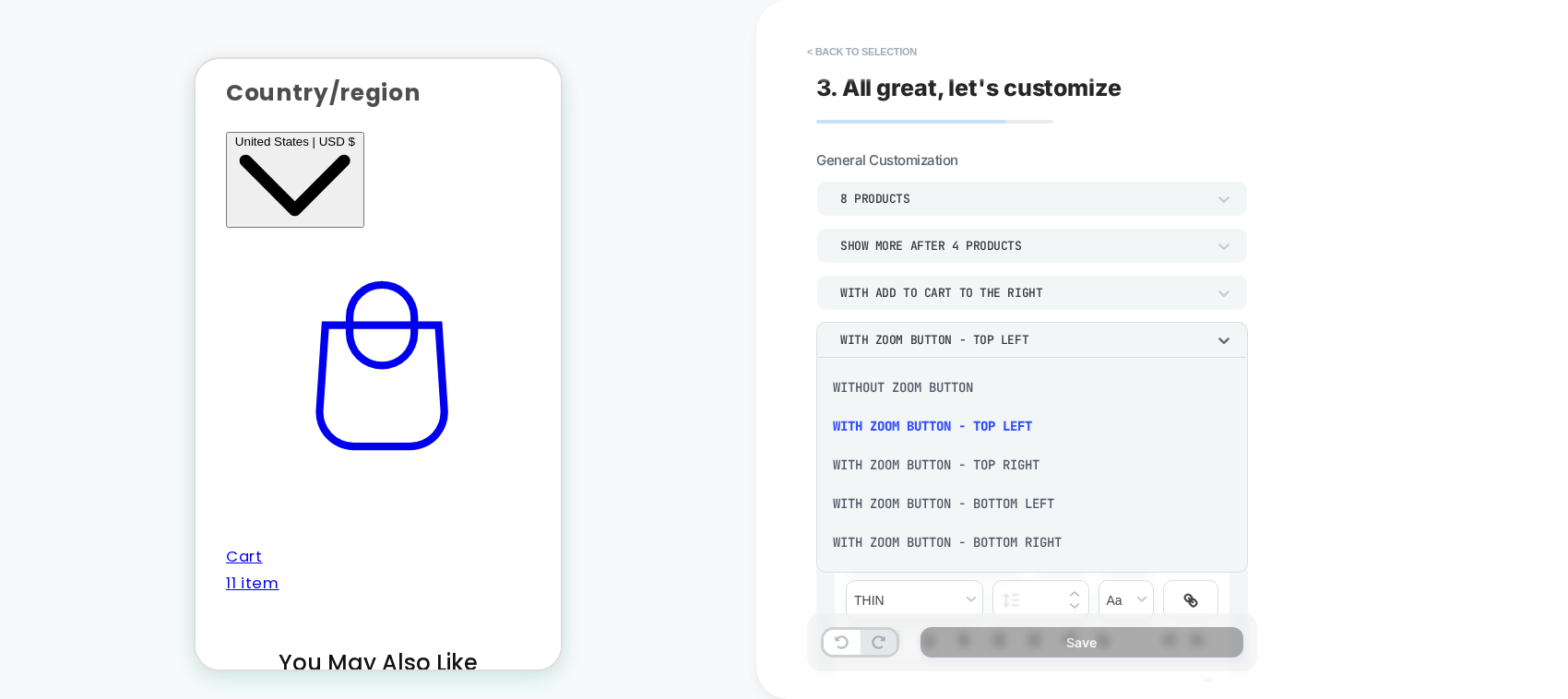 click on "Without Zoom Button" at bounding box center [1032, 387] 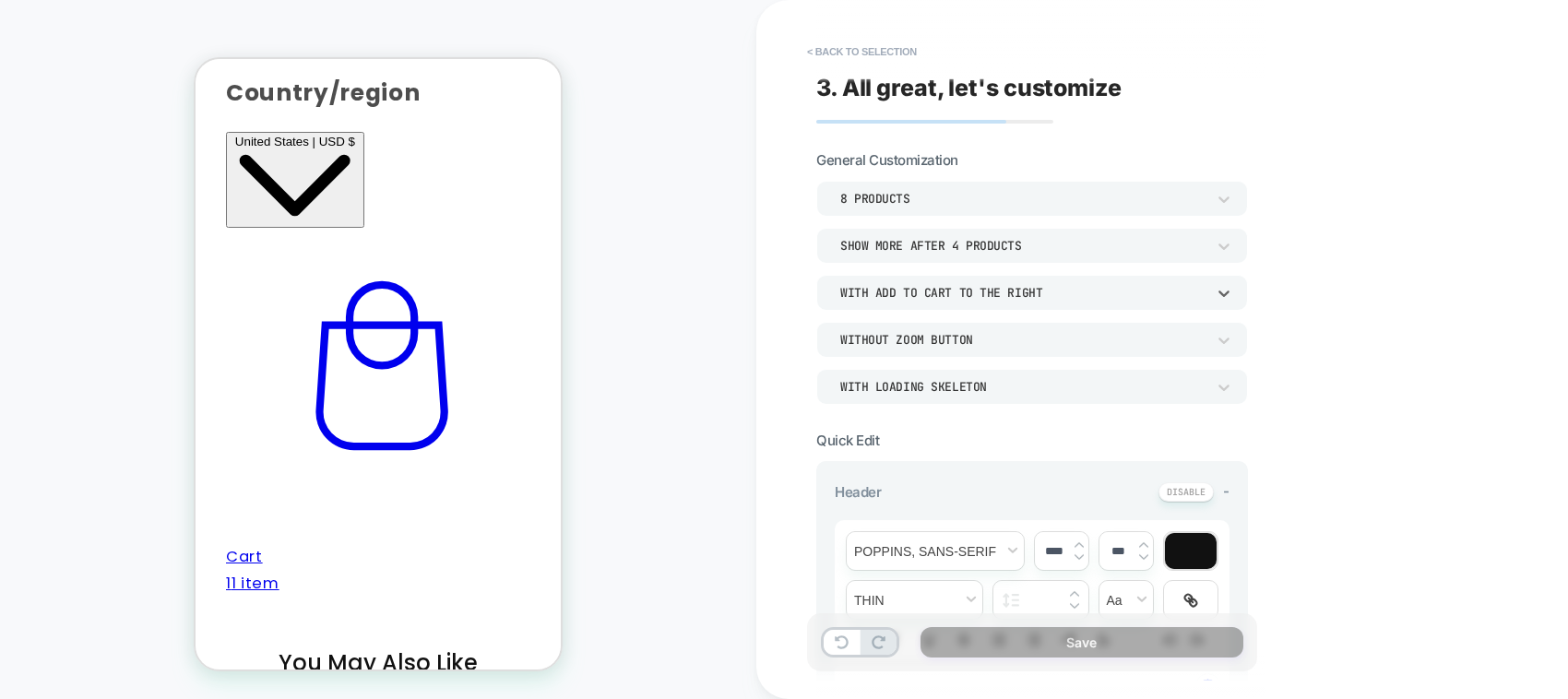 click on "With add to cart to the right" at bounding box center [1023, 292] 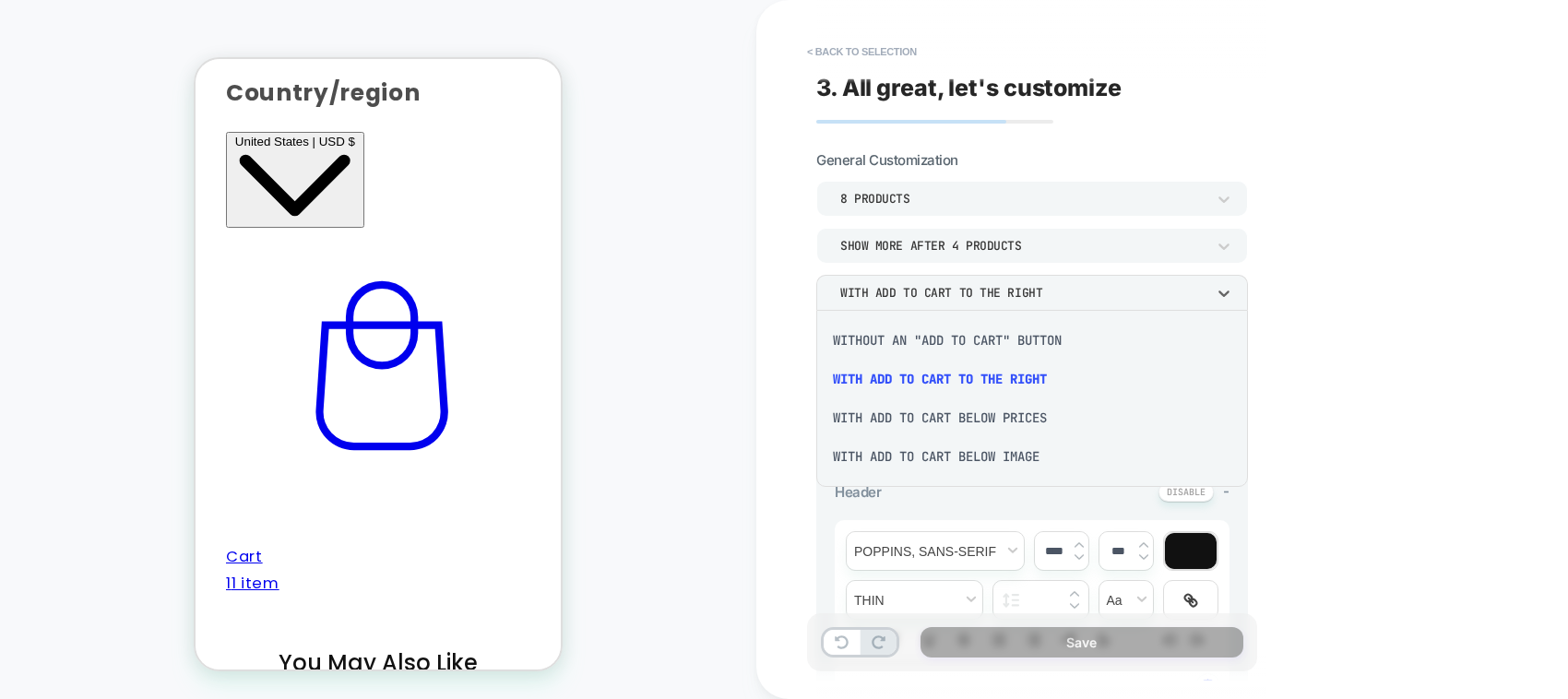 click on "Without an "add to cart" button" at bounding box center [1032, 340] 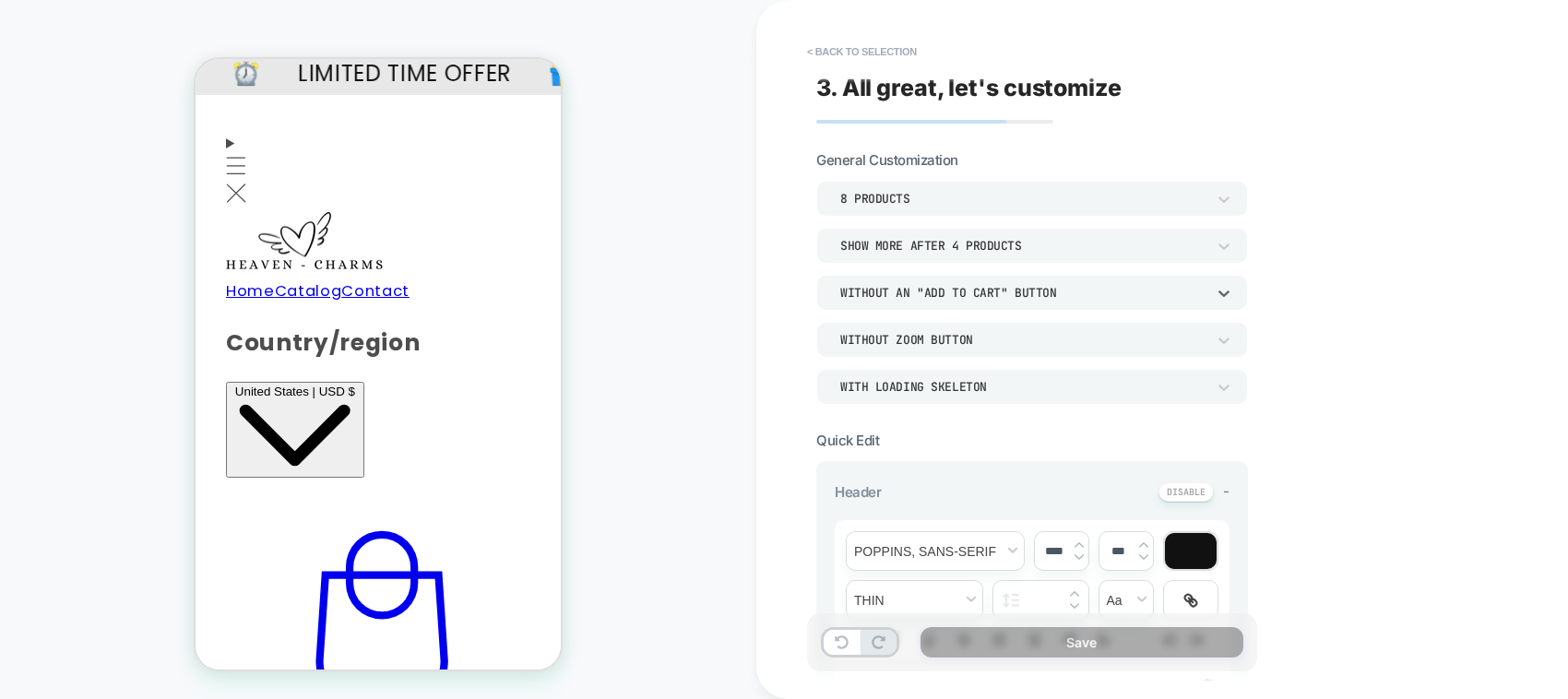 scroll, scrollTop: 81, scrollLeft: 0, axis: vertical 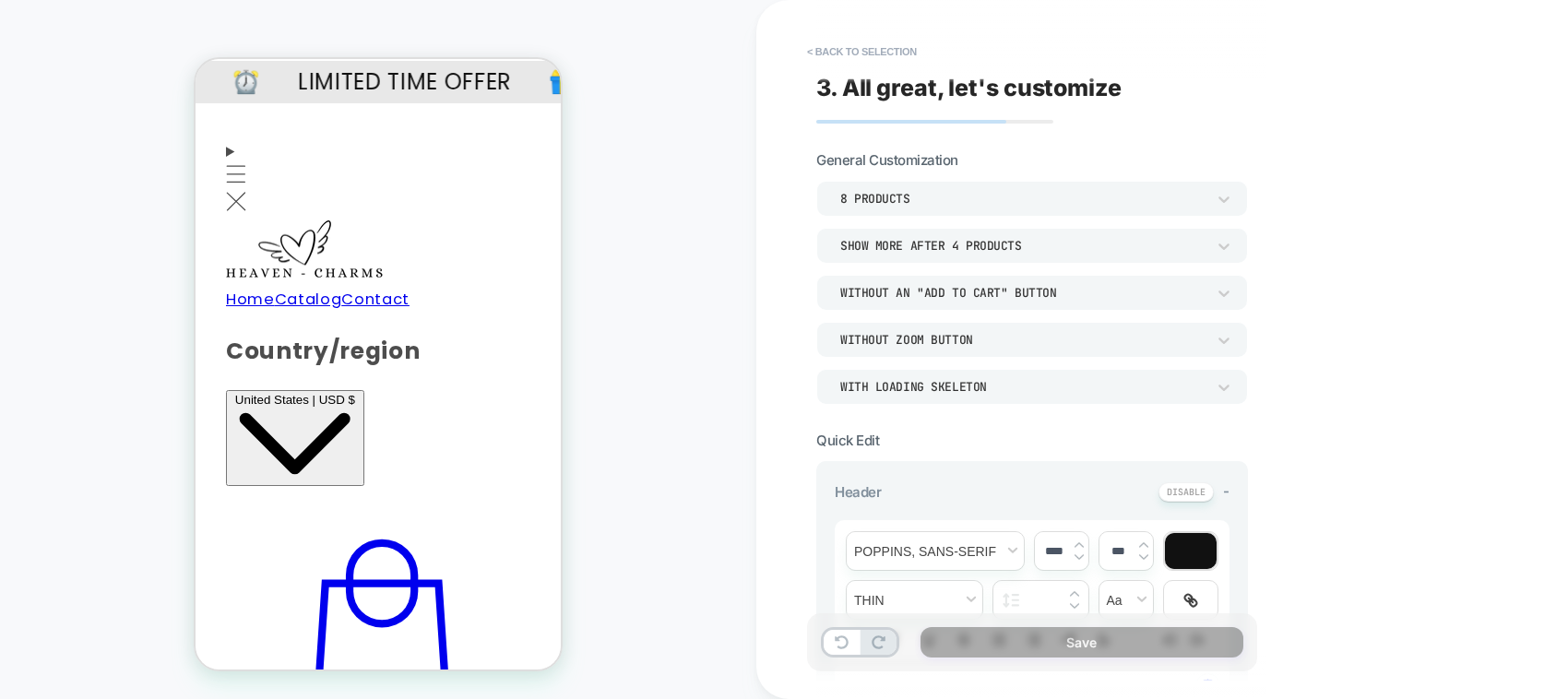 click on "Personalized Photo Necklace" at bounding box center [424, 991] 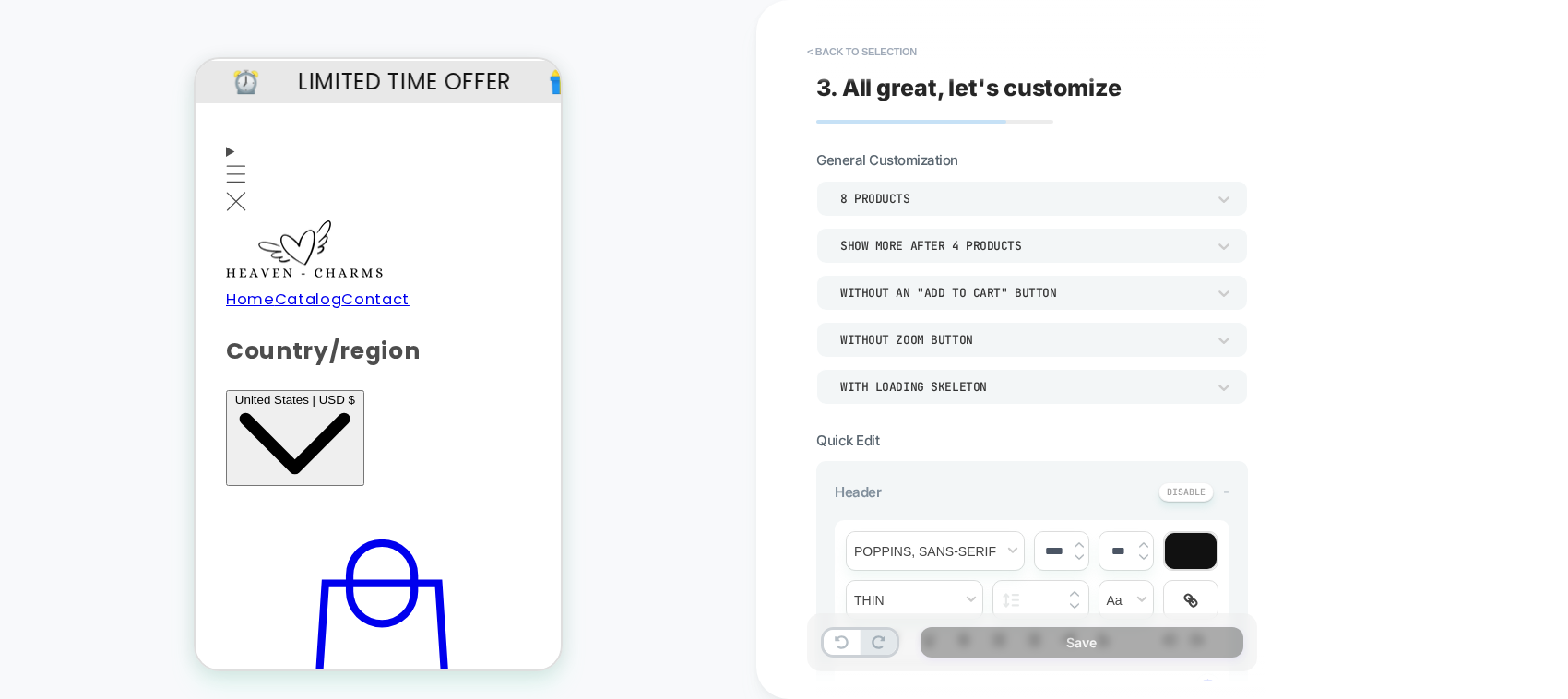 click on "Personalized Photo Necklace" at bounding box center [424, 991] 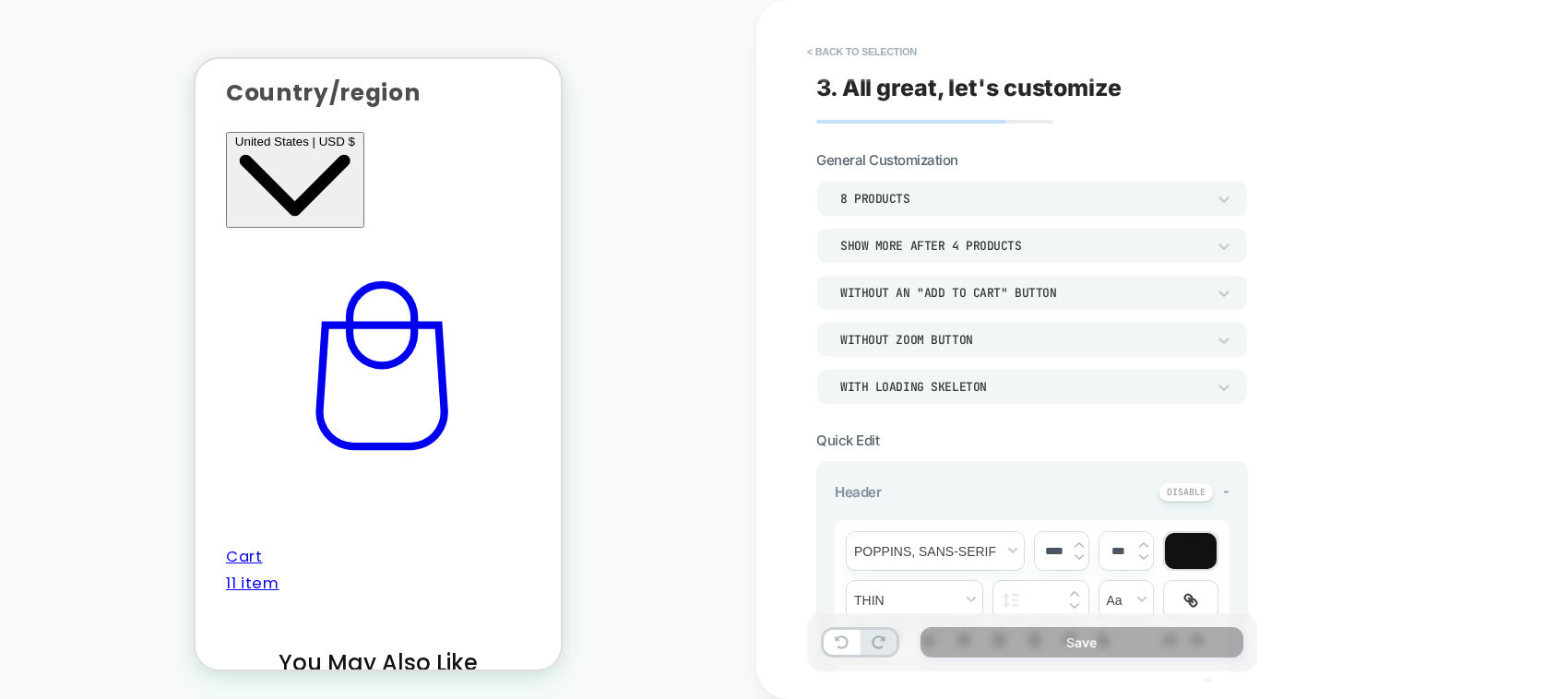 scroll, scrollTop: 427, scrollLeft: 0, axis: vertical 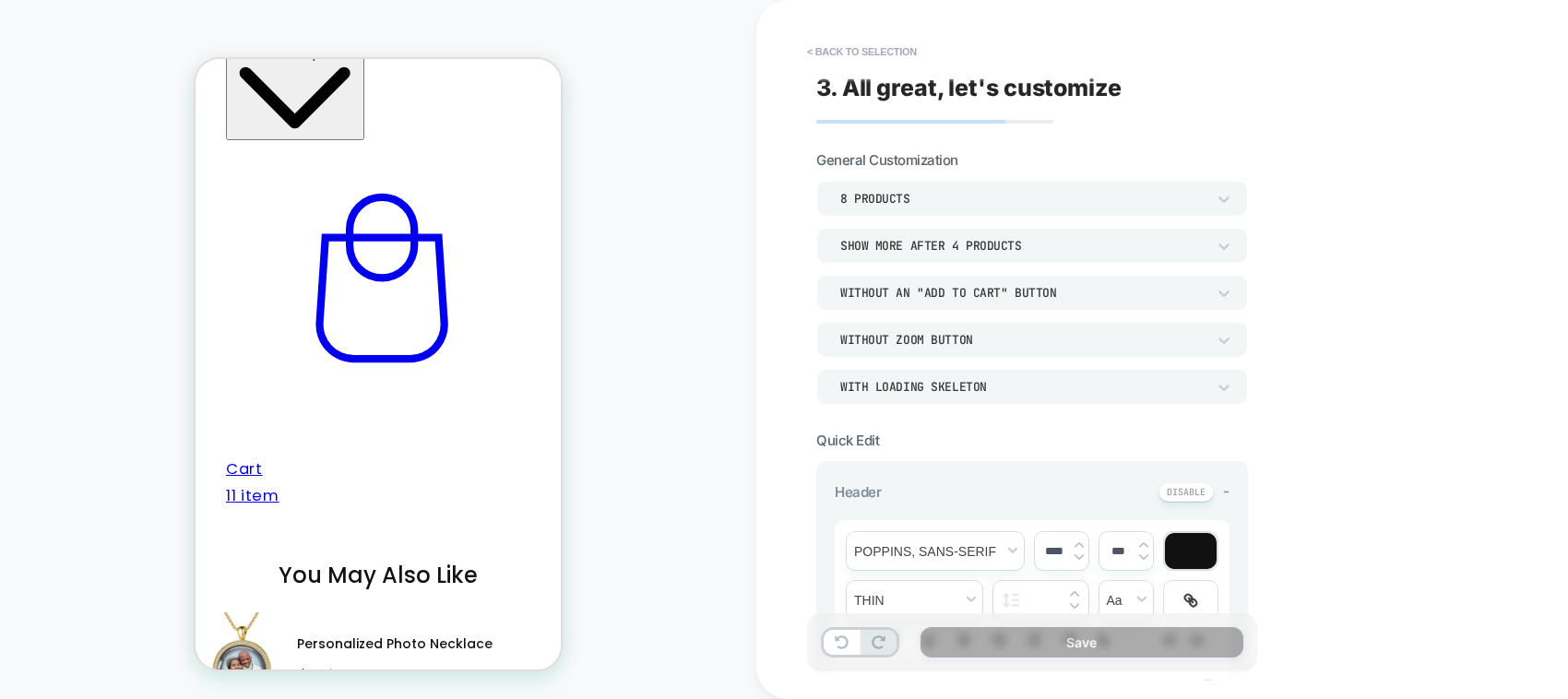 click on "My Angel in Heaven - Personalized Two-Sided Photo Keychain or Necklace" at bounding box center (424, 964) 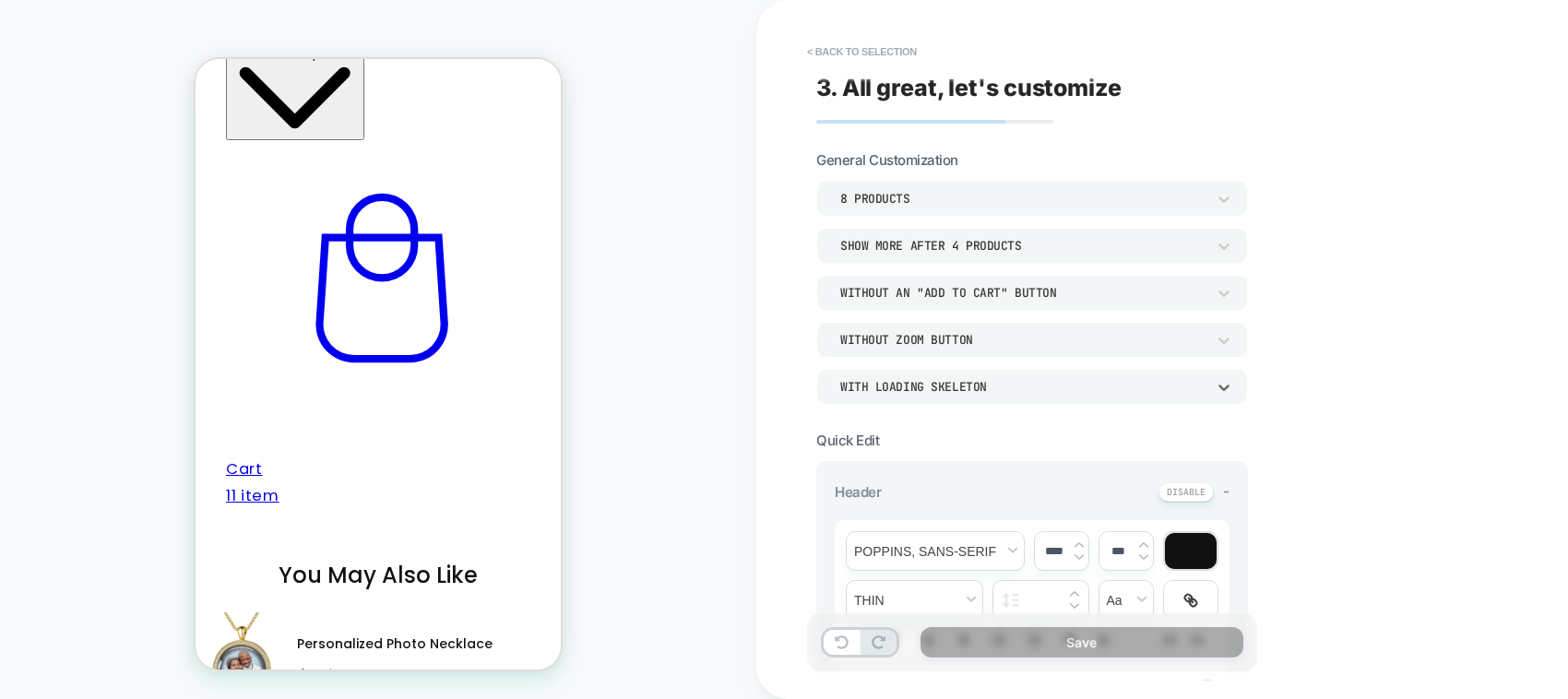 click on "WITH LOADING SKELETON" at bounding box center (1023, 386) 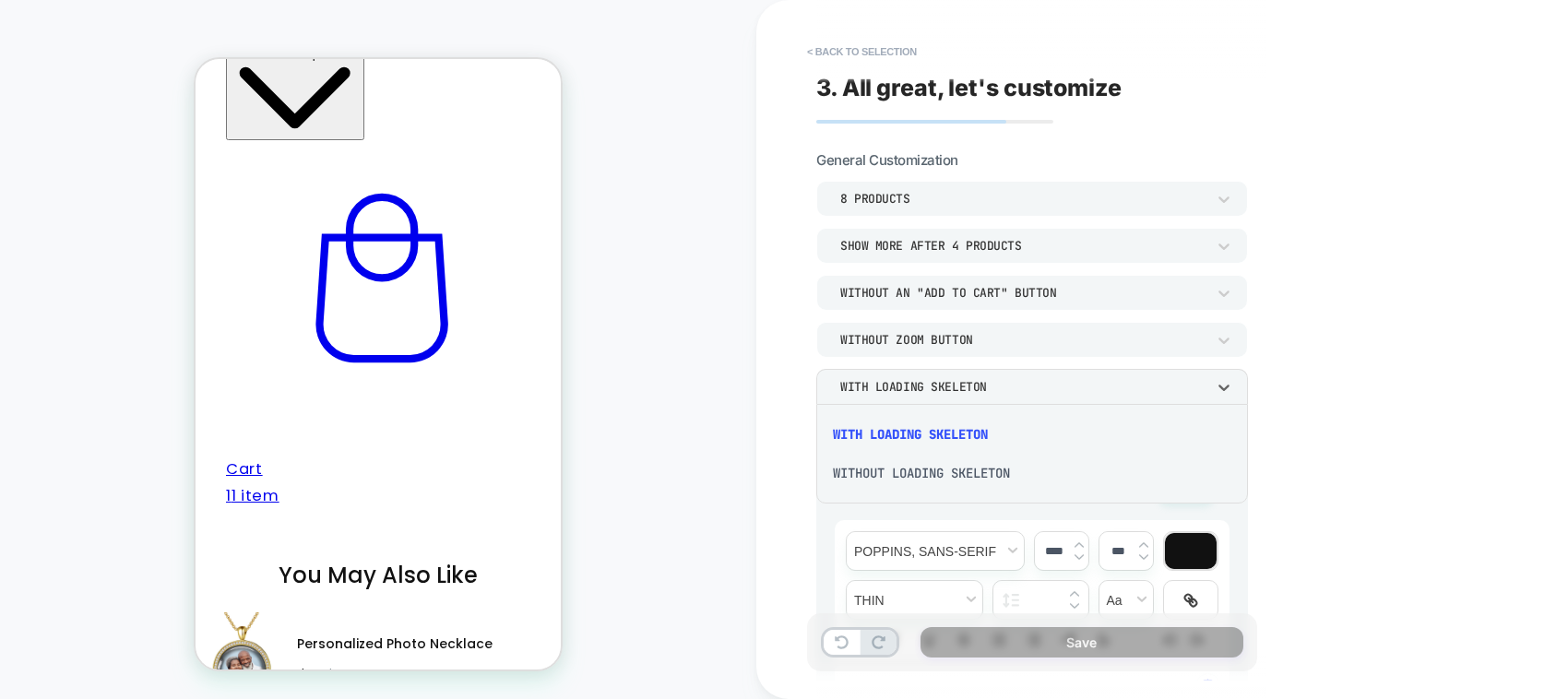 click on "WITHOUT LOADING SKELETON" at bounding box center (1032, 473) 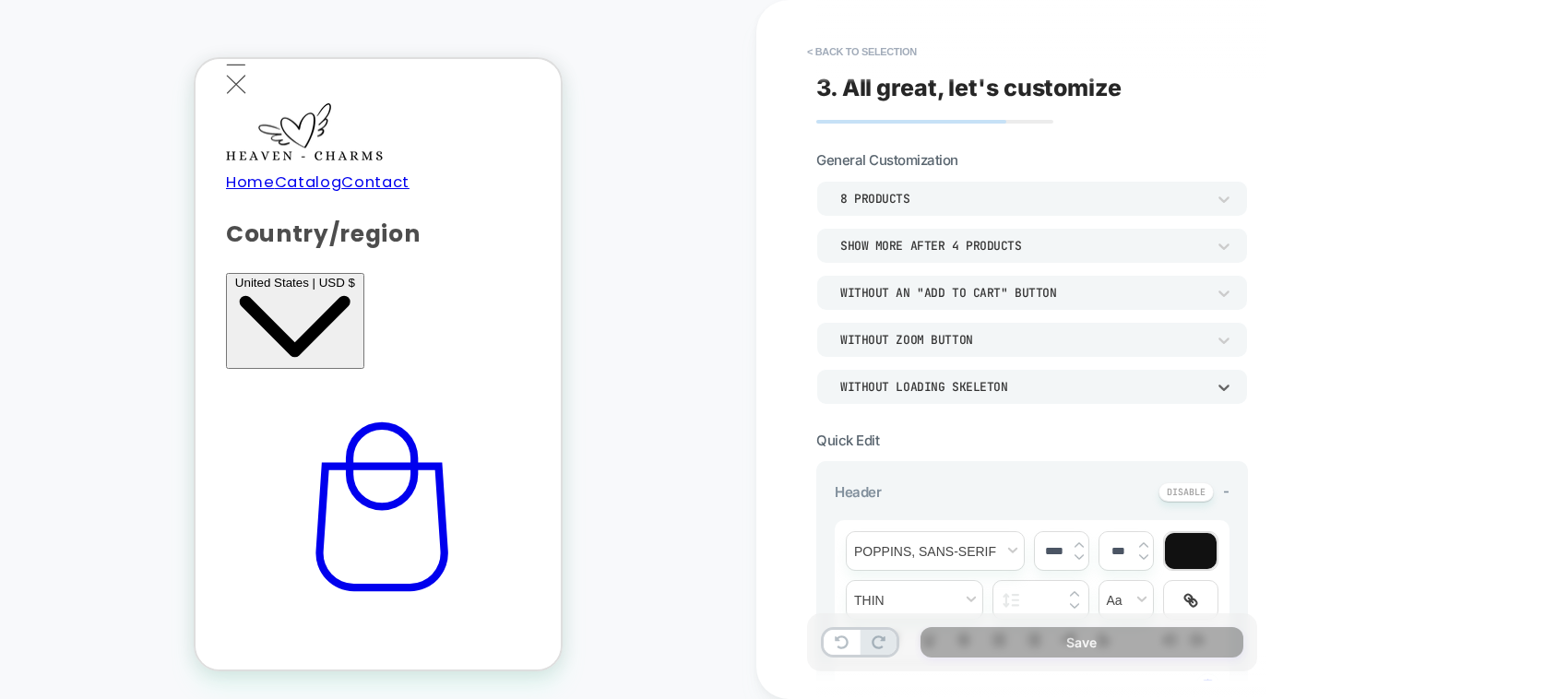 scroll, scrollTop: 231, scrollLeft: 0, axis: vertical 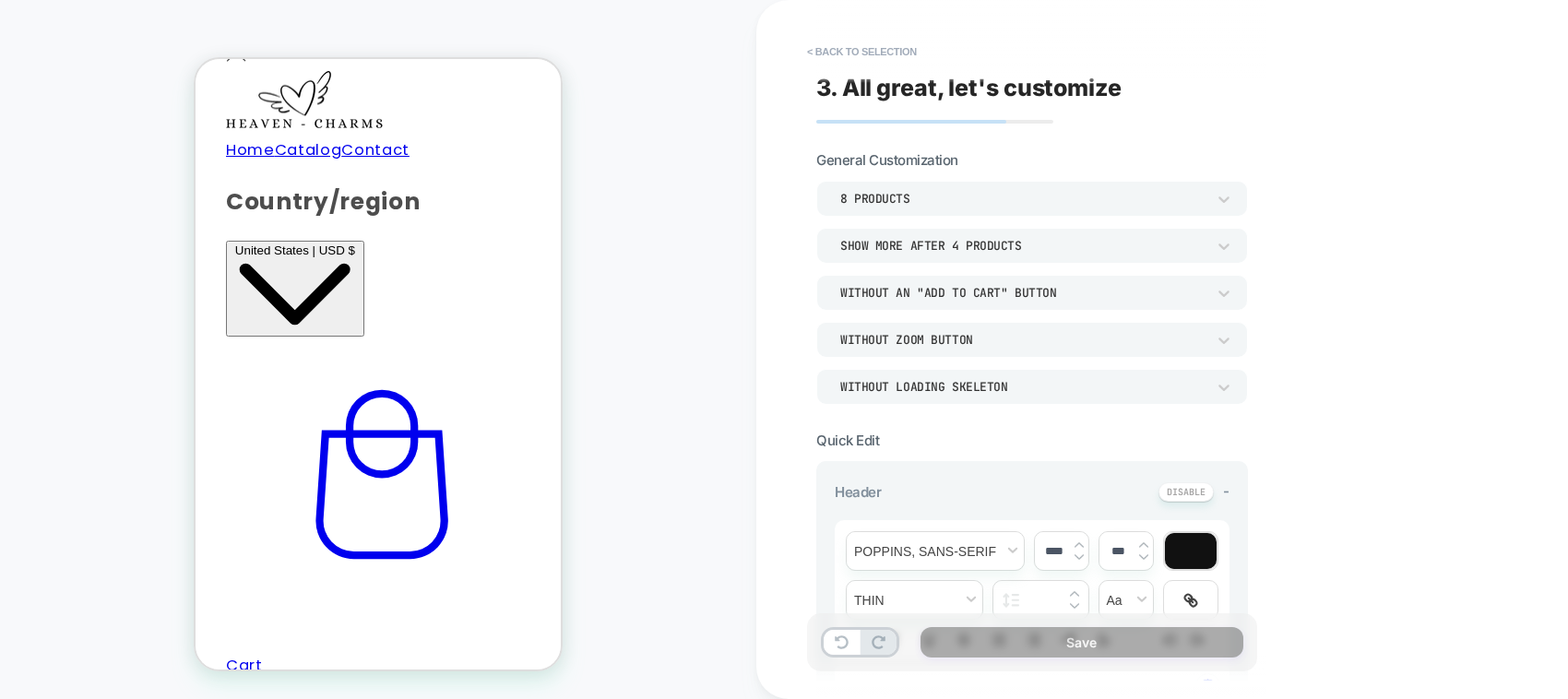 click on "Personalized Photo Heart Necklace" at bounding box center (424, 1052) 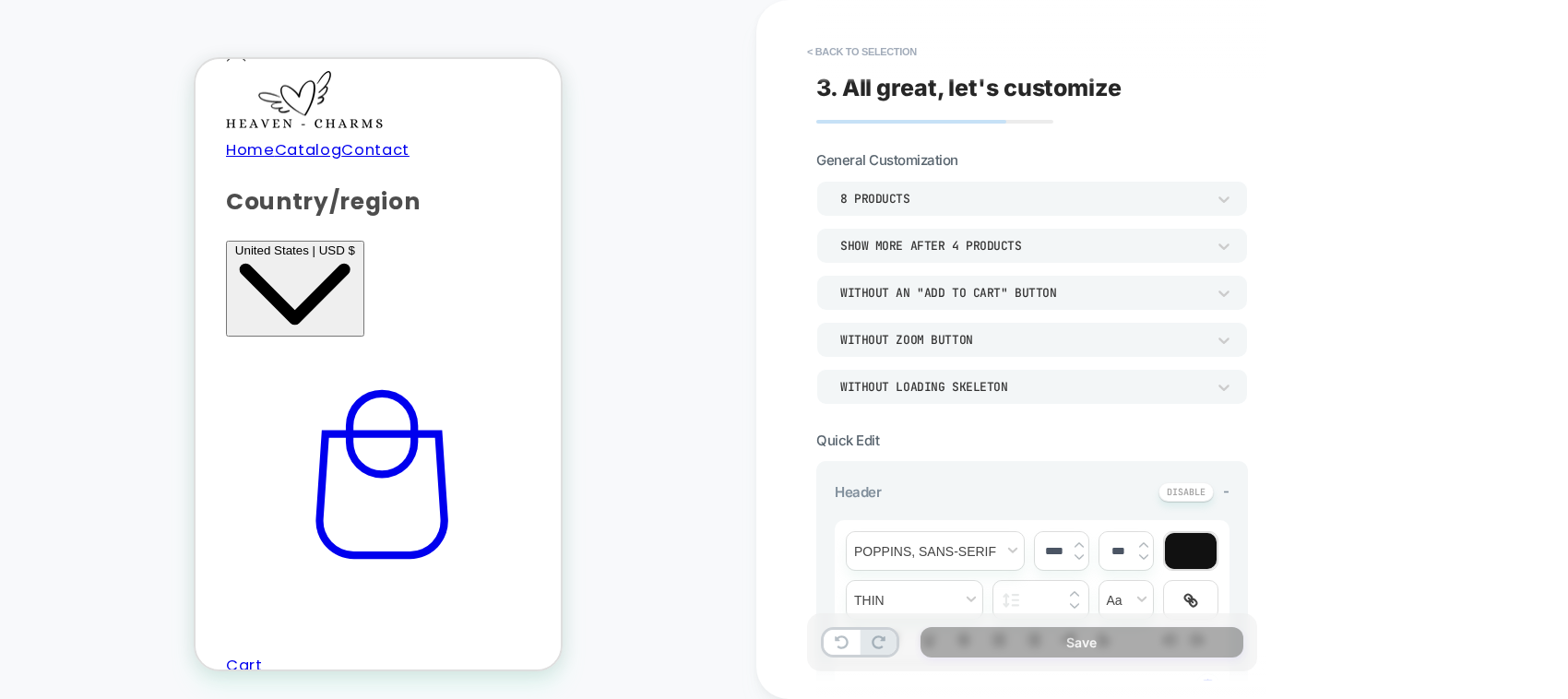 click on "WITHOUT LOADING SKELETON" at bounding box center (1023, 386) 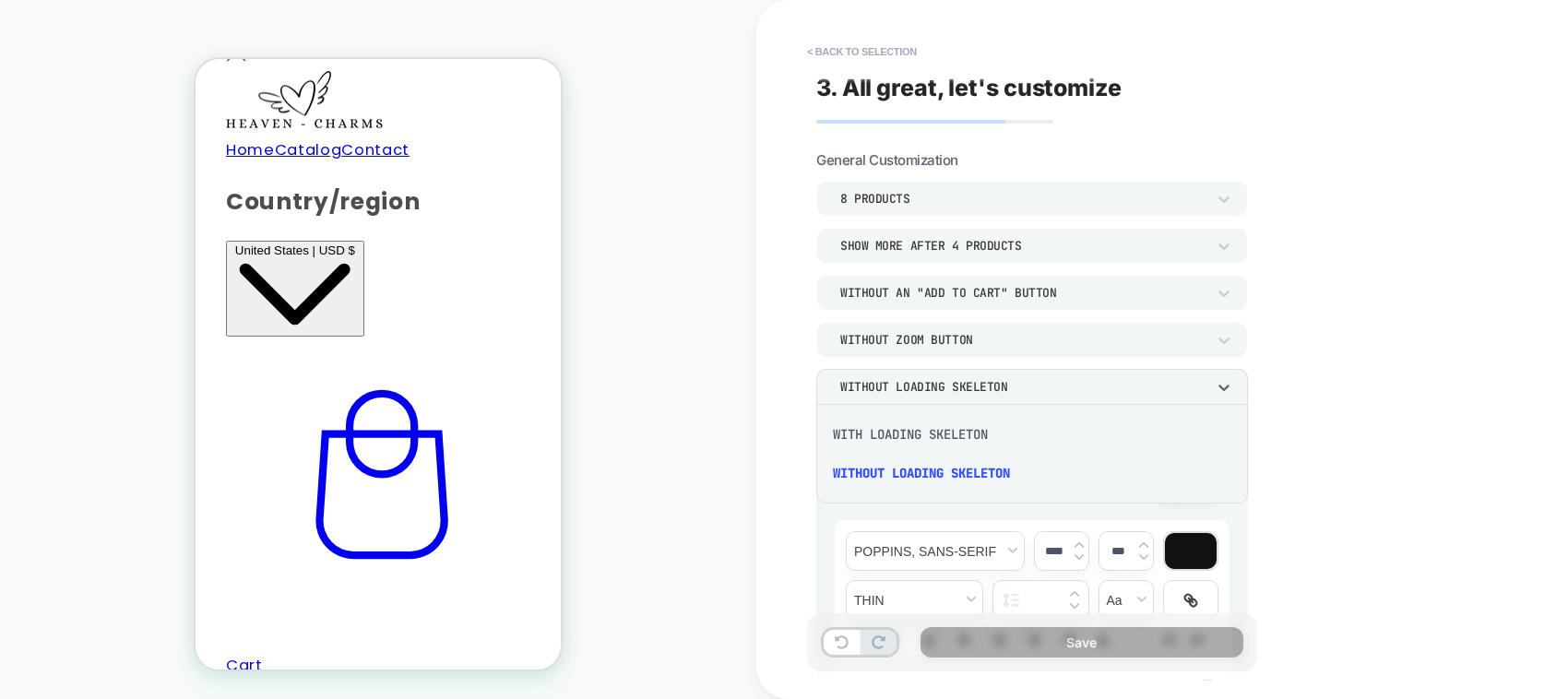 click on "WITH LOADING SKELETON" at bounding box center (1032, 434) 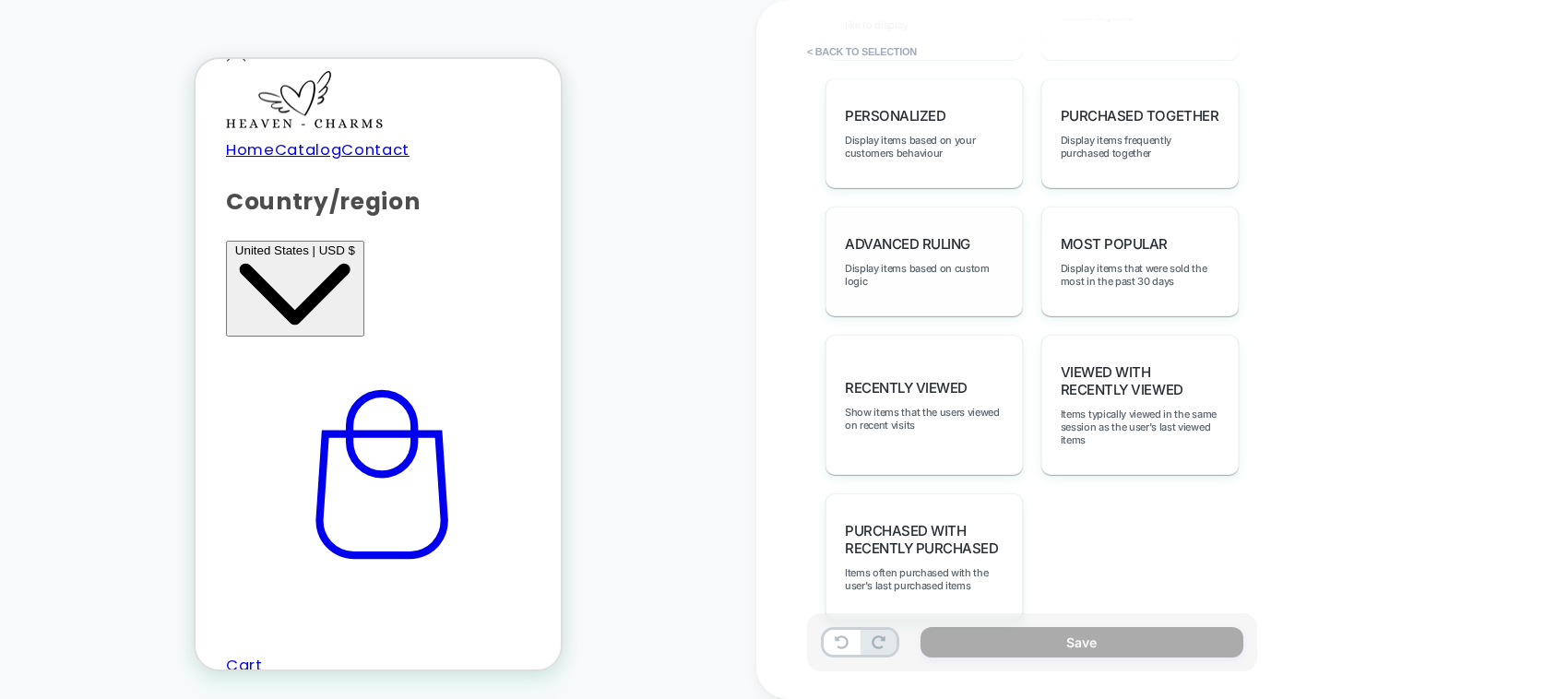 scroll, scrollTop: 1037, scrollLeft: 0, axis: vertical 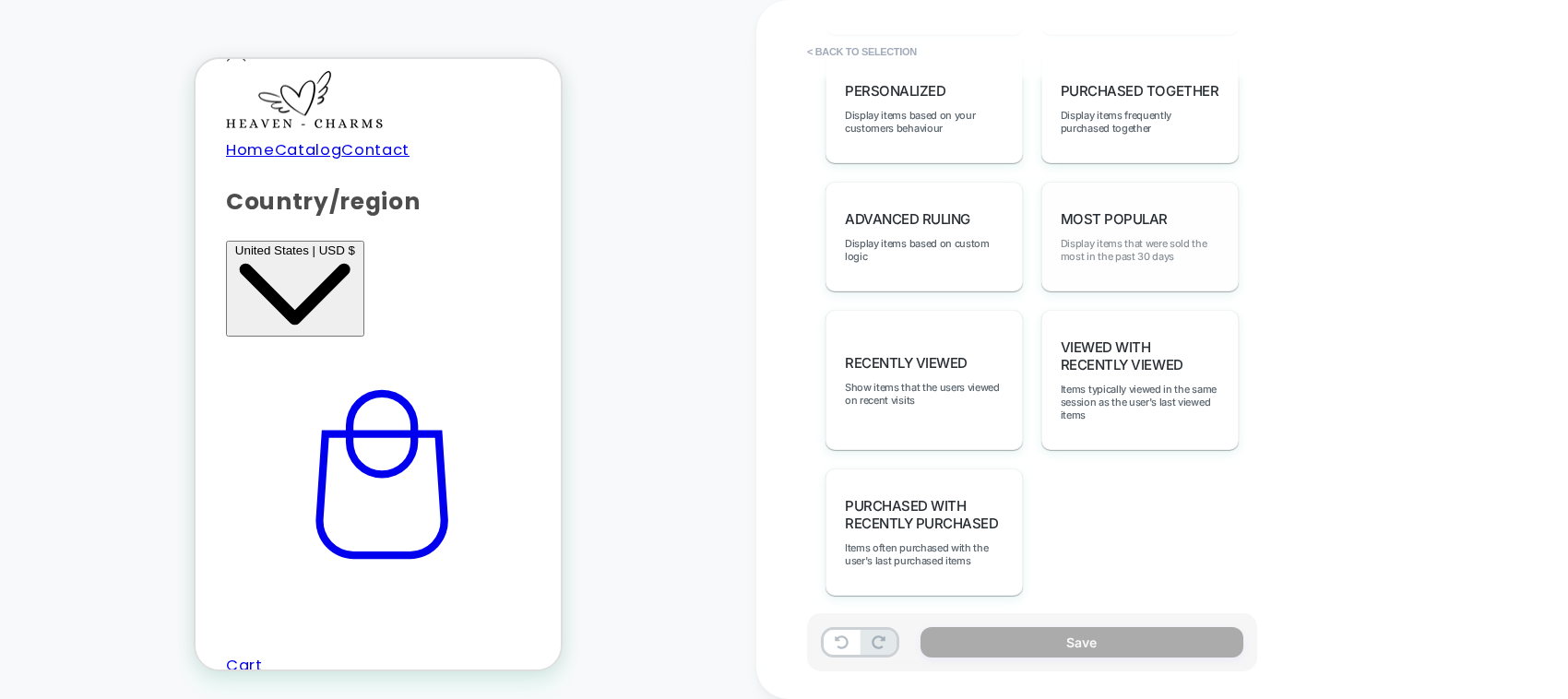 click on "Display items that were sold the most in the past 30 days" at bounding box center [1140, 250] 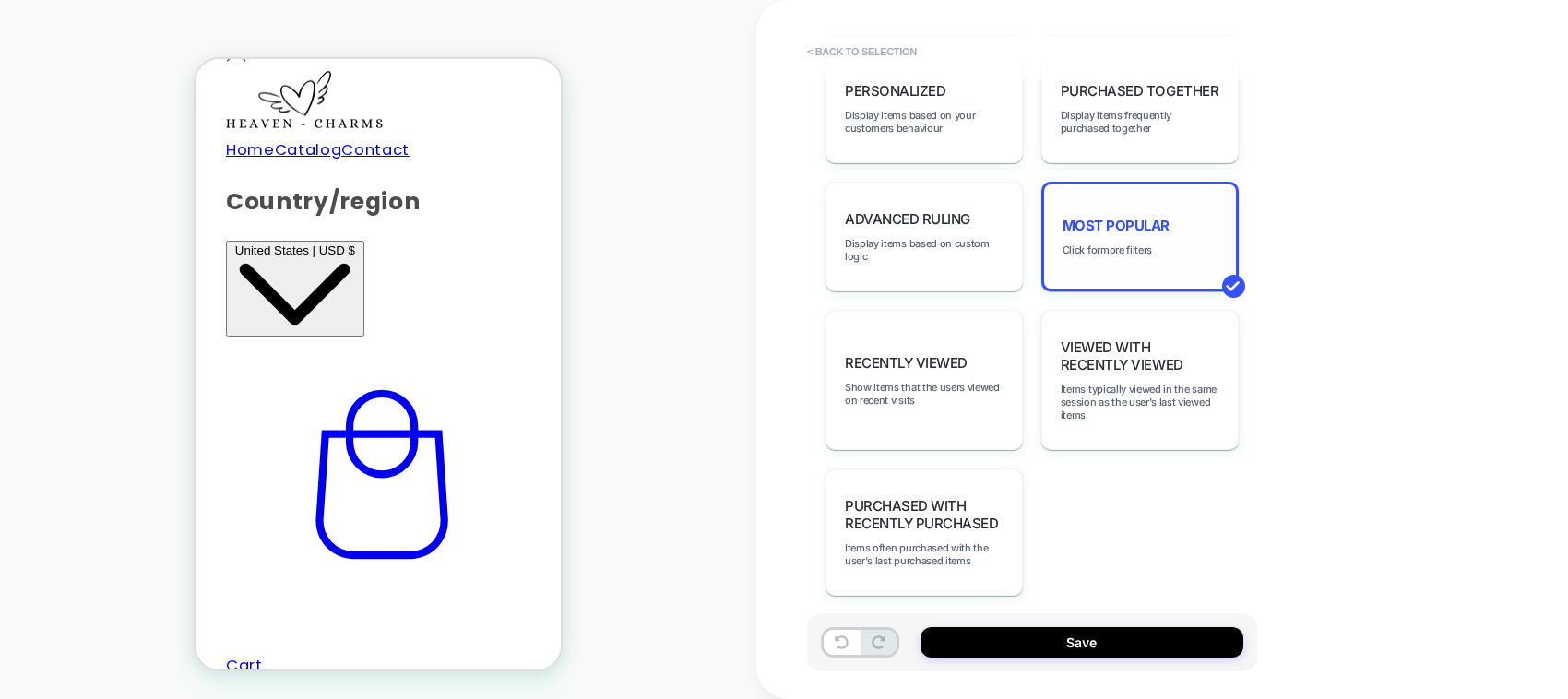 scroll, scrollTop: 0, scrollLeft: 0, axis: both 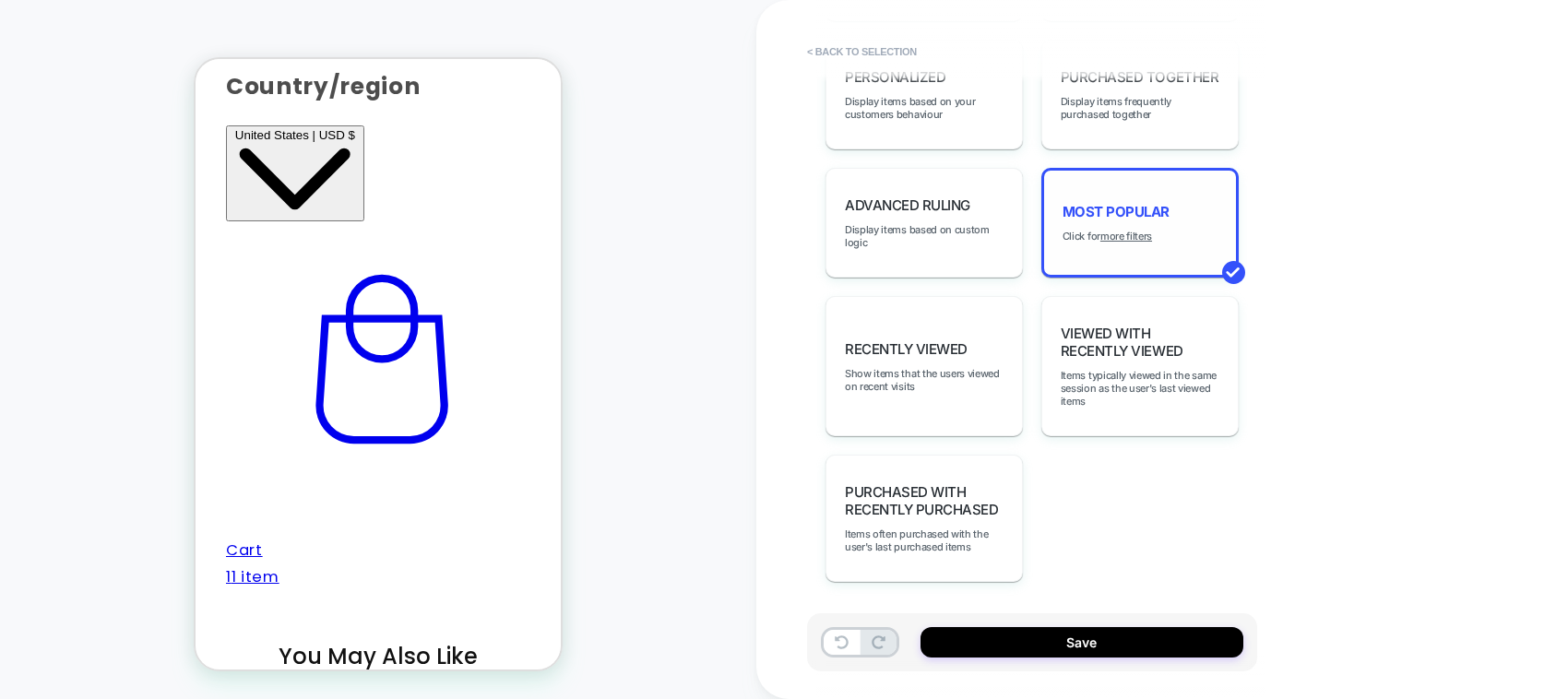 click on "My Angel in Heaven - Personalized Two-Sided Photo Keychain or Necklace" at bounding box center (424, 1045) 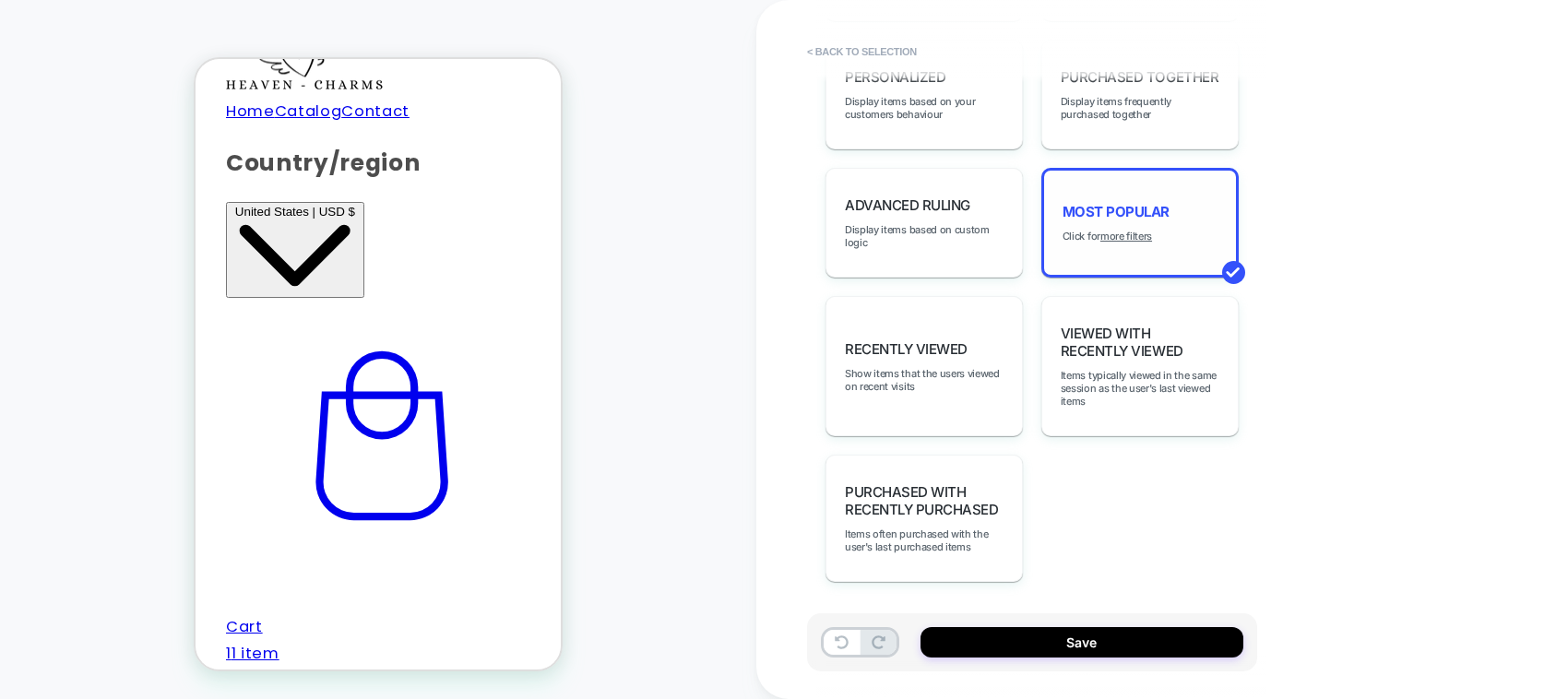 scroll, scrollTop: 115, scrollLeft: 0, axis: vertical 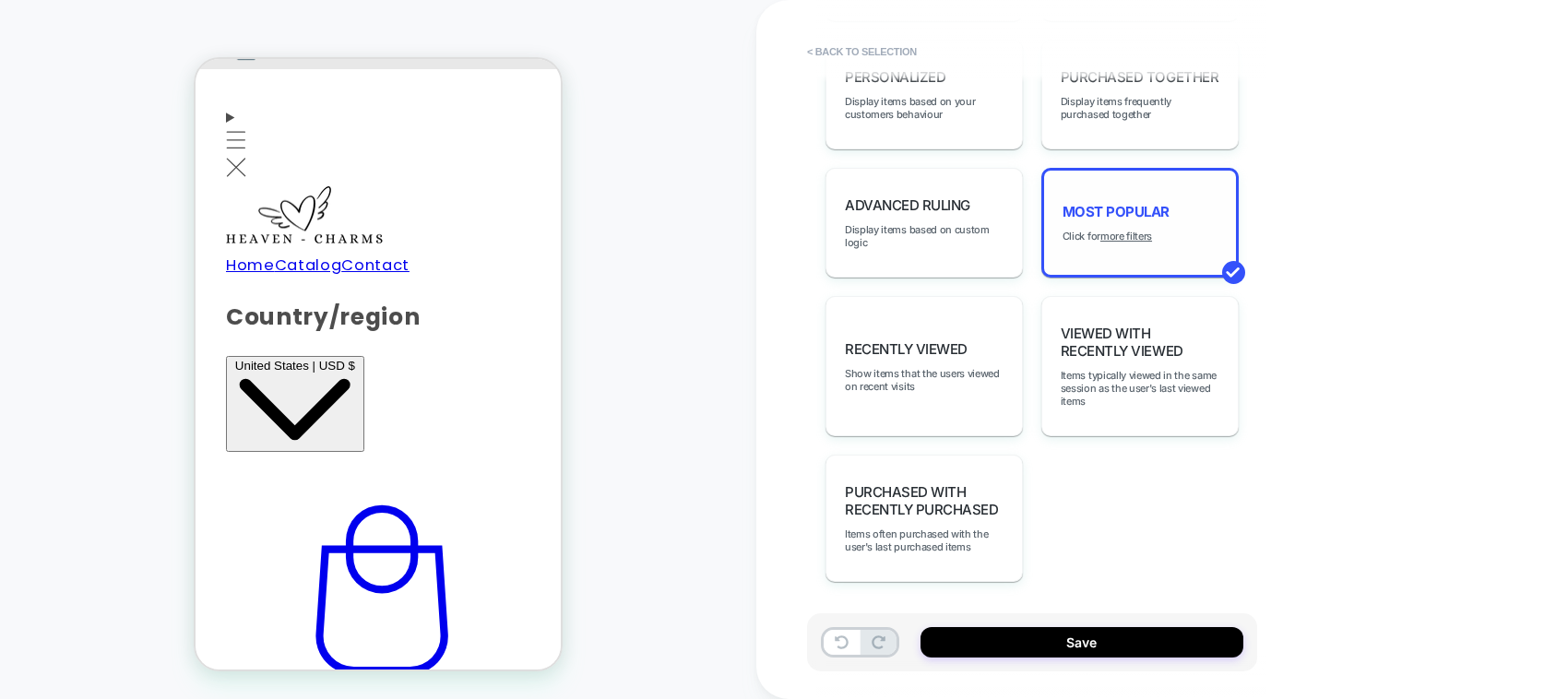 click on "Personalized Photo Necklace With Memorial Years and Quotes" at bounding box center (424, 1062) 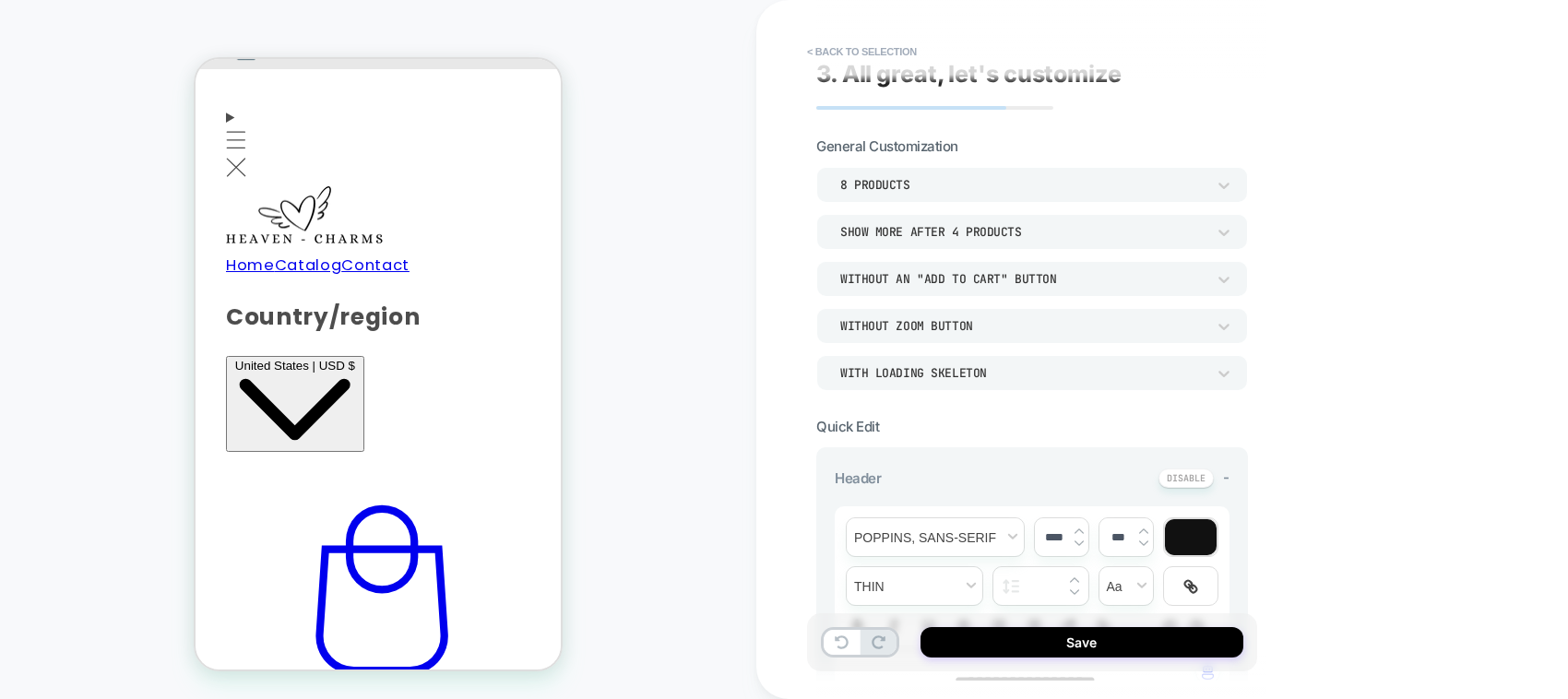 scroll, scrollTop: 0, scrollLeft: 0, axis: both 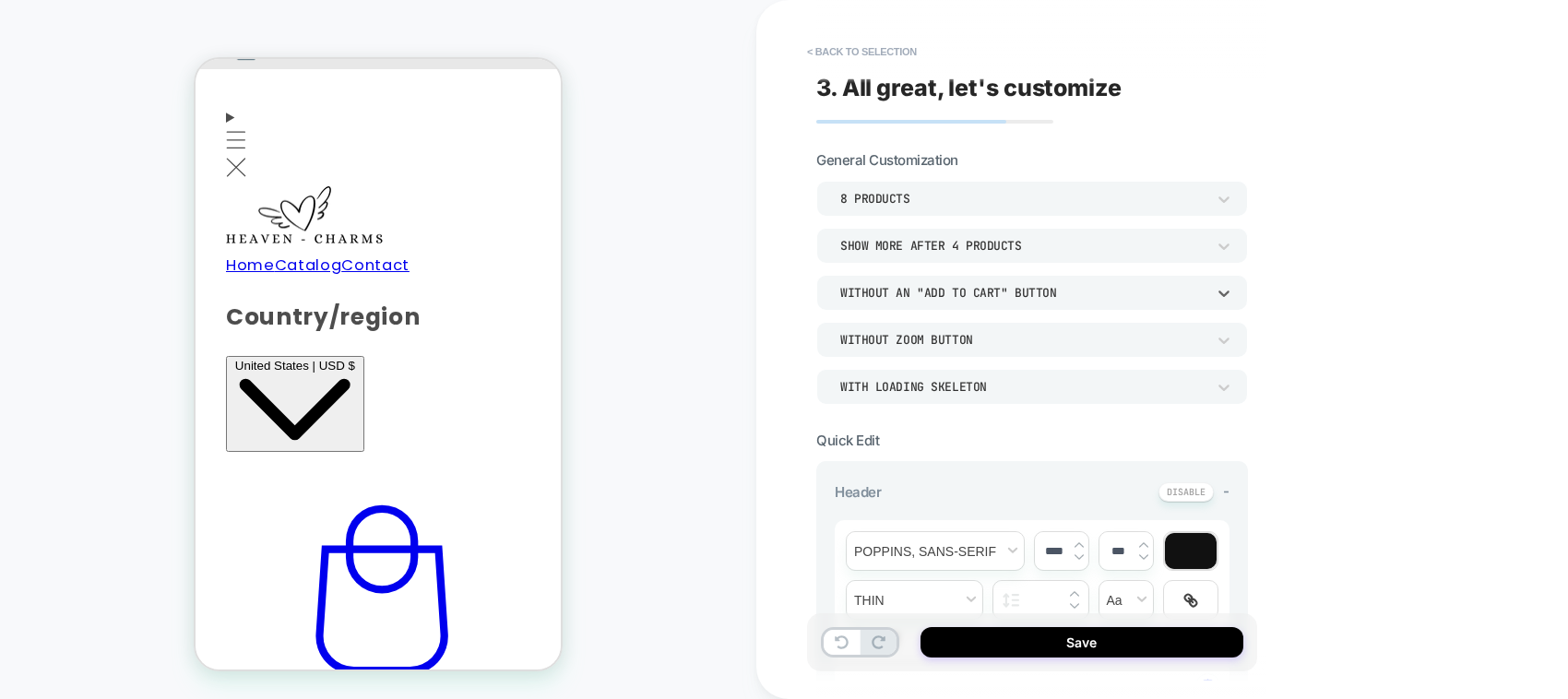 click on "Without an "add to cart" button" at bounding box center (1023, 292) 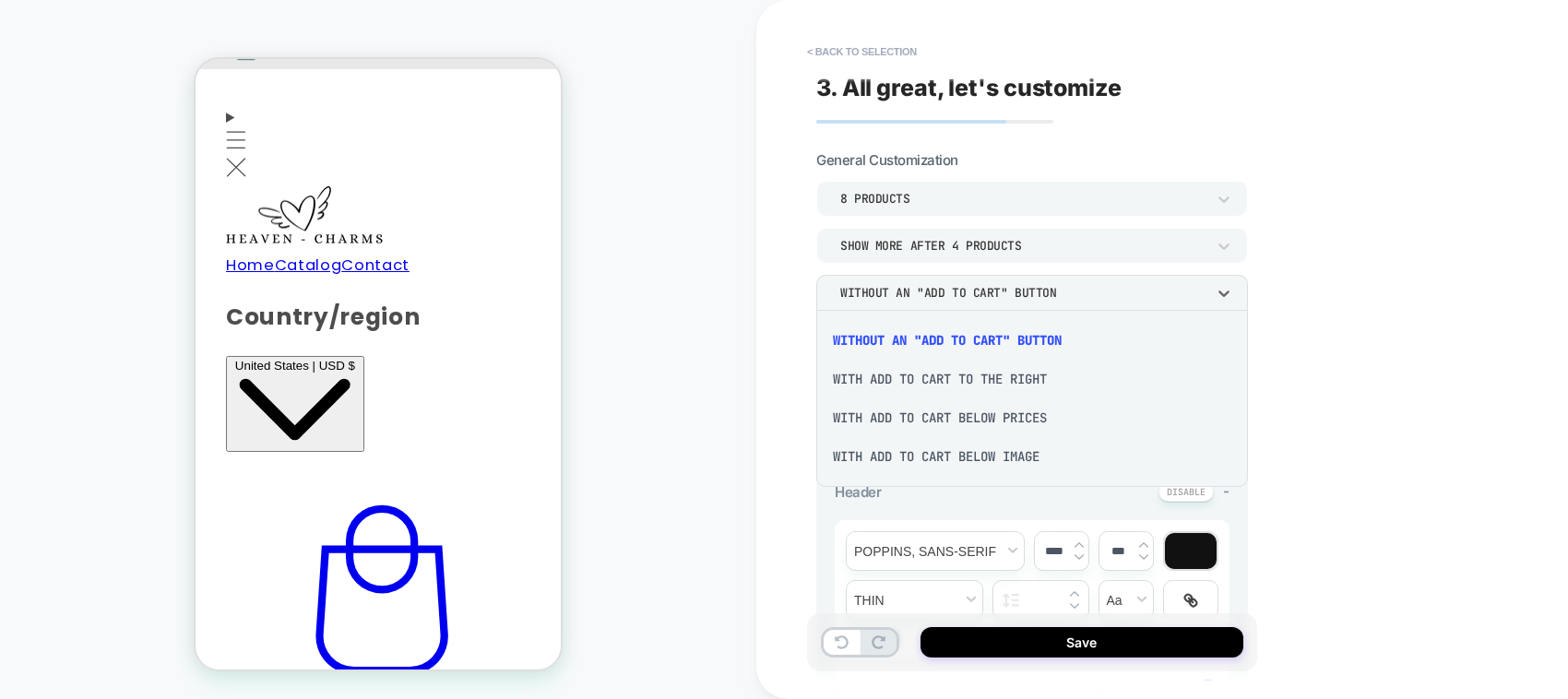 click on "With add to cart to the right" at bounding box center [1032, 379] 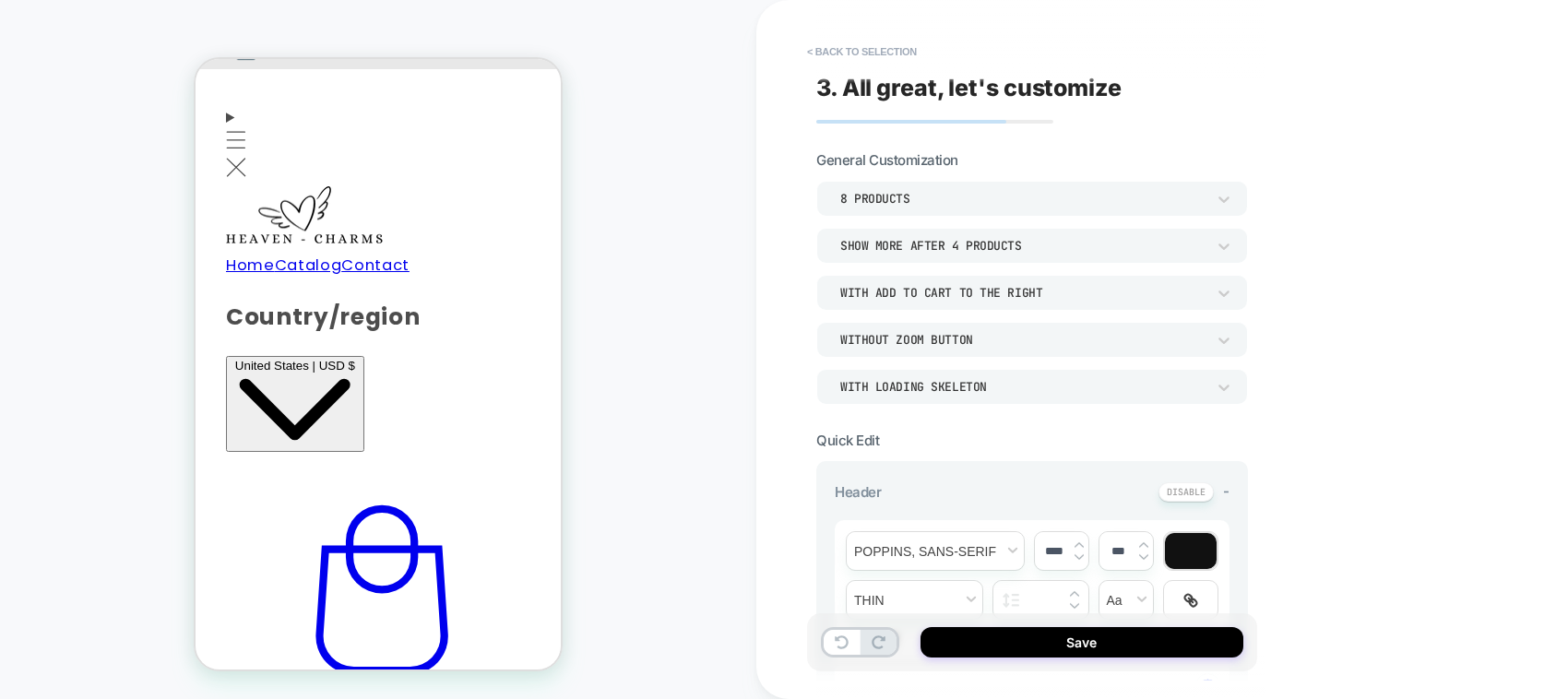 click on "ADD" at bounding box center [548, 972] 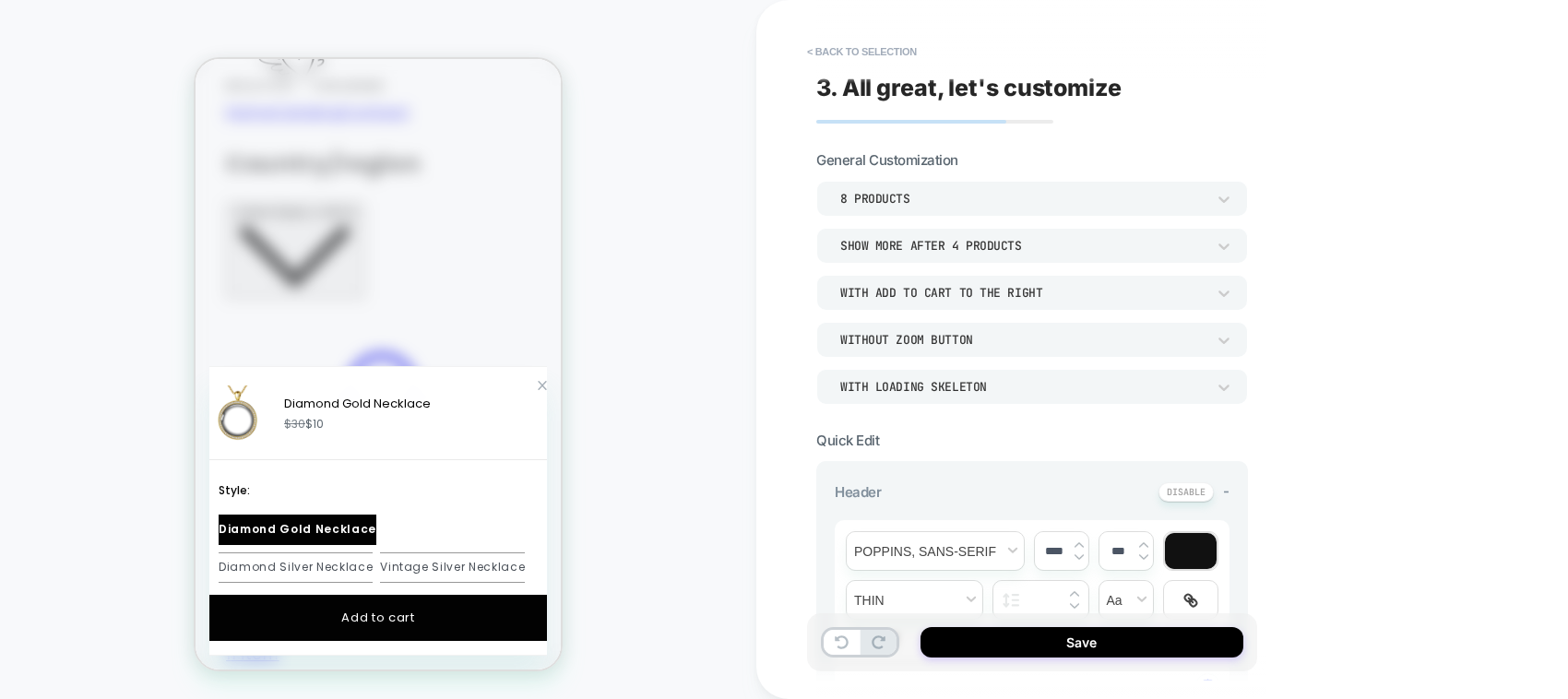 scroll, scrollTop: 231, scrollLeft: 0, axis: vertical 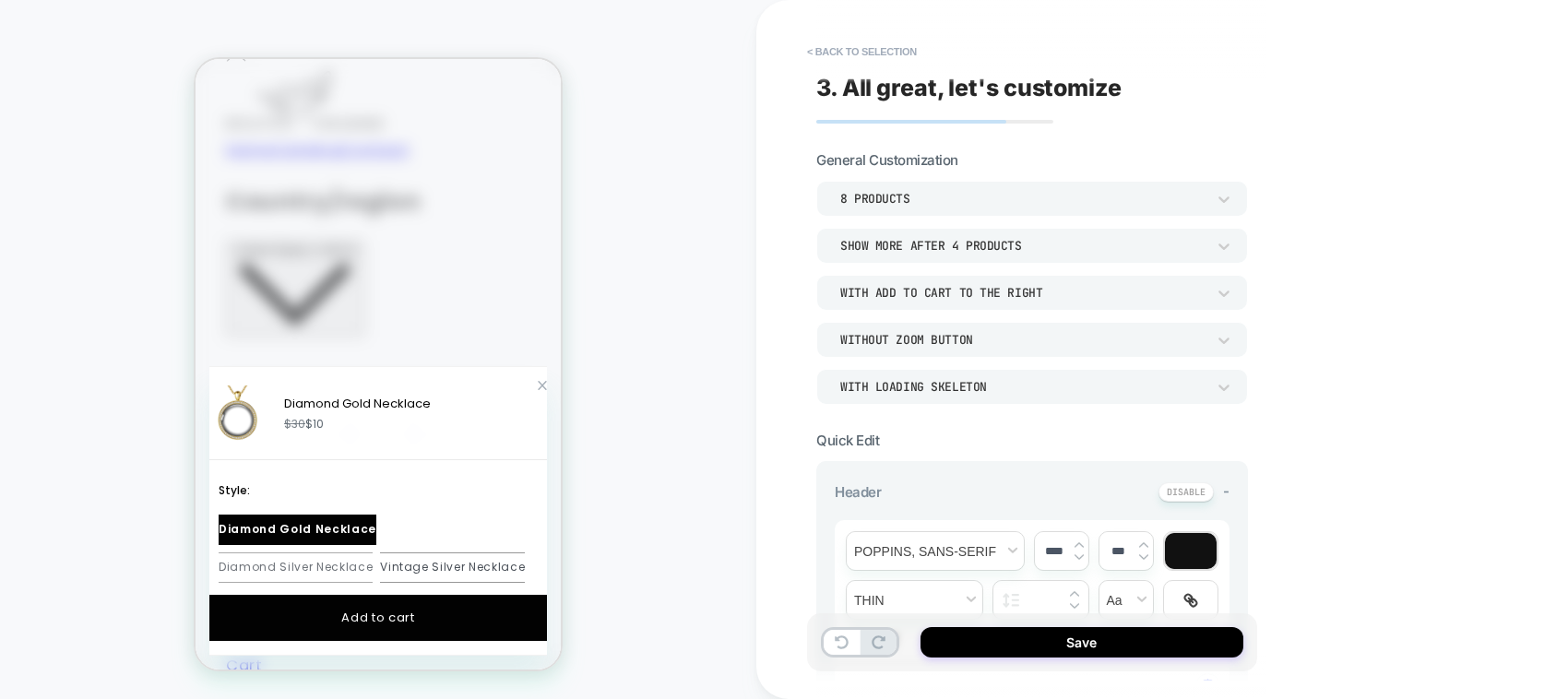 click on "Diamond Silver Necklace" at bounding box center [295, 567] 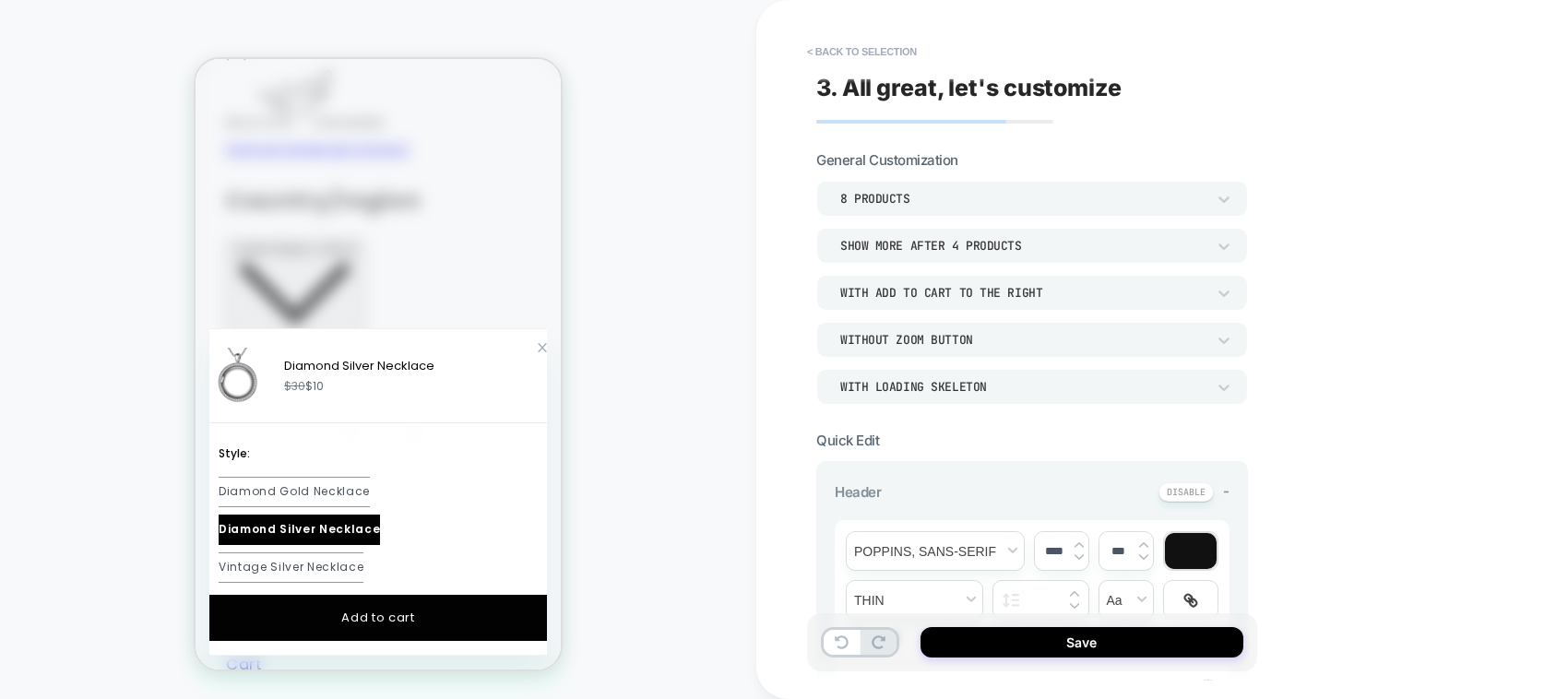 scroll, scrollTop: 346, scrollLeft: 0, axis: vertical 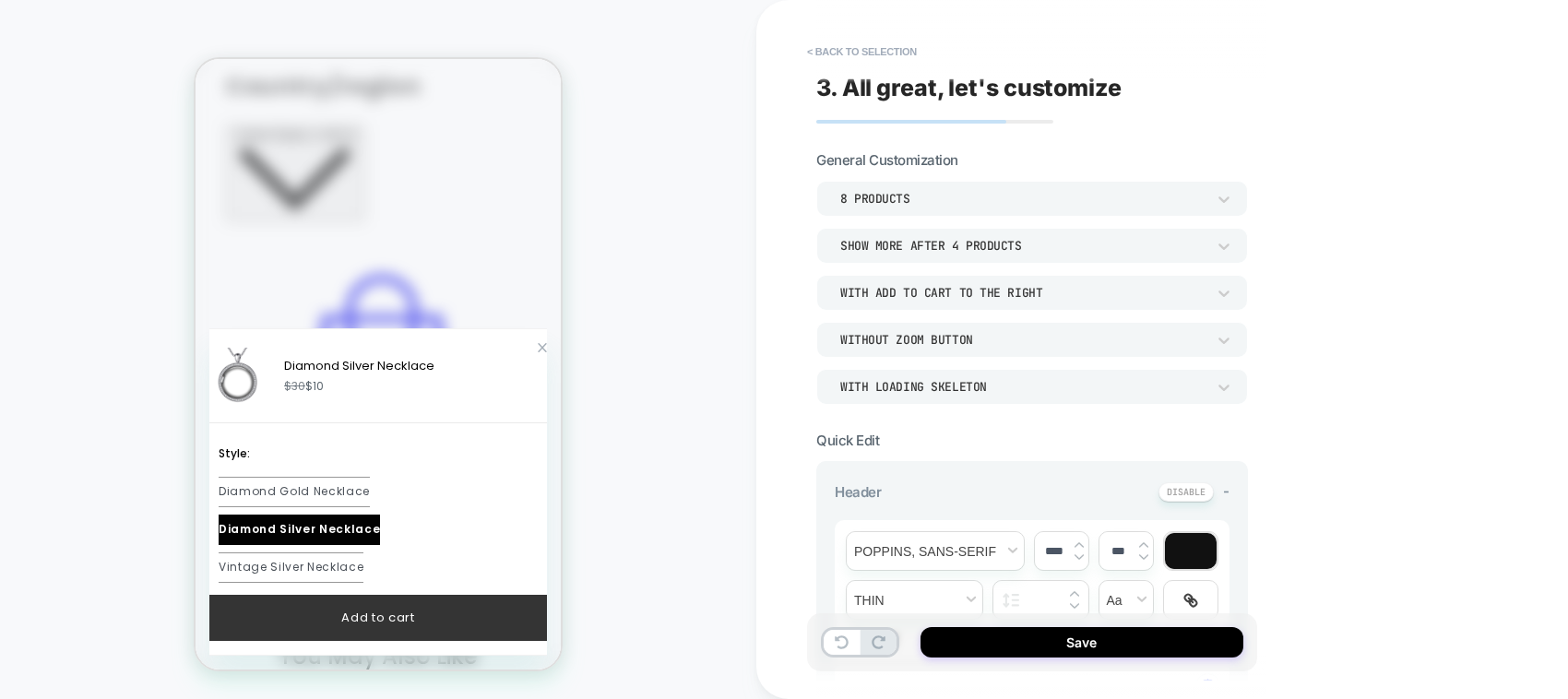 click on "Add to cart" at bounding box center (378, 618) 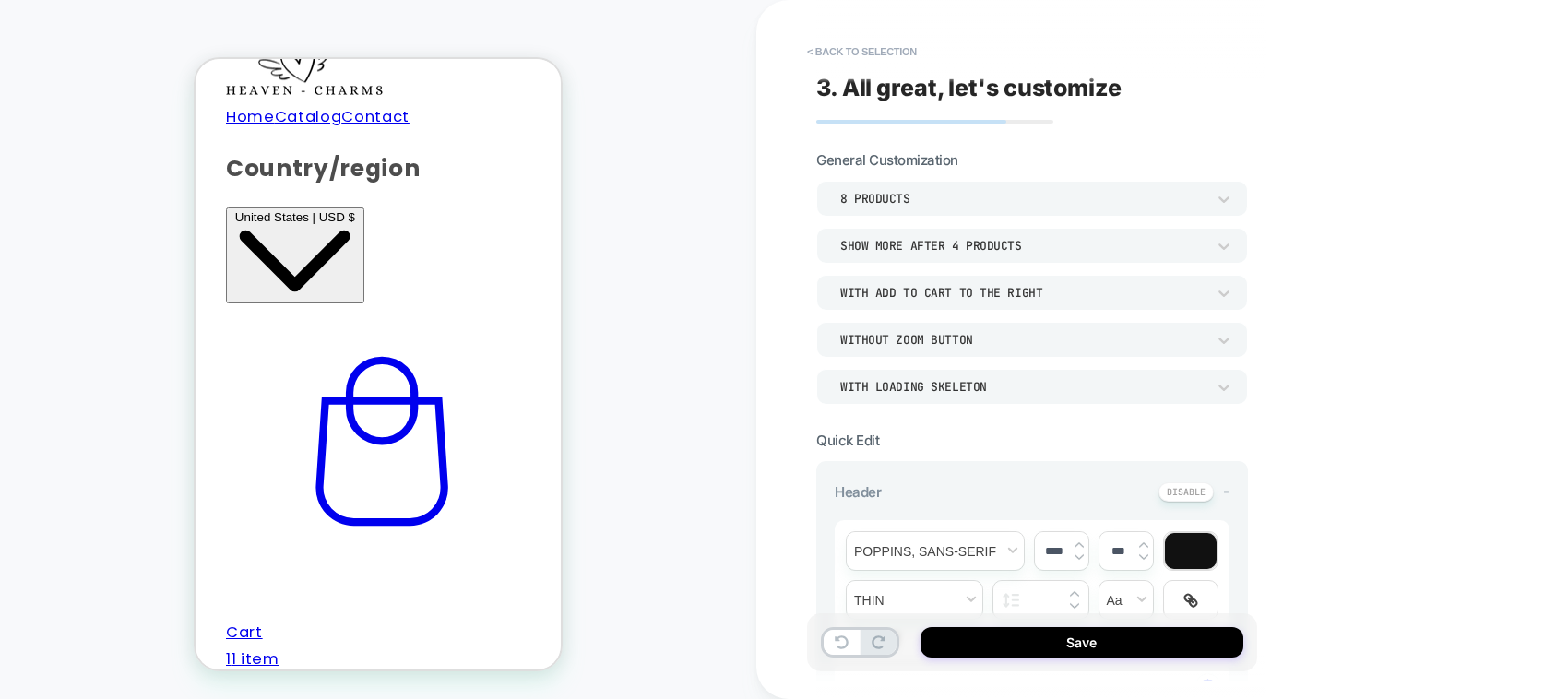 scroll, scrollTop: 231, scrollLeft: 0, axis: vertical 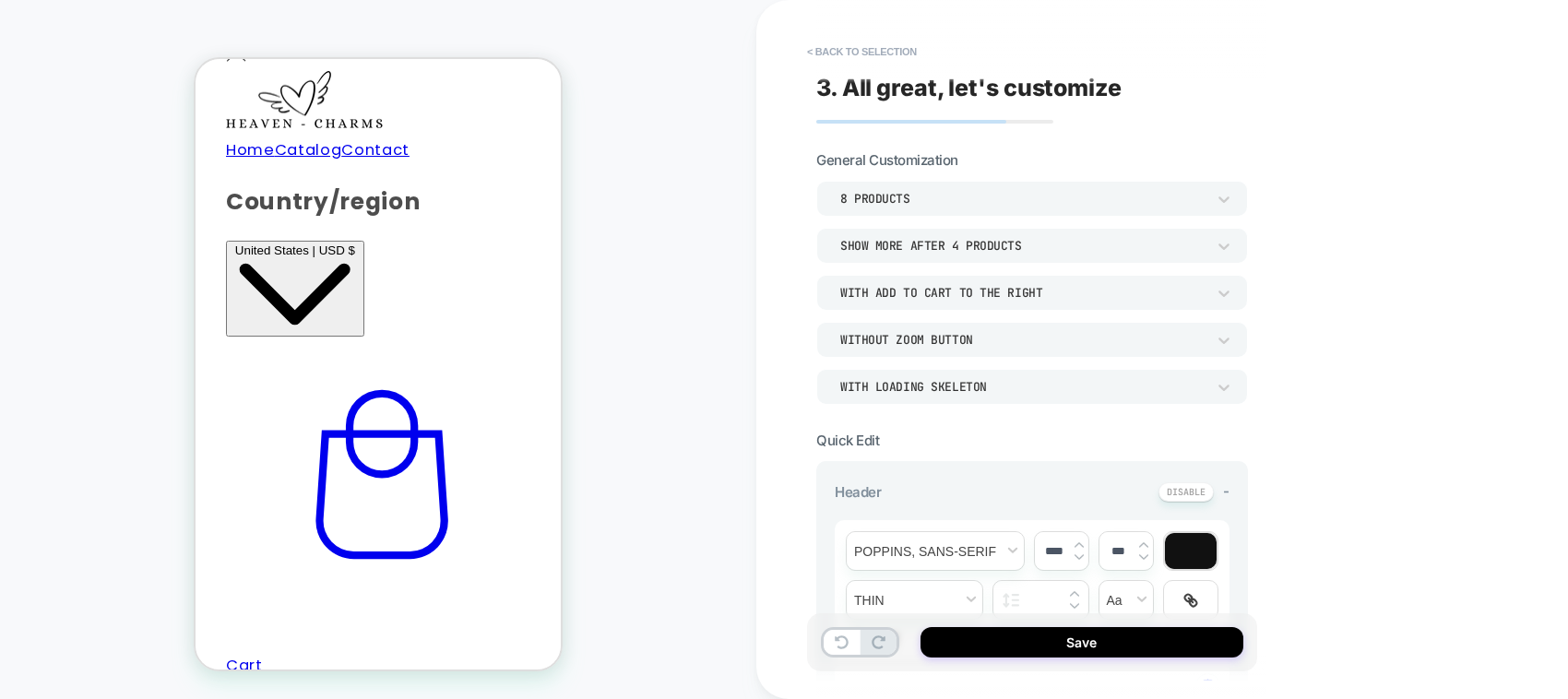 click on "ADD" at bounding box center (548, 1070) 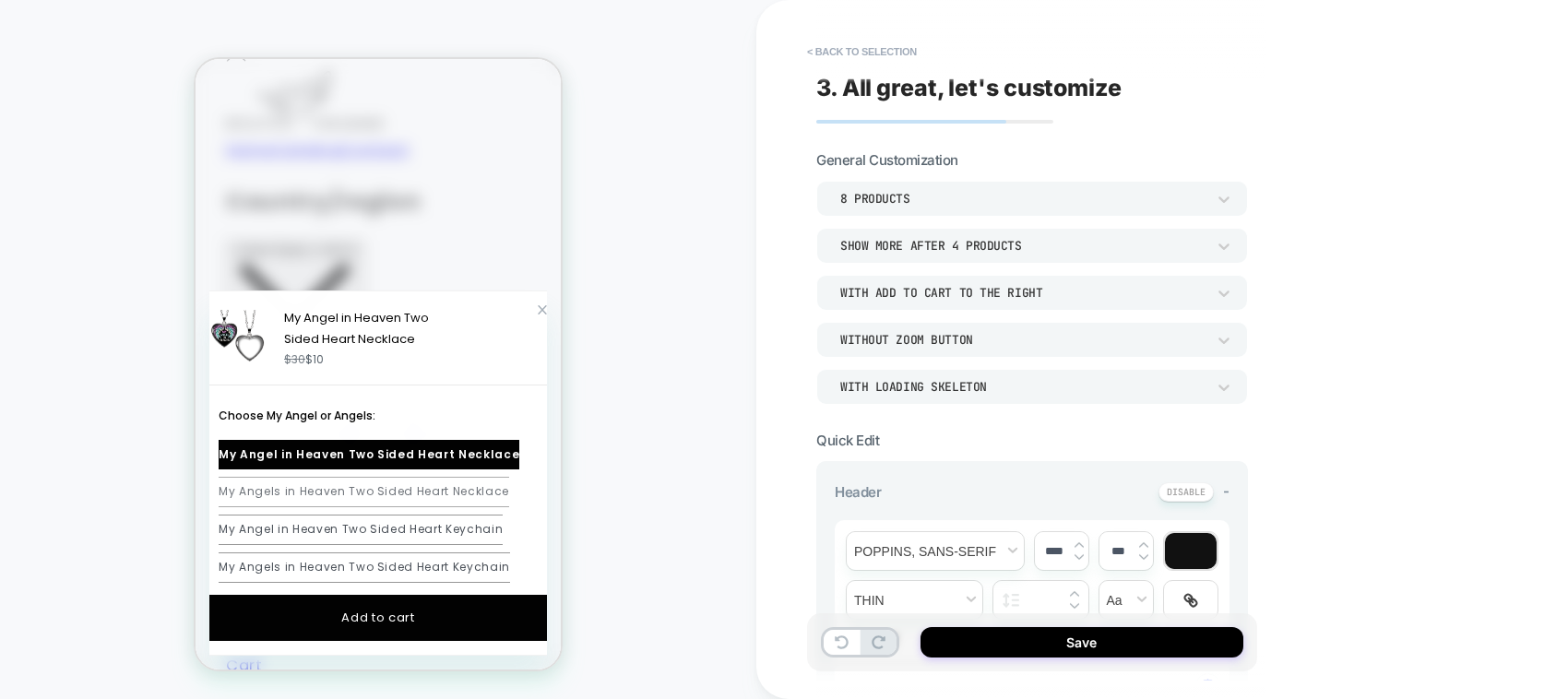 click on "My Angels in Heaven Two Sided Heart Necklace" at bounding box center (363, 492) 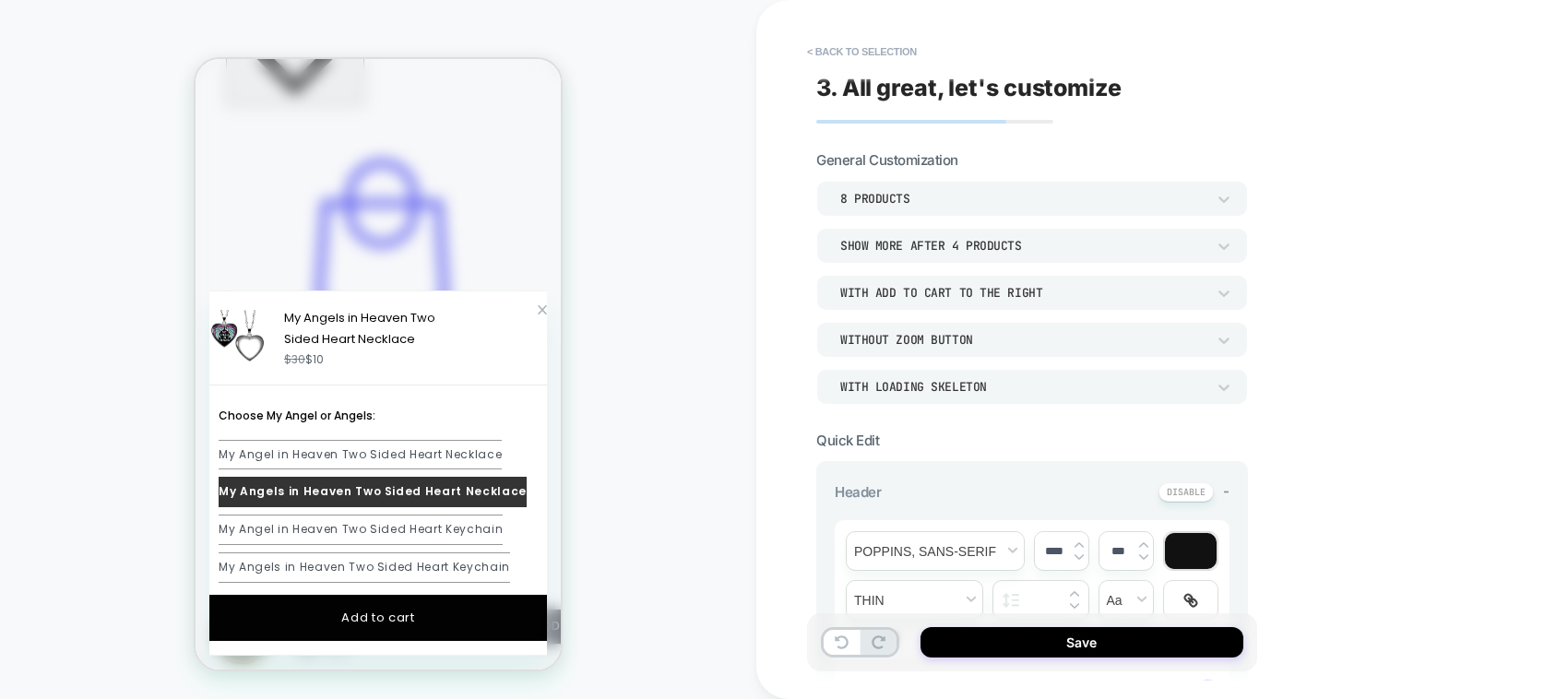 scroll, scrollTop: 346, scrollLeft: 0, axis: vertical 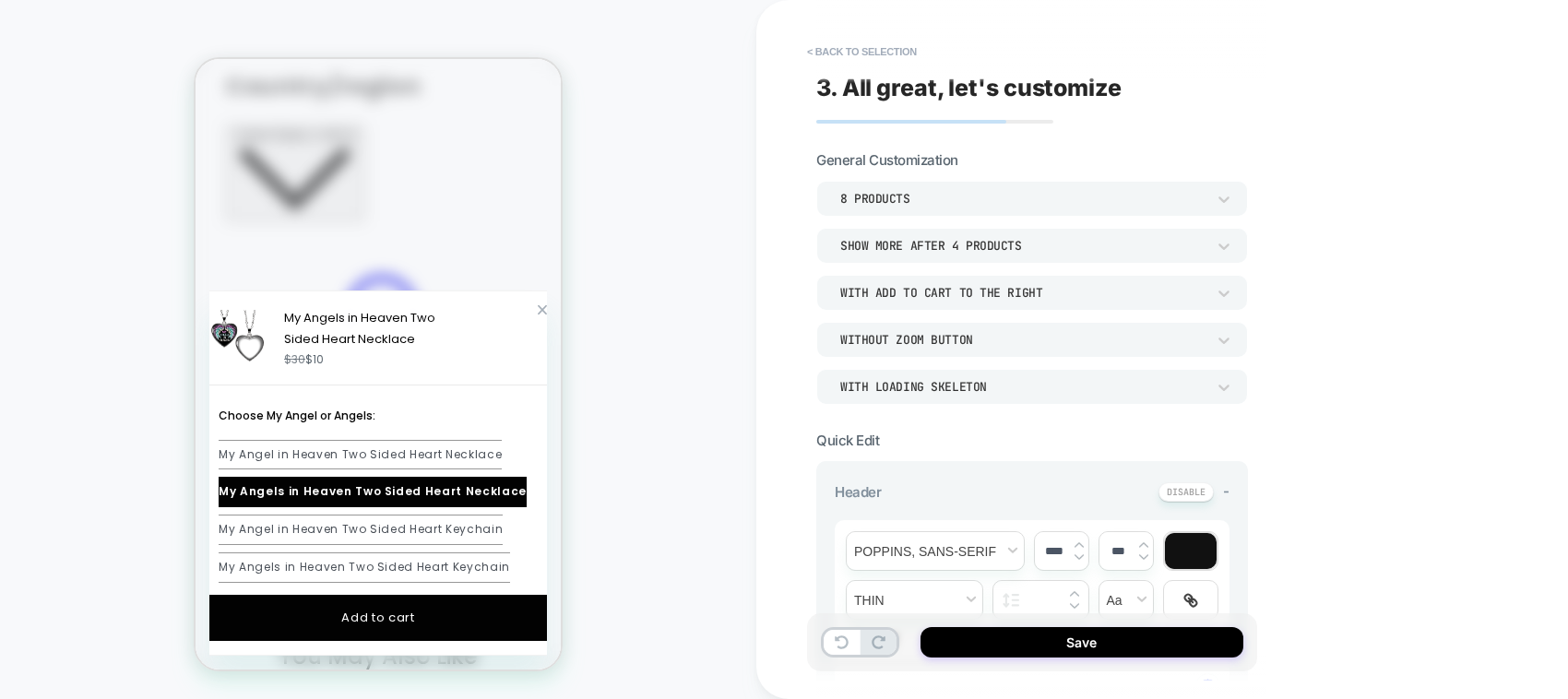 click at bounding box center (542, 310) 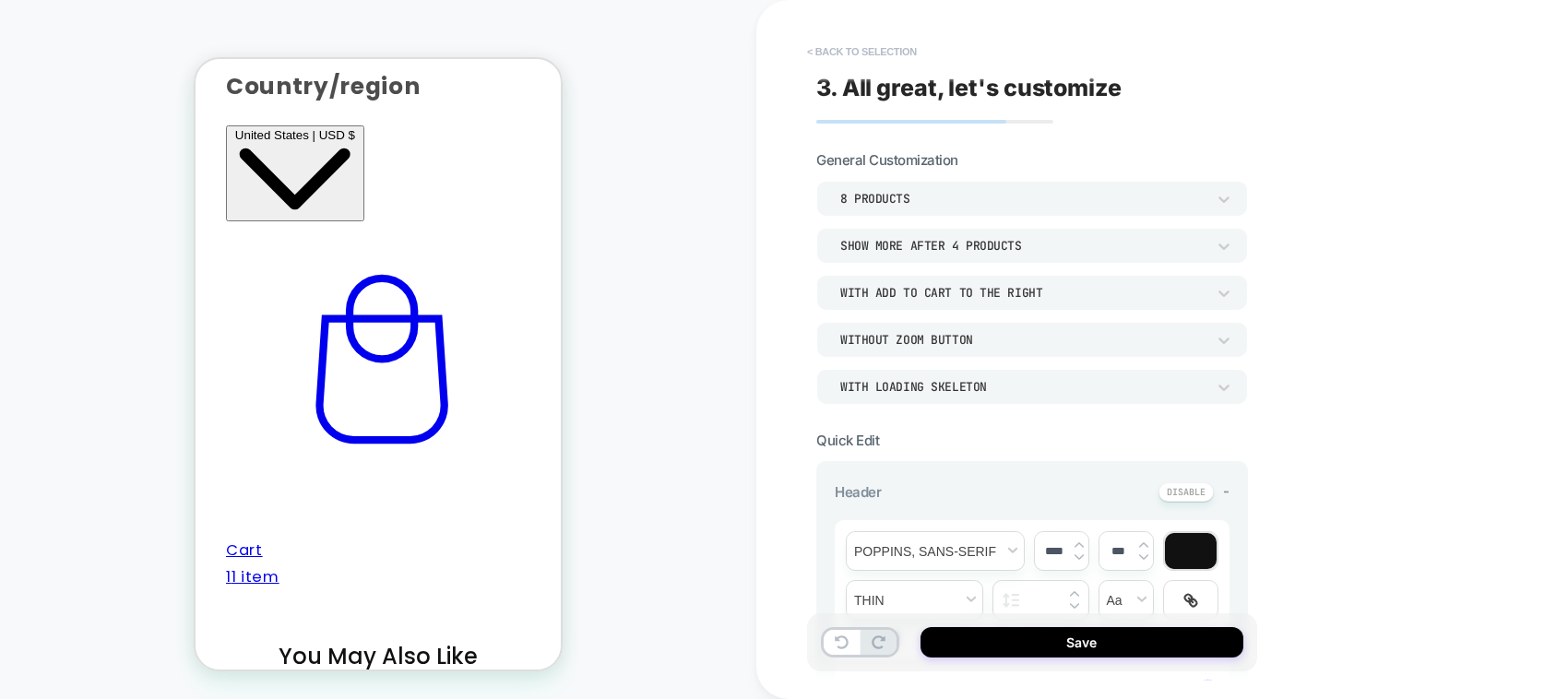 click on "< Back to selection" at bounding box center [861, 52] 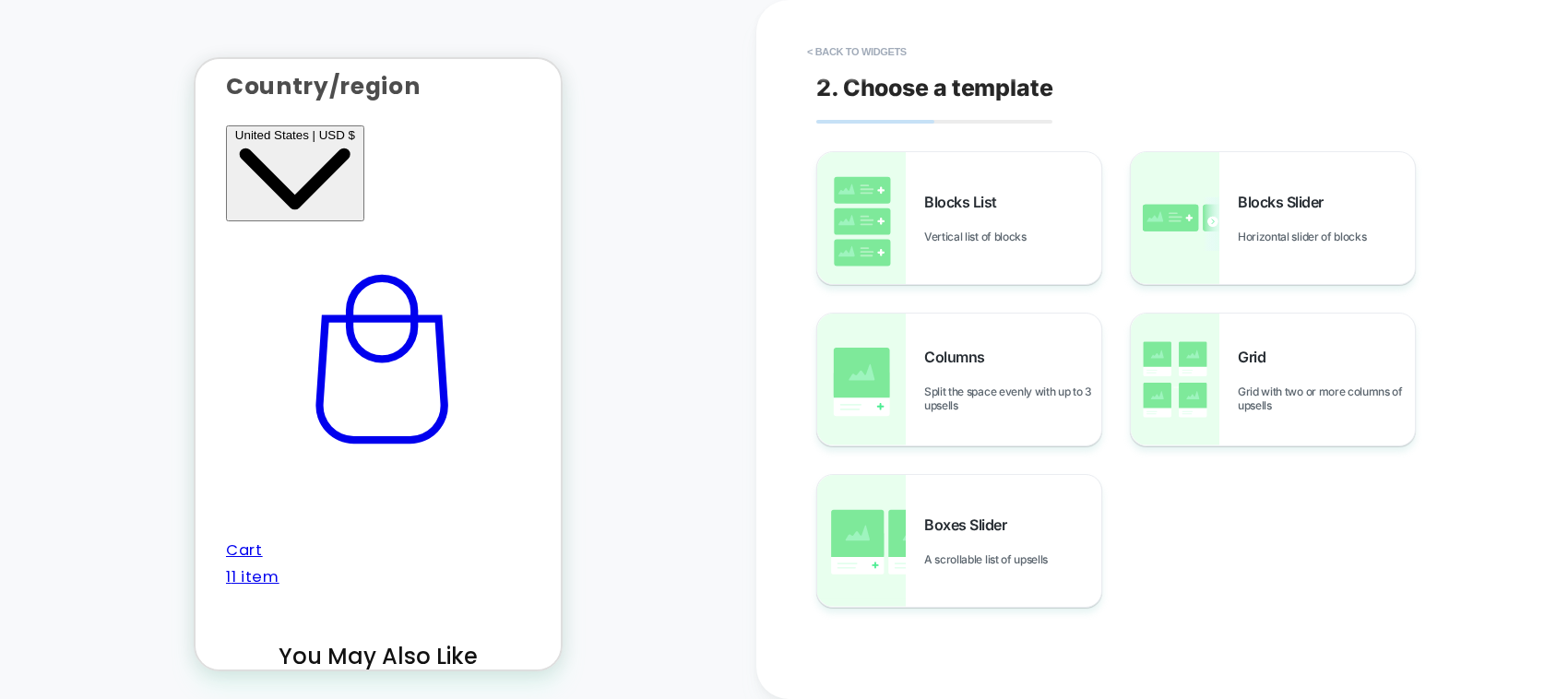 scroll, scrollTop: 0, scrollLeft: 0, axis: both 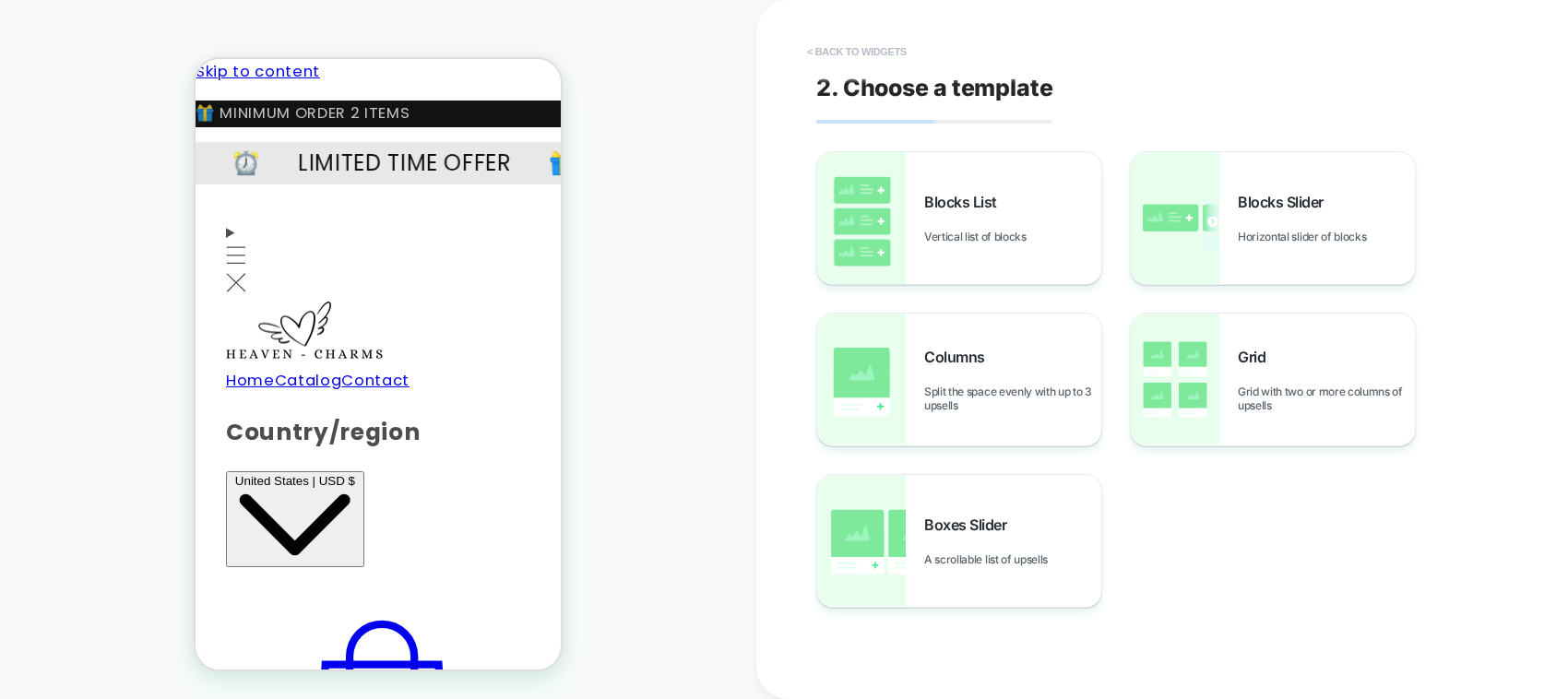 click on "< Back to widgets" at bounding box center (857, 52) 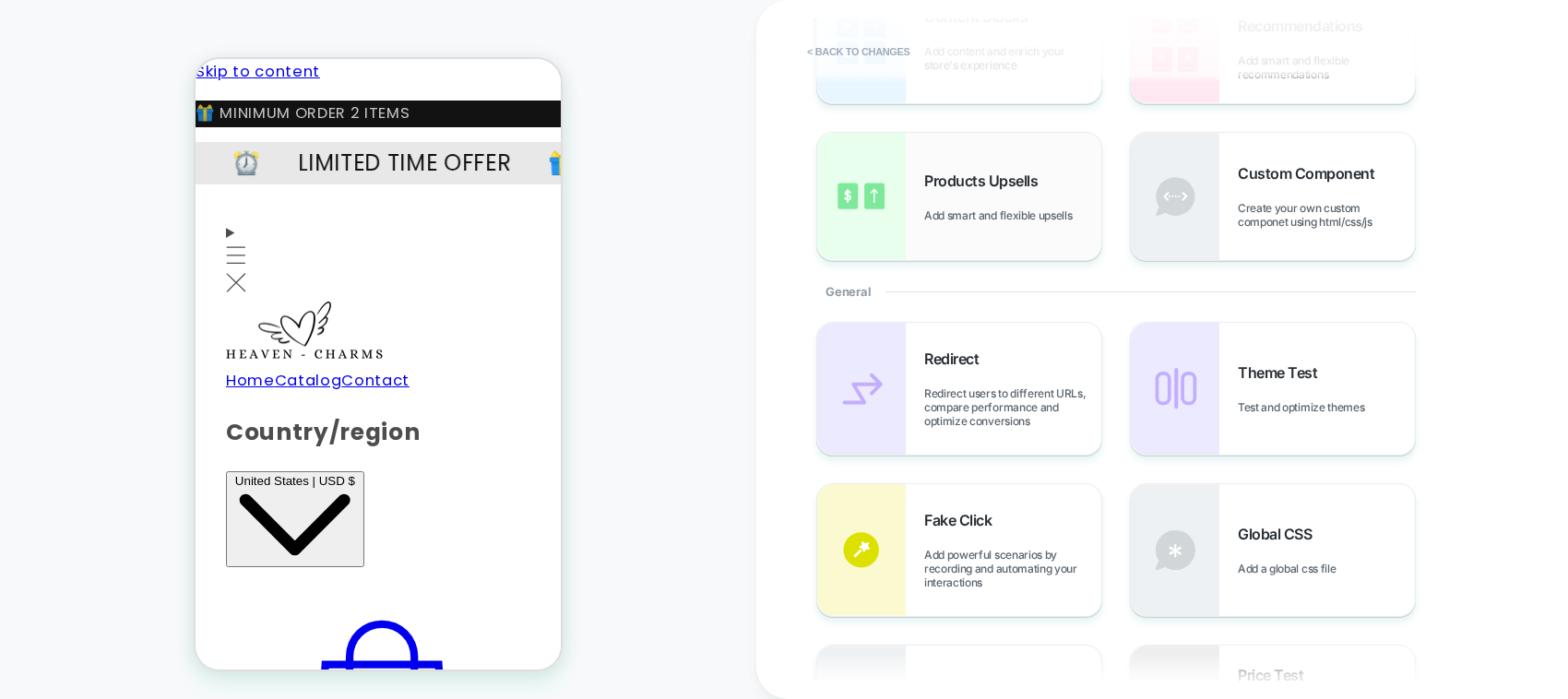 scroll, scrollTop: 231, scrollLeft: 0, axis: vertical 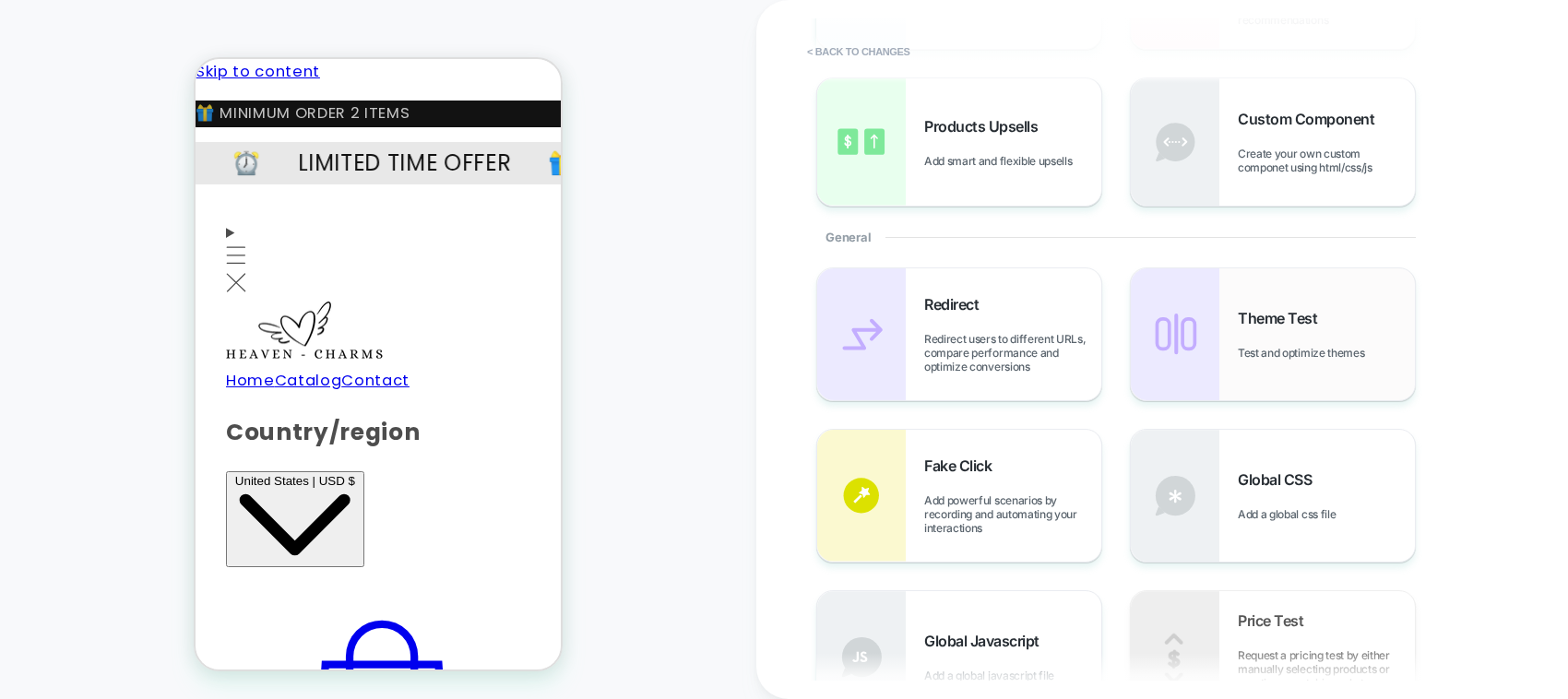 click on "Theme Test Test and optimize themes" at bounding box center (1273, 334) 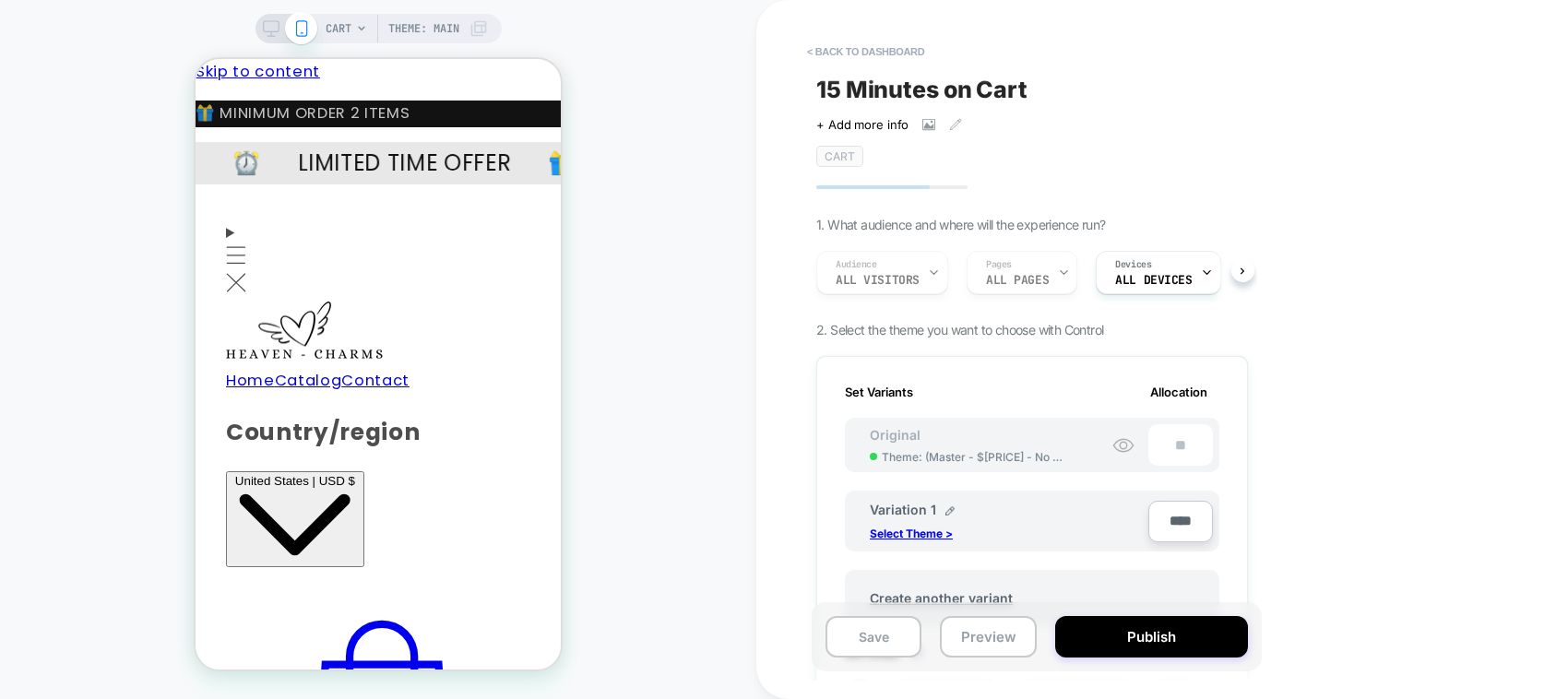 scroll, scrollTop: 0, scrollLeft: 2, axis: horizontal 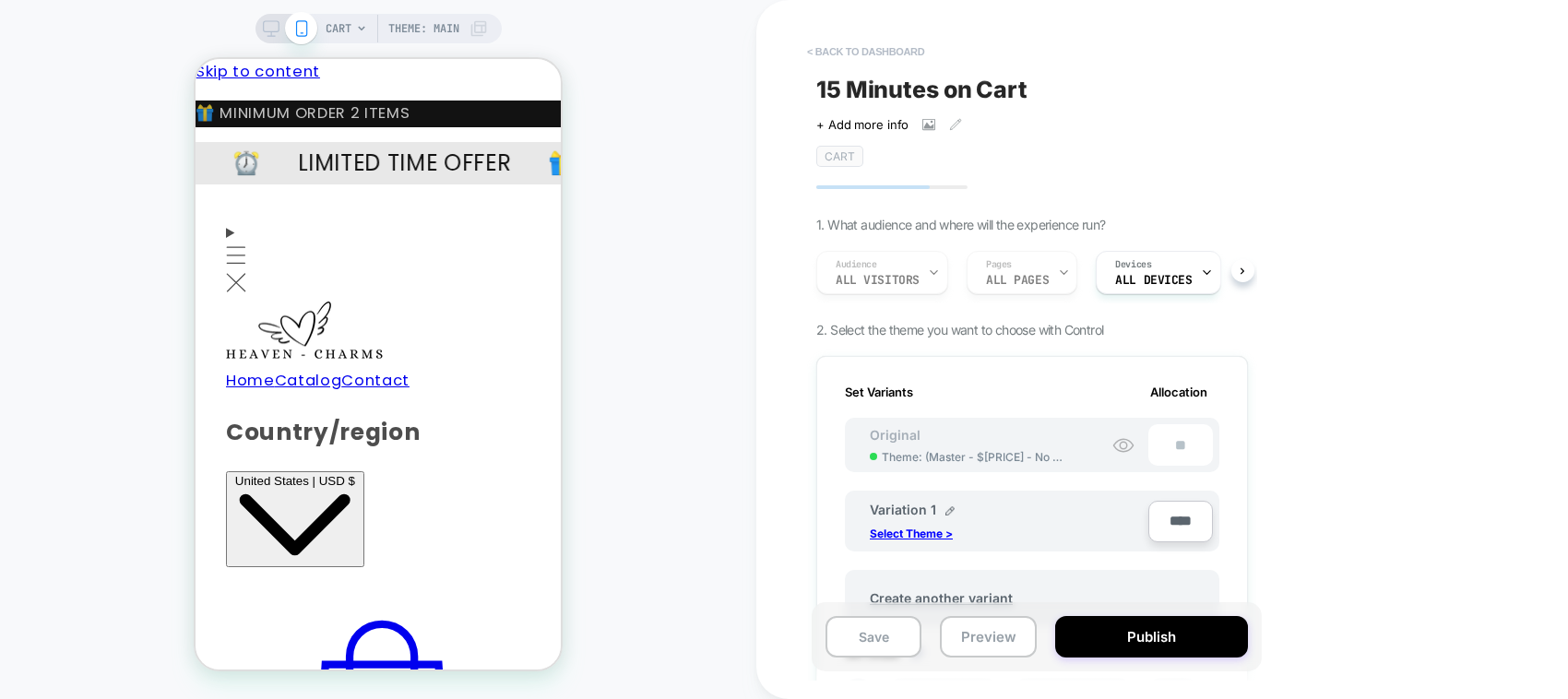 click on "< back to dashboard" at bounding box center [865, 52] 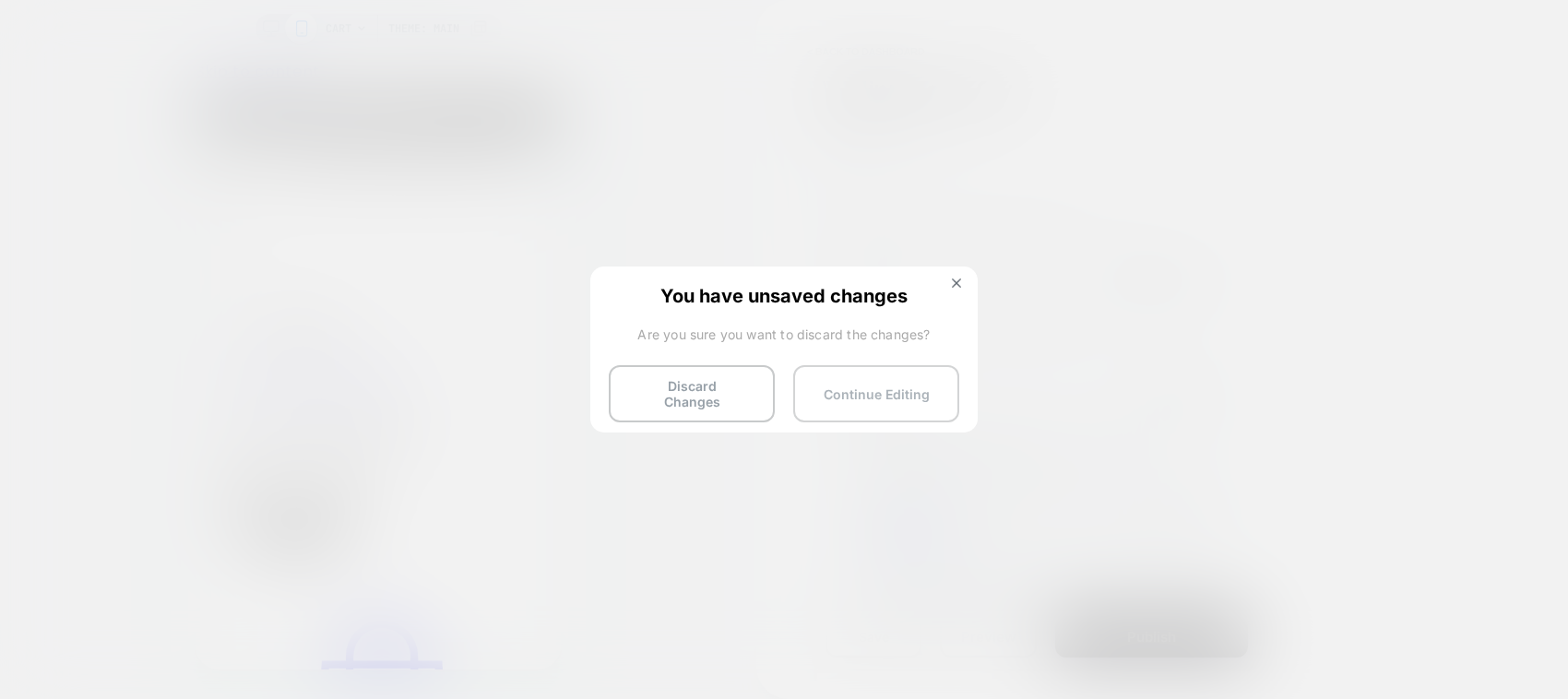 click on "Continue Editing" at bounding box center [876, 394] 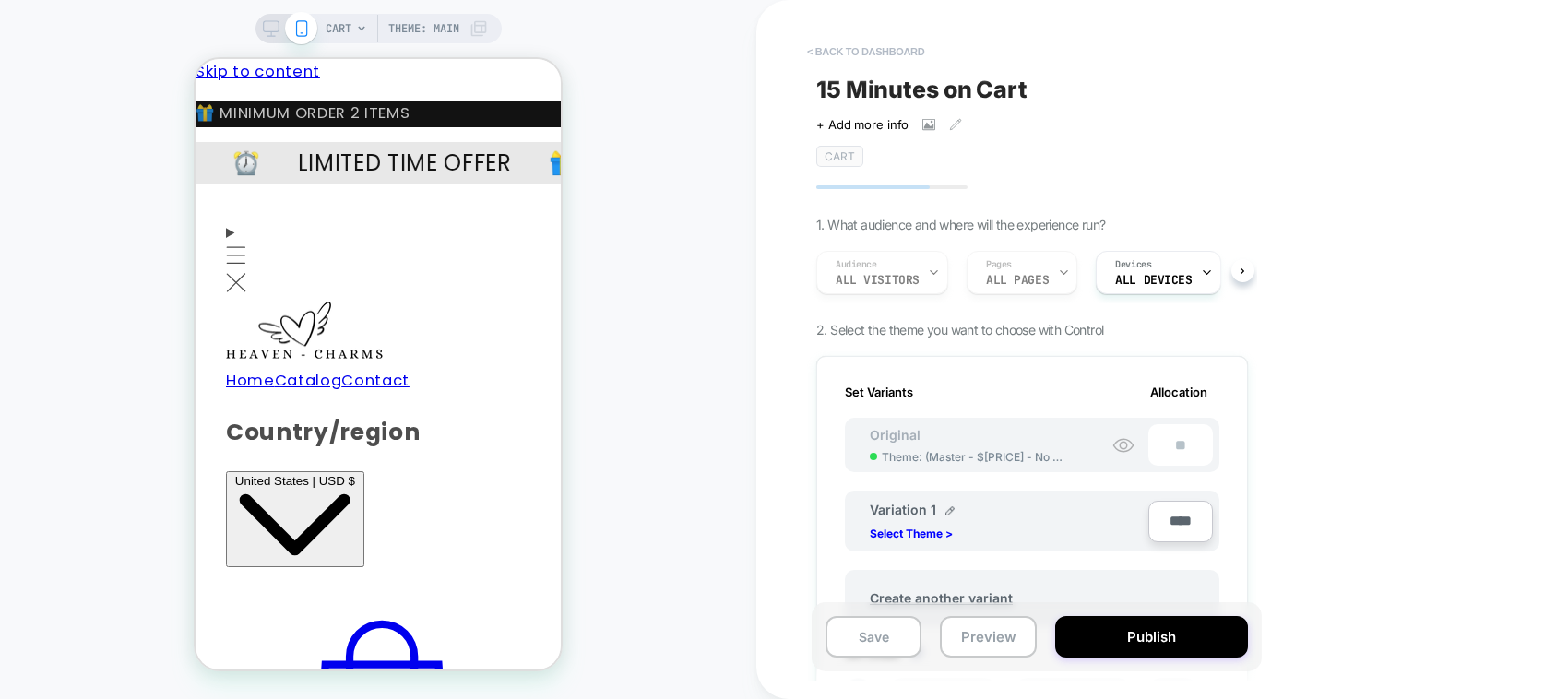 click on "< back to dashboard" at bounding box center (865, 52) 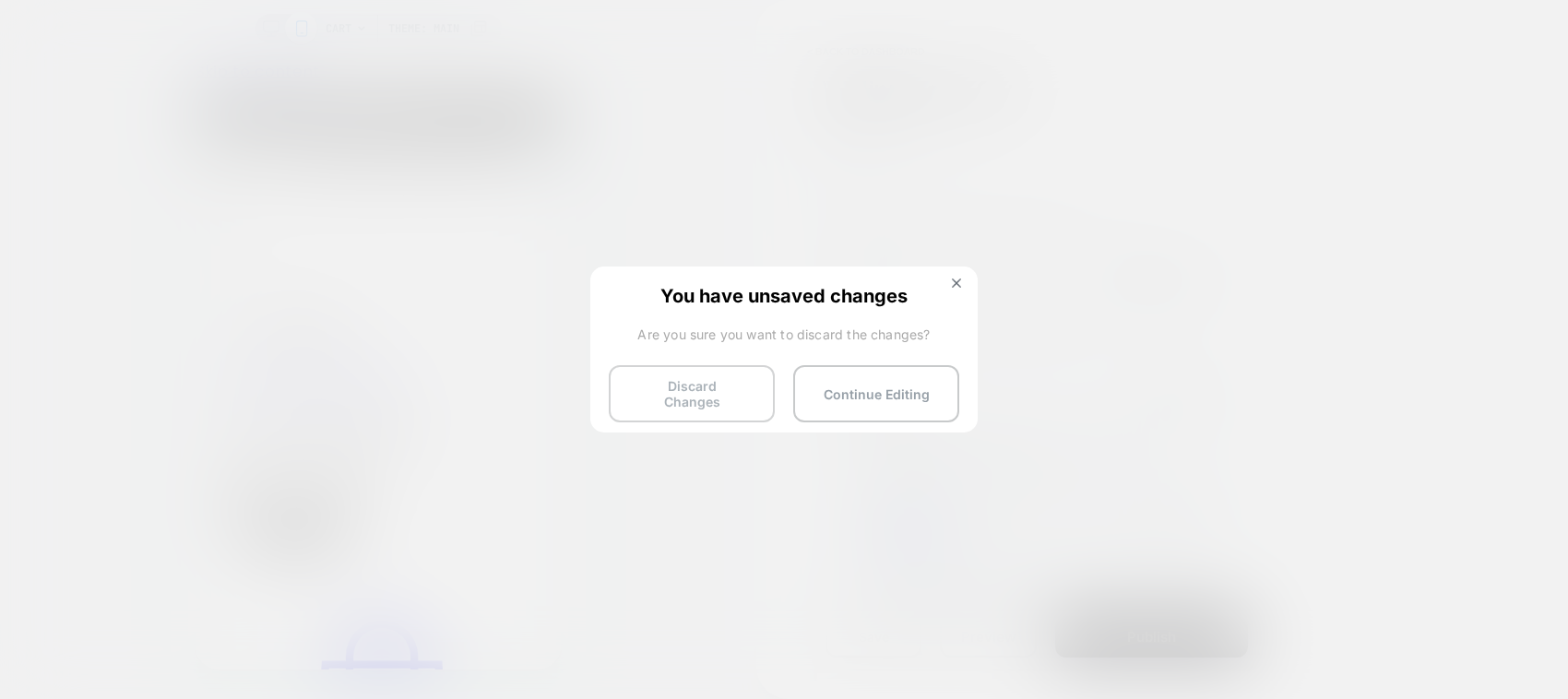 click on "Discard Changes" at bounding box center [692, 394] 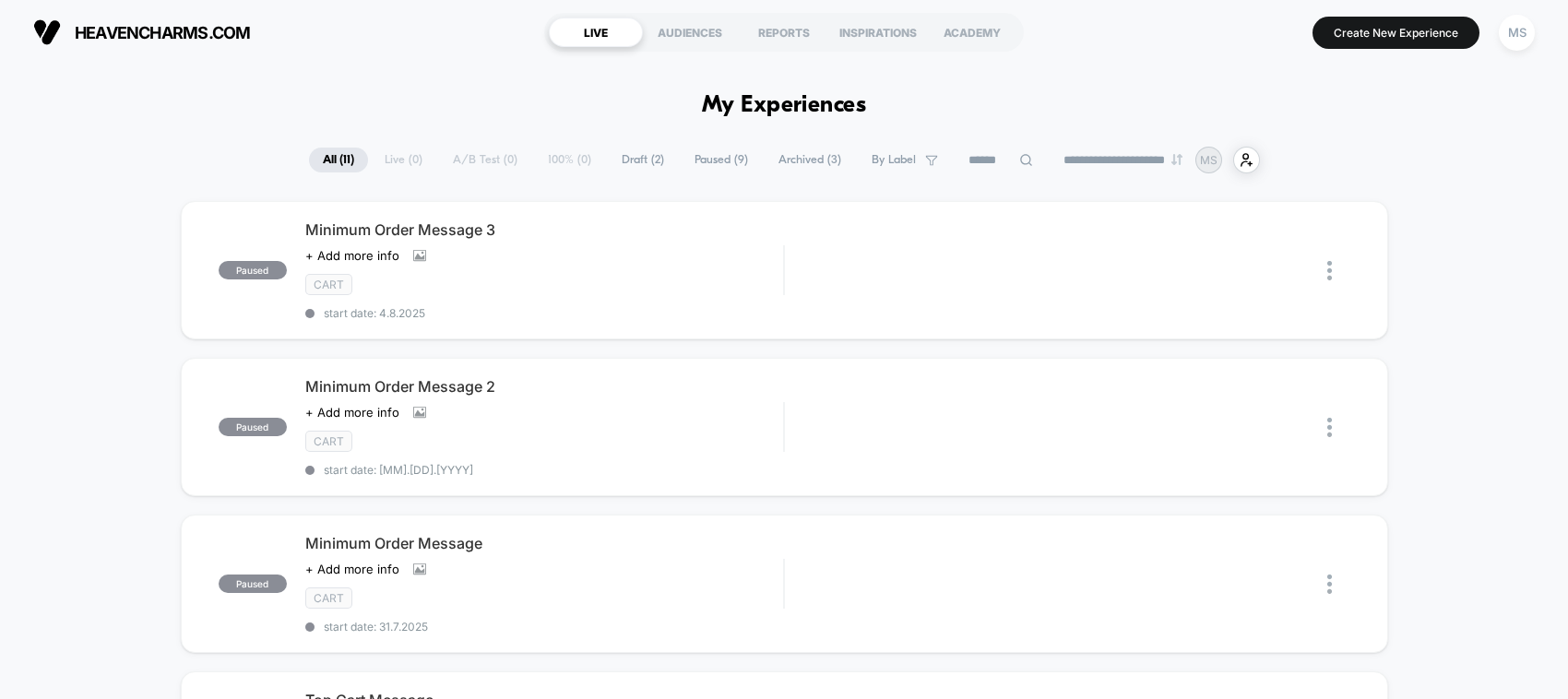 scroll, scrollTop: 0, scrollLeft: 0, axis: both 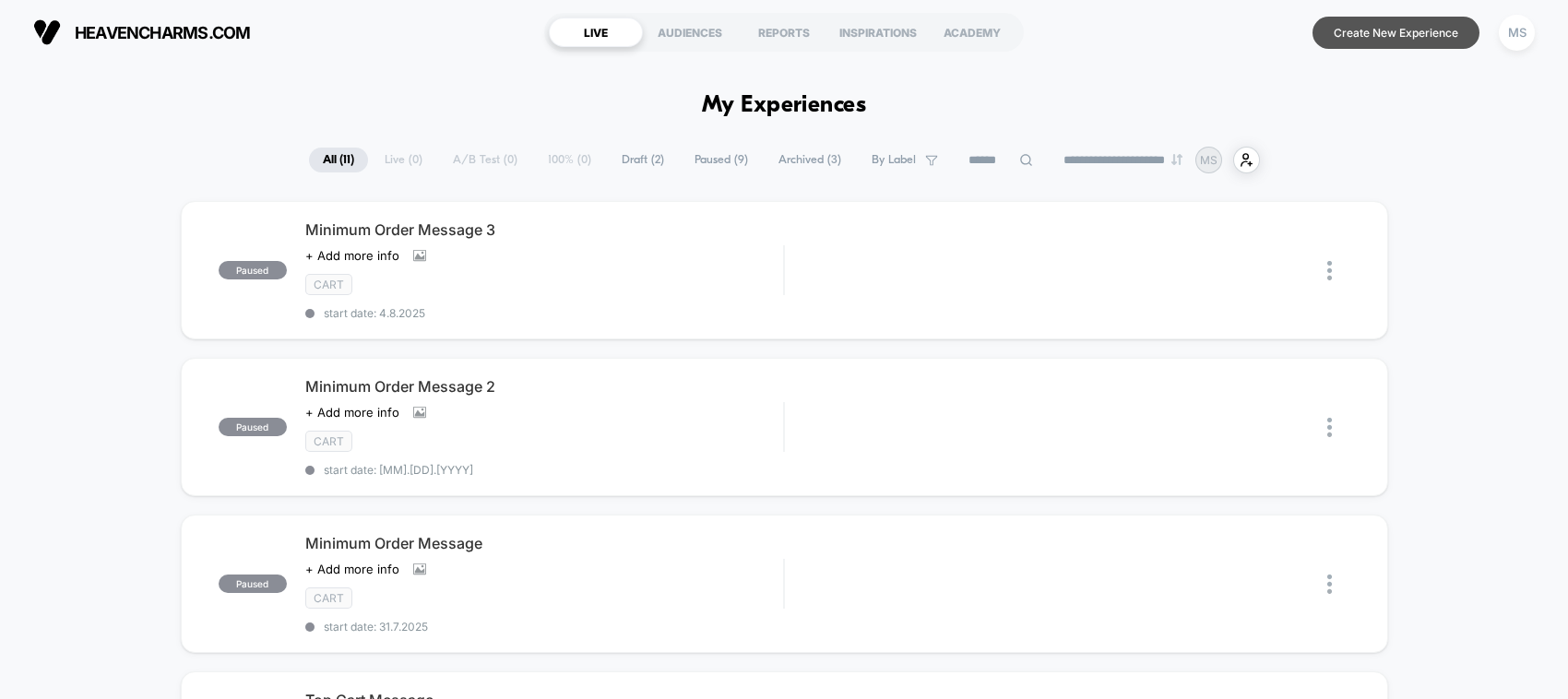 click on "Create New Experience" at bounding box center (1396, 32) 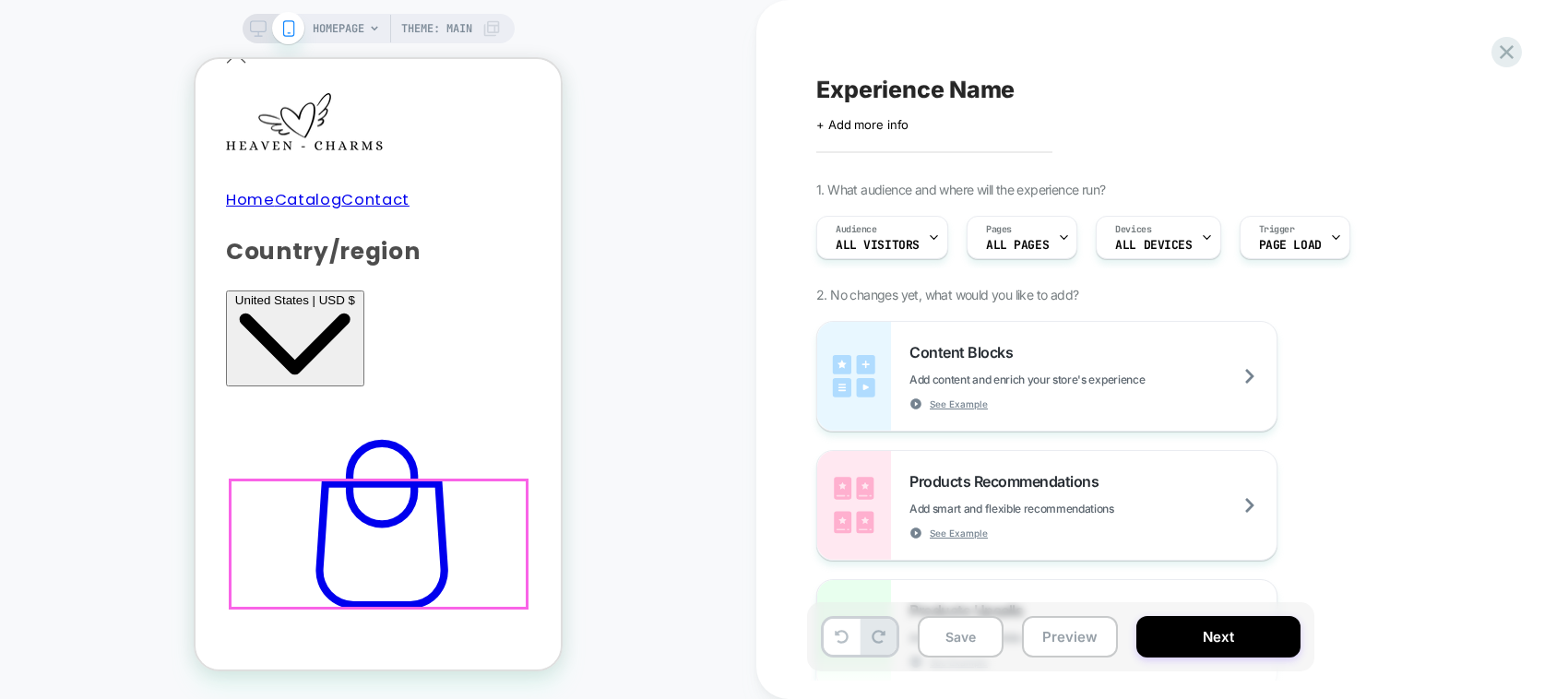 scroll, scrollTop: 346, scrollLeft: 0, axis: vertical 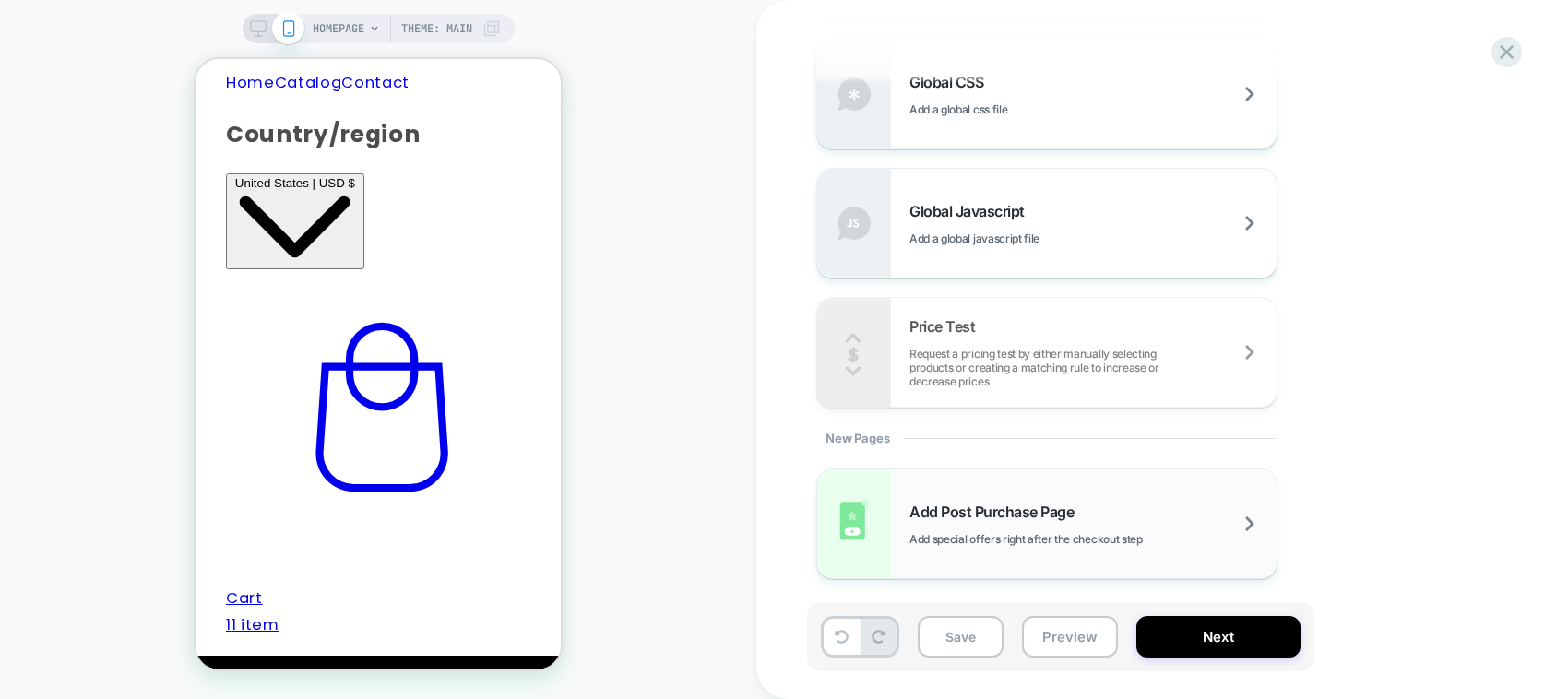 click on "Add Post Purchase Page" at bounding box center [996, 512] 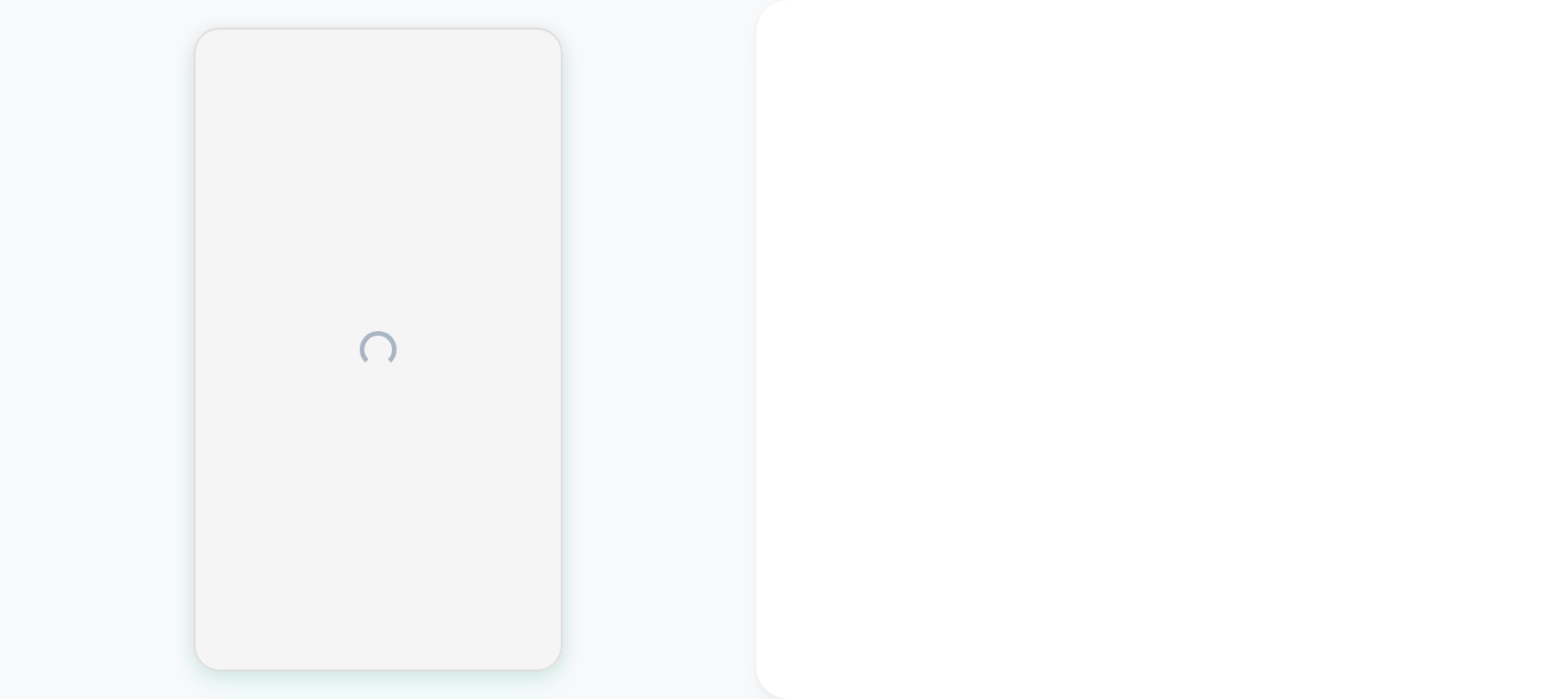 scroll, scrollTop: 0, scrollLeft: 0, axis: both 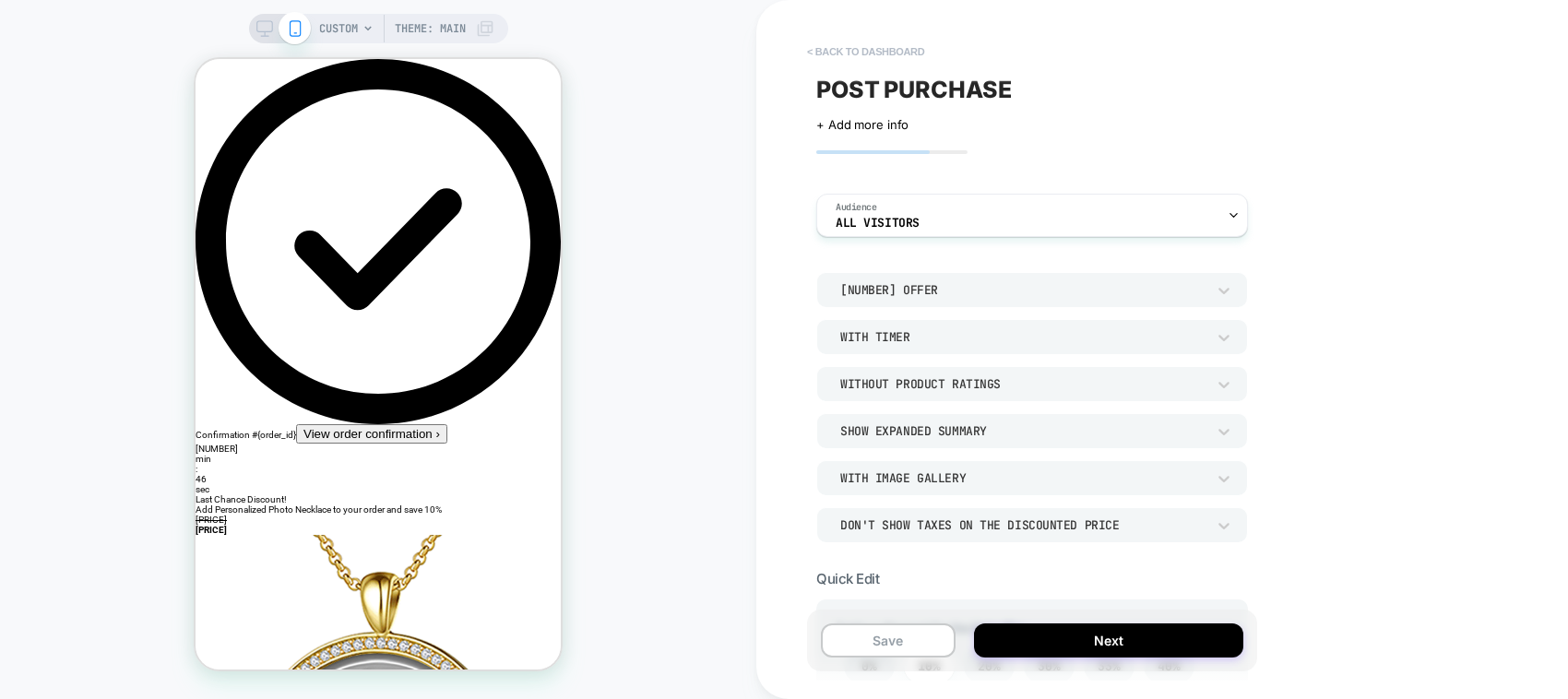 click on "< back to dashboard" at bounding box center [865, 52] 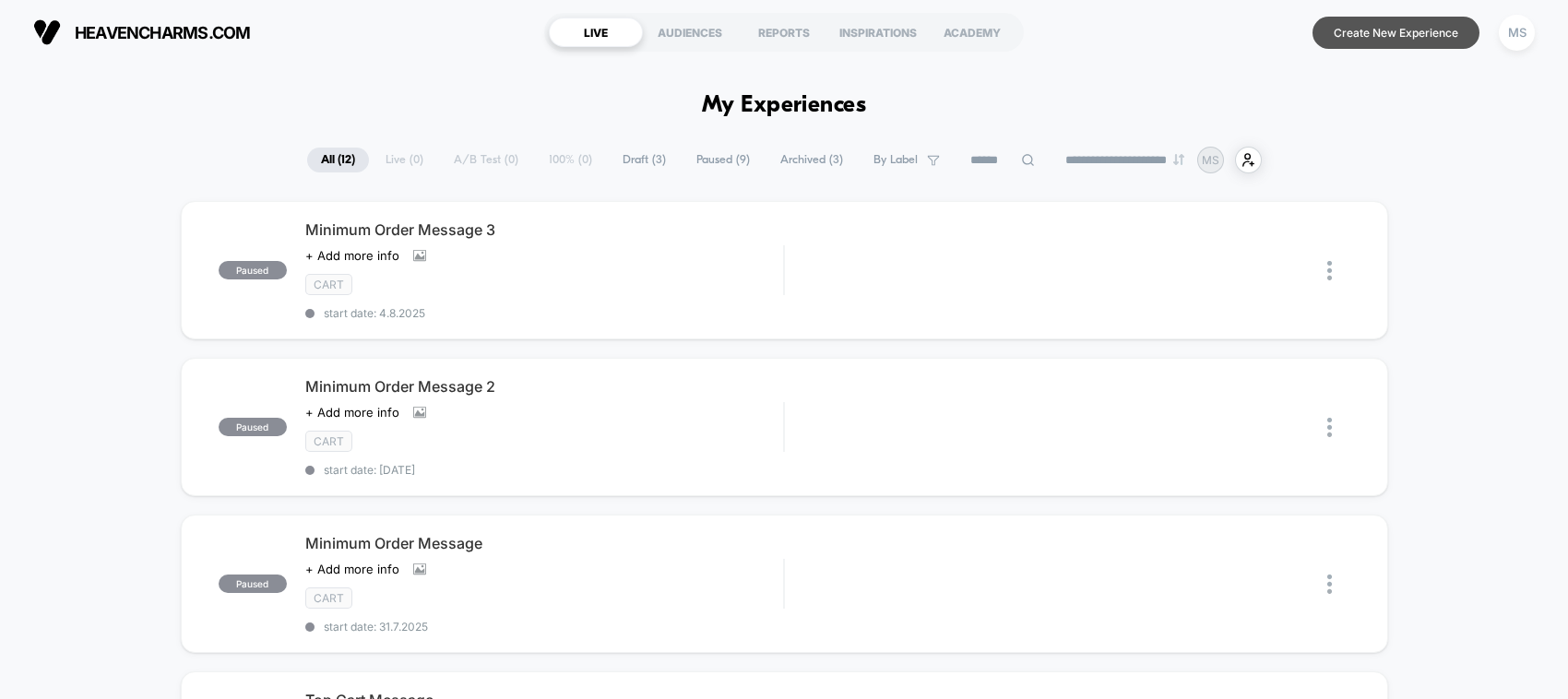 click on "Create New Experience" at bounding box center (1396, 32) 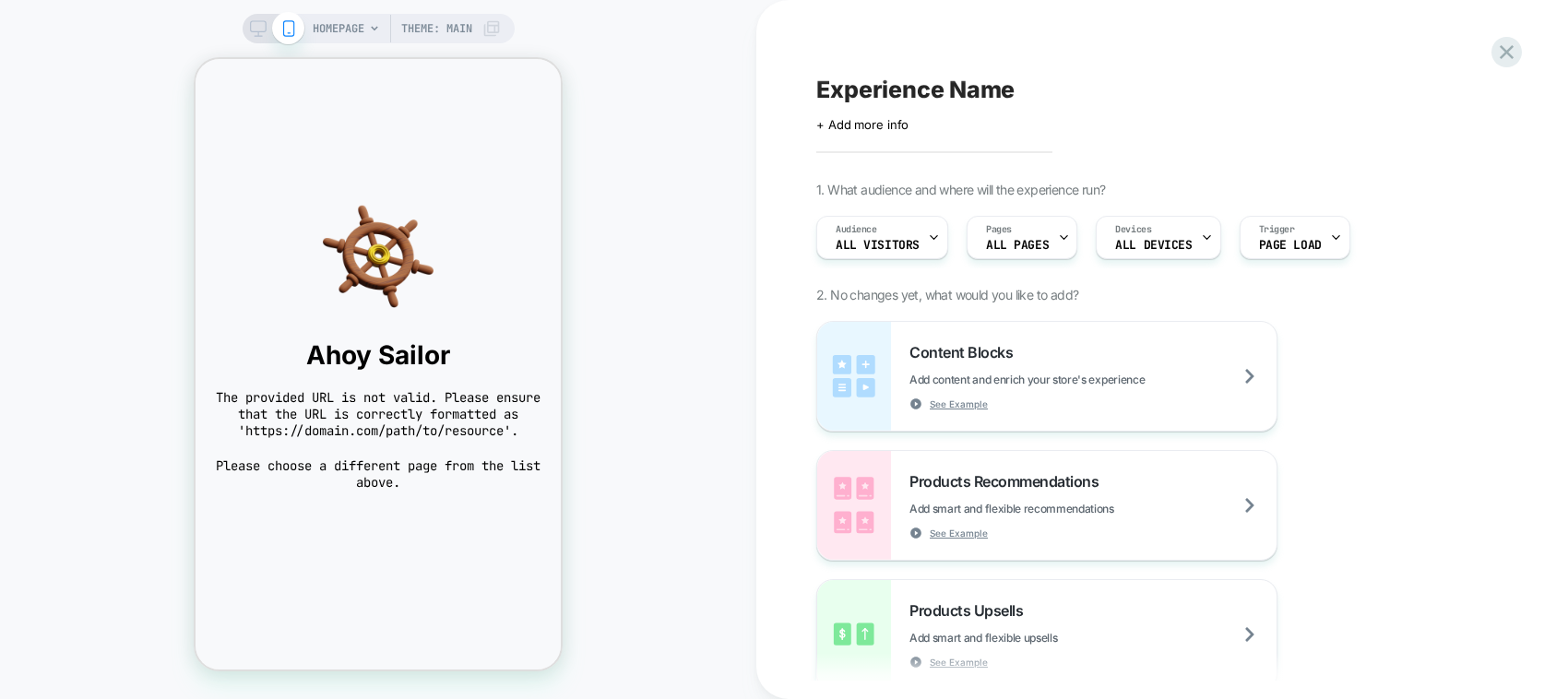 scroll, scrollTop: 0, scrollLeft: 0, axis: both 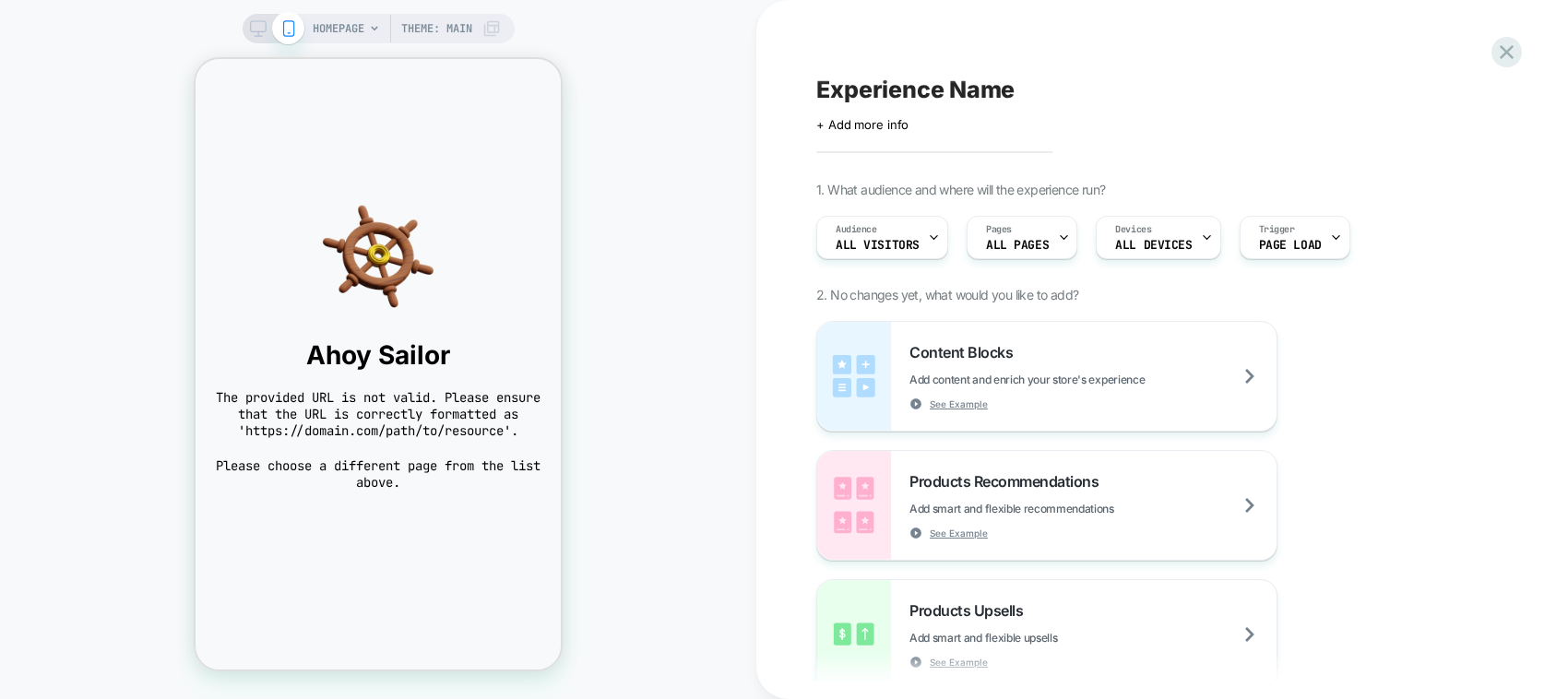 click on "Theme: MAIN" at bounding box center (436, 29) 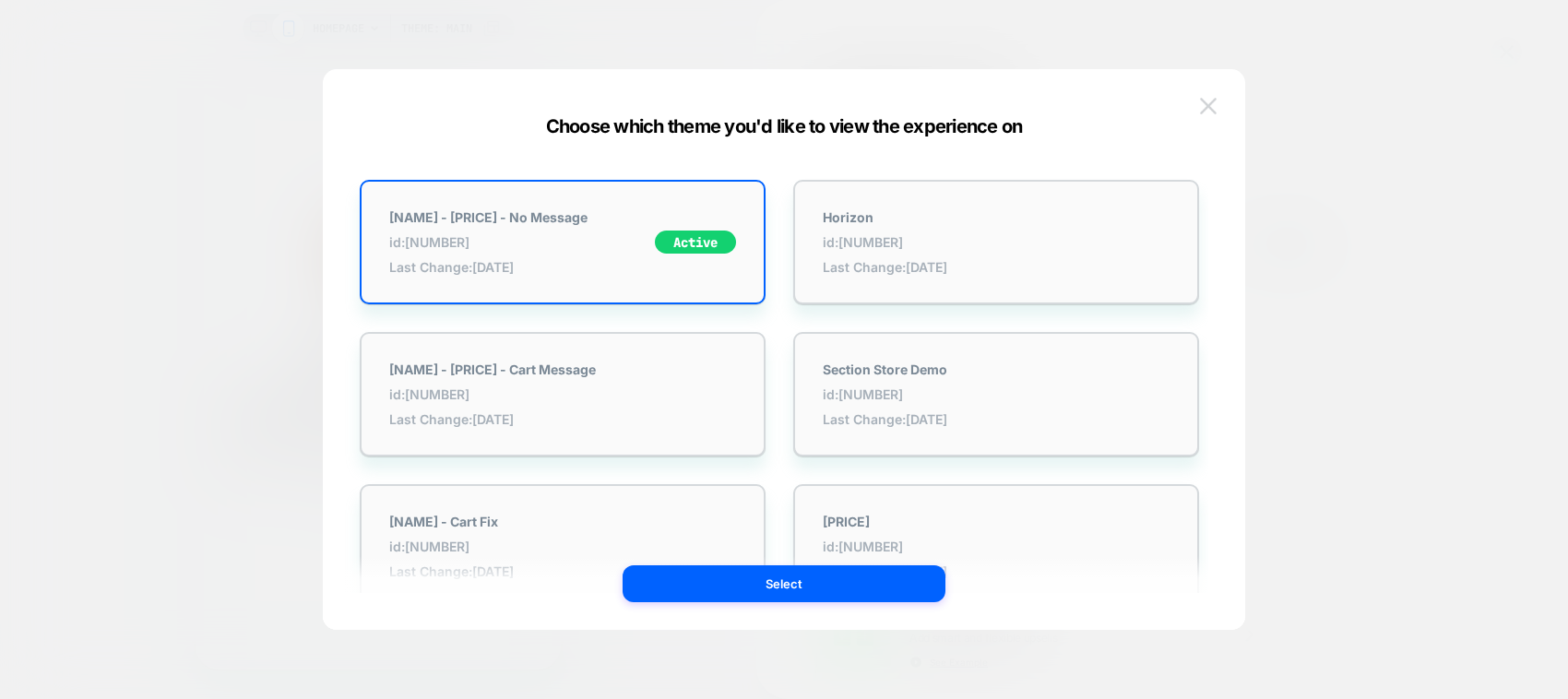 click at bounding box center [1208, 105] 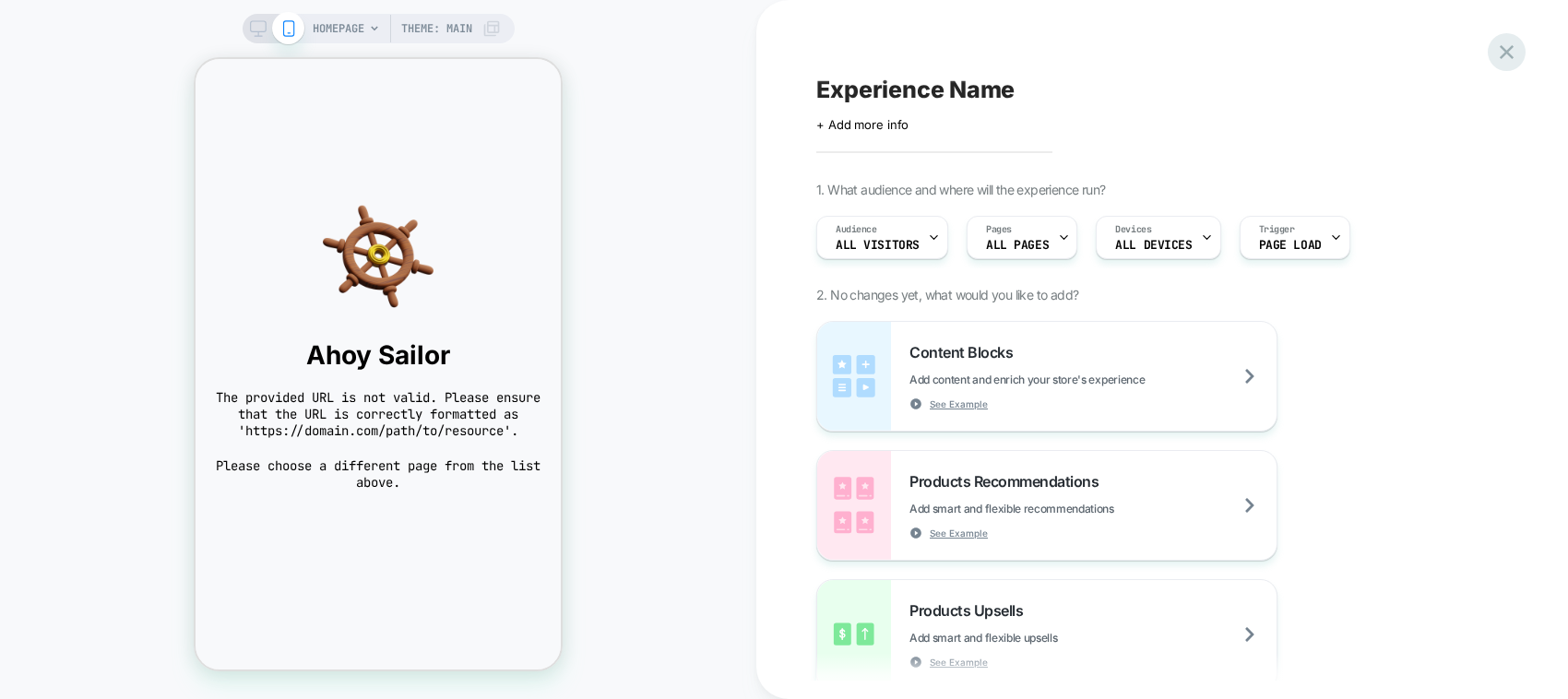 click 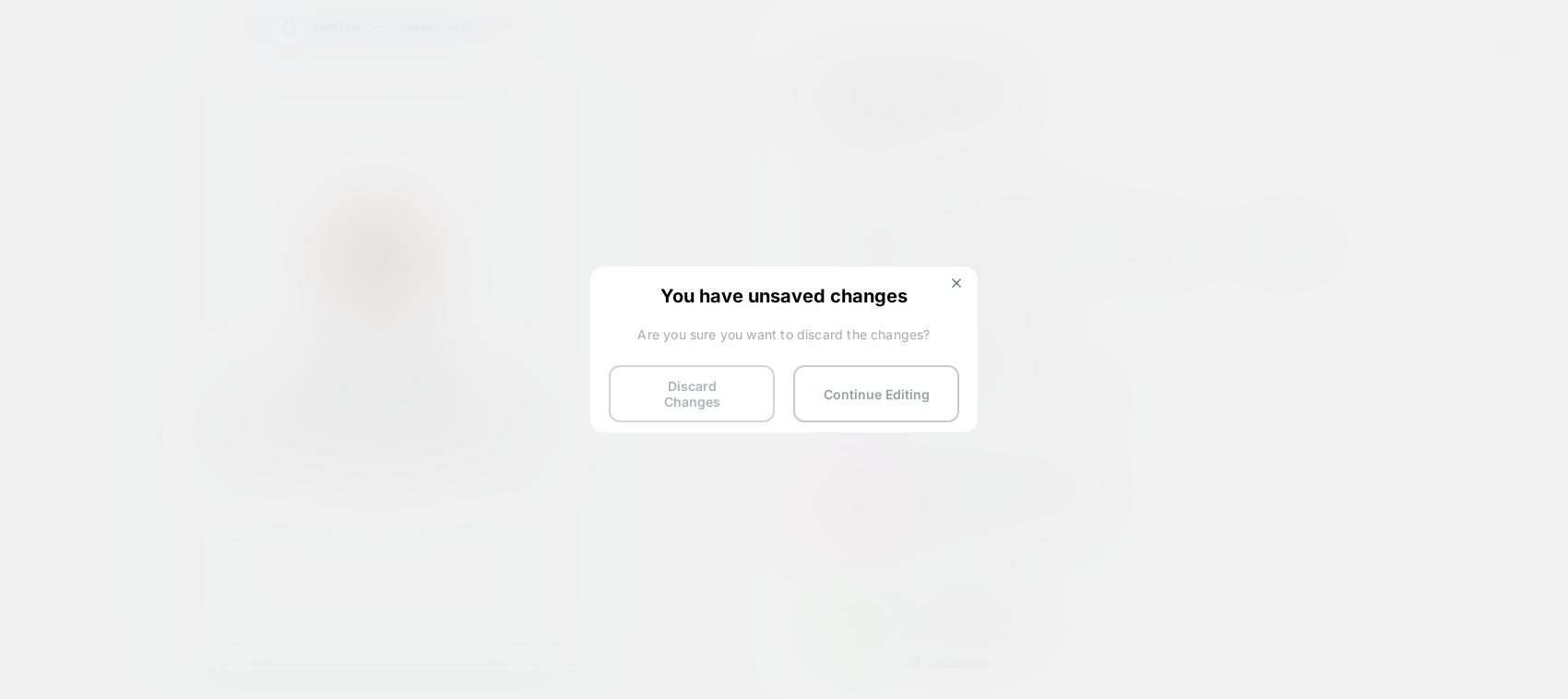 click on "Discard Changes" at bounding box center (692, 394) 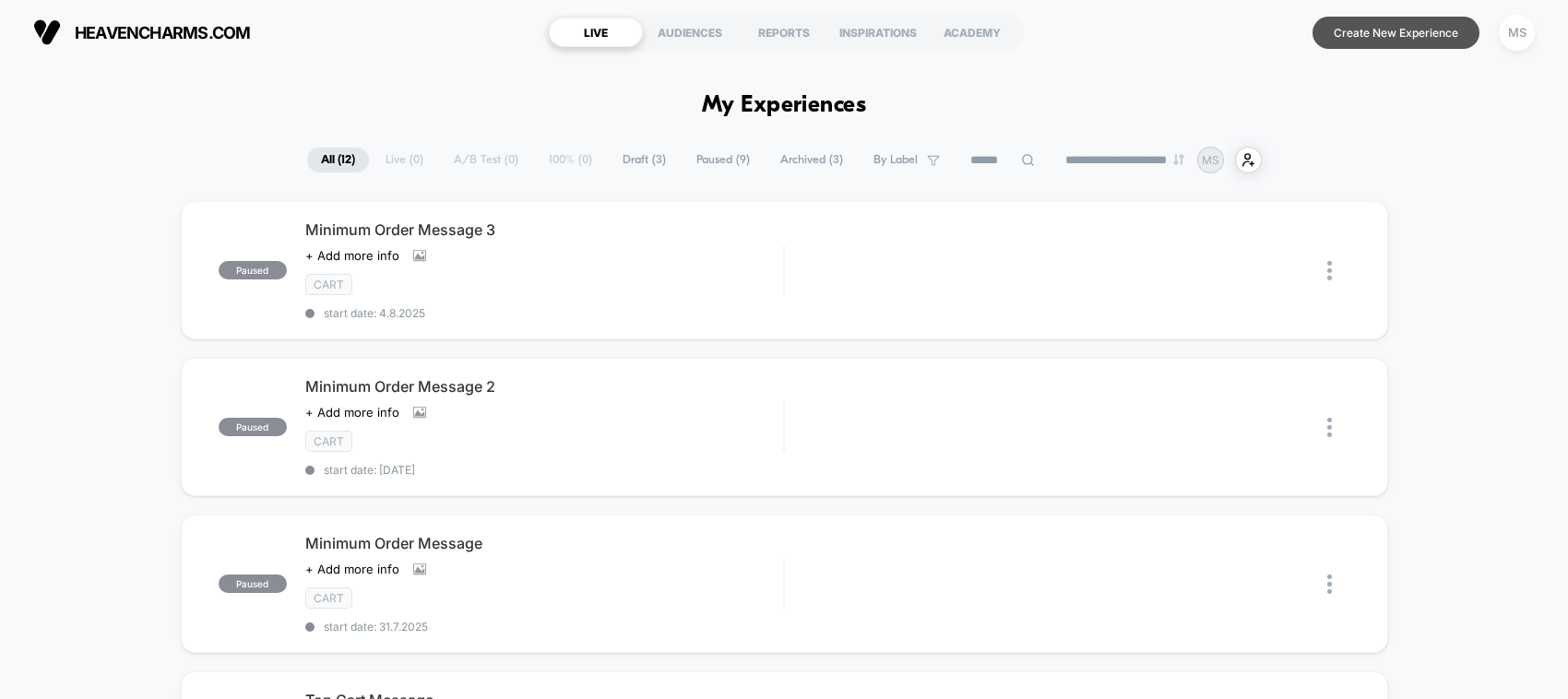 click on "Create New Experience" at bounding box center (1396, 32) 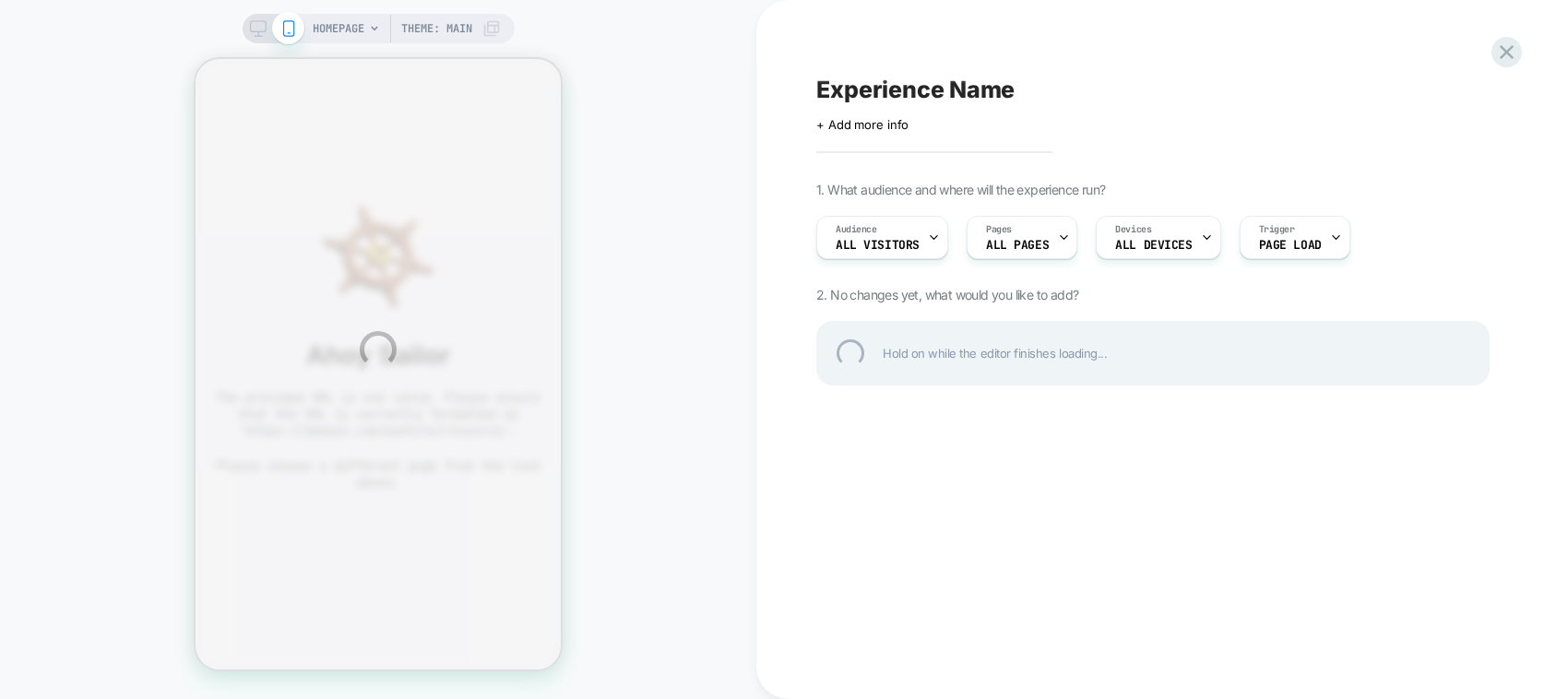 scroll, scrollTop: 0, scrollLeft: 0, axis: both 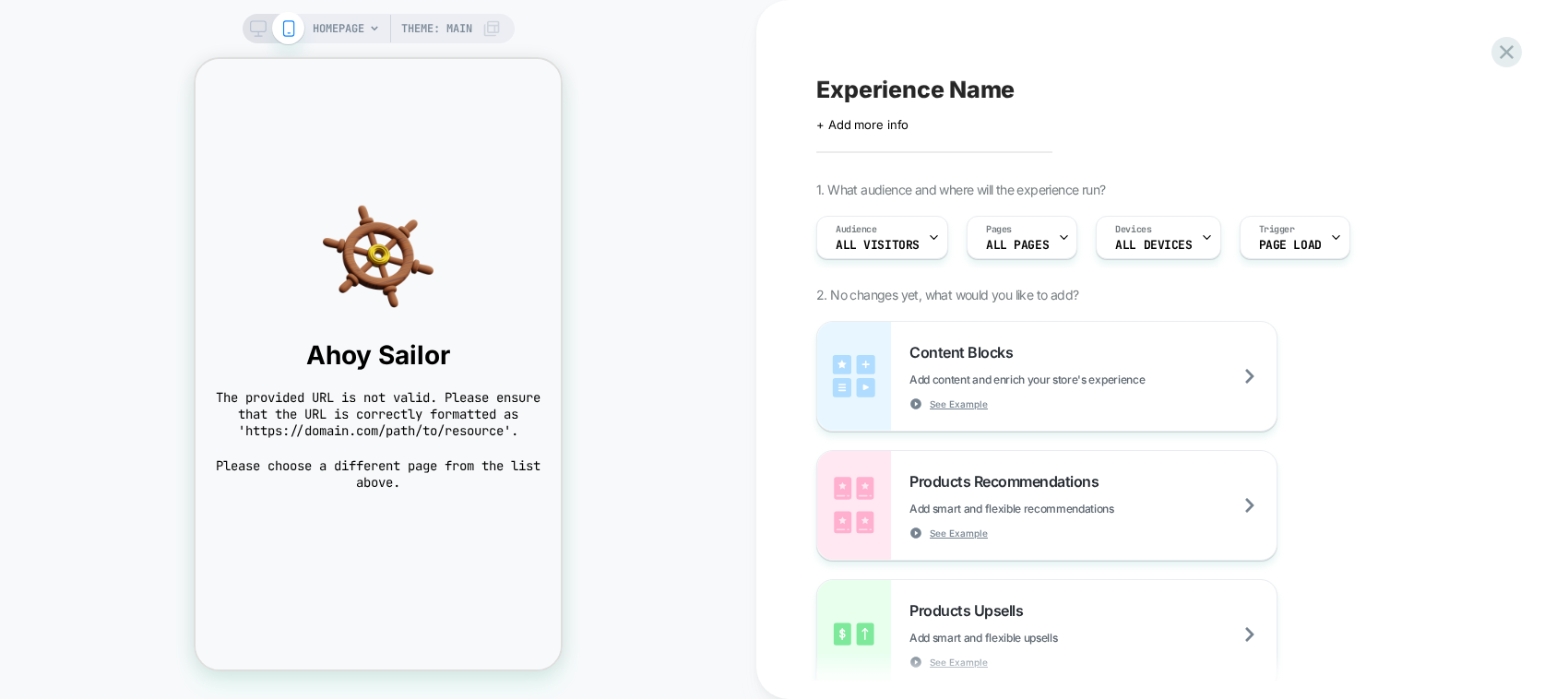 click on "HOMEPAGE" at bounding box center (339, 29) 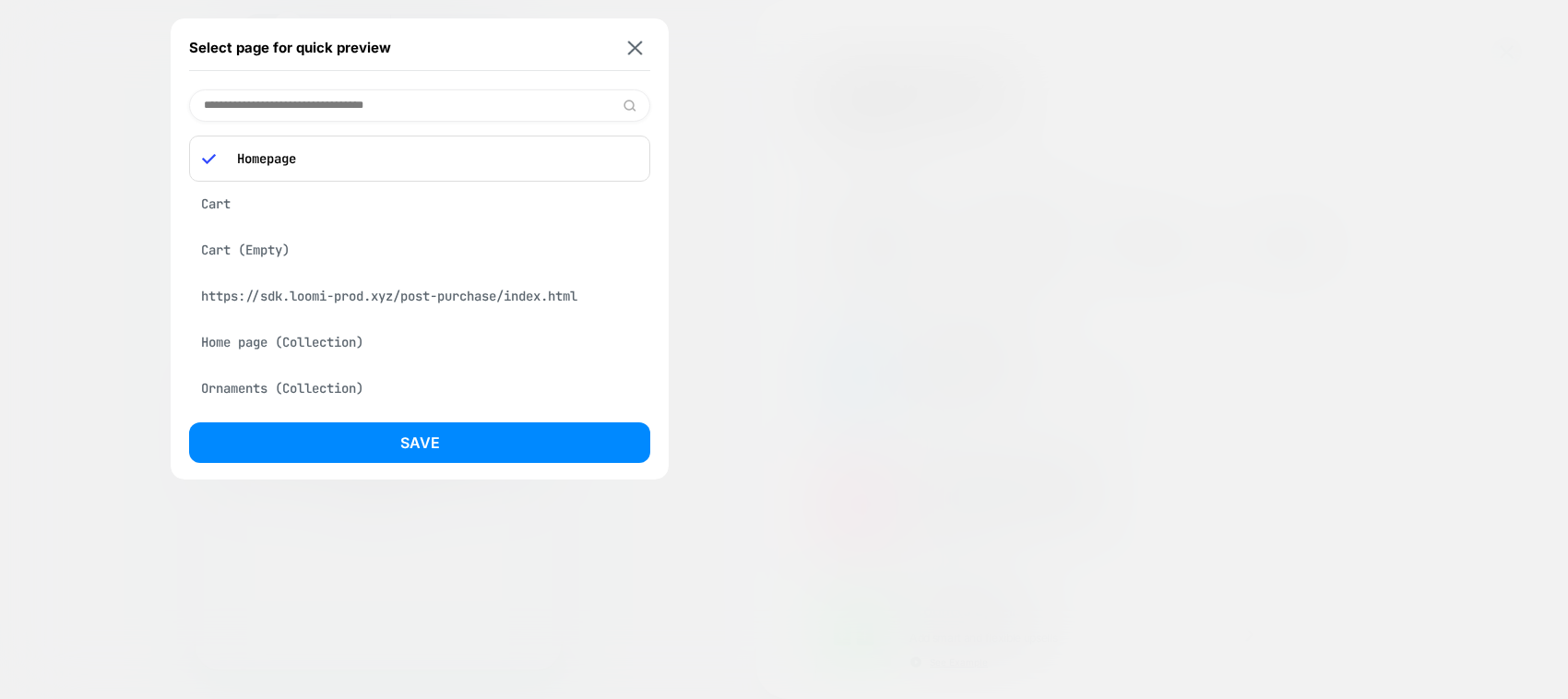 click on "Cart" at bounding box center [420, 204] 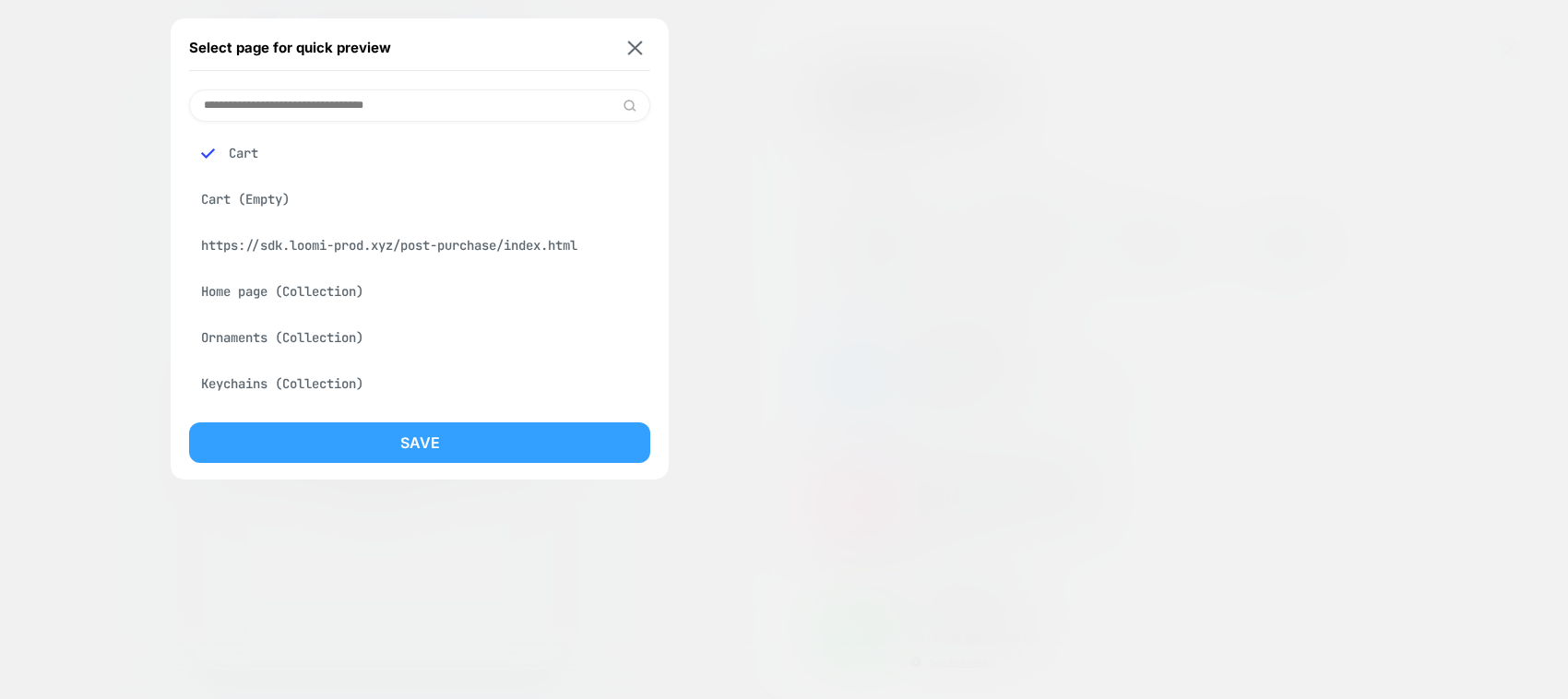 click on "Save" at bounding box center [420, 443] 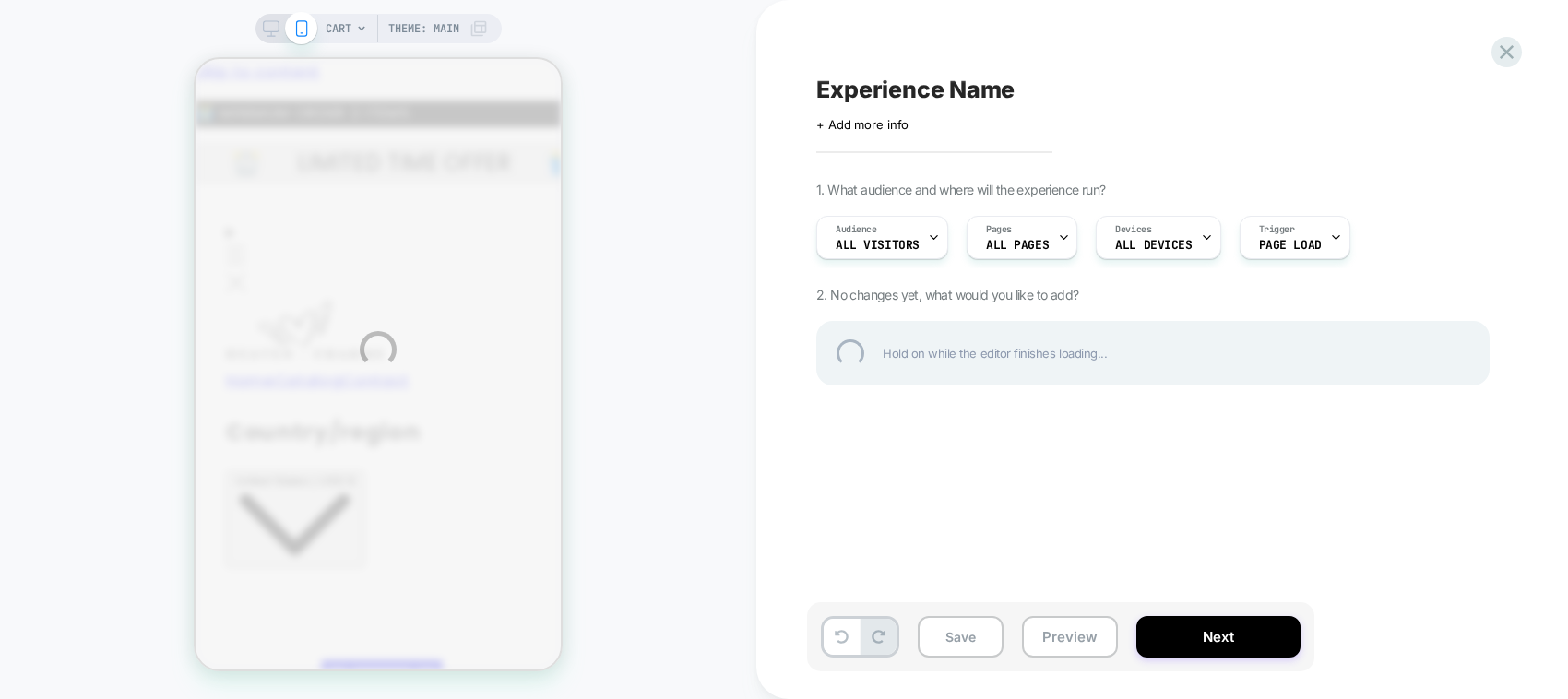 scroll, scrollTop: 0, scrollLeft: 0, axis: both 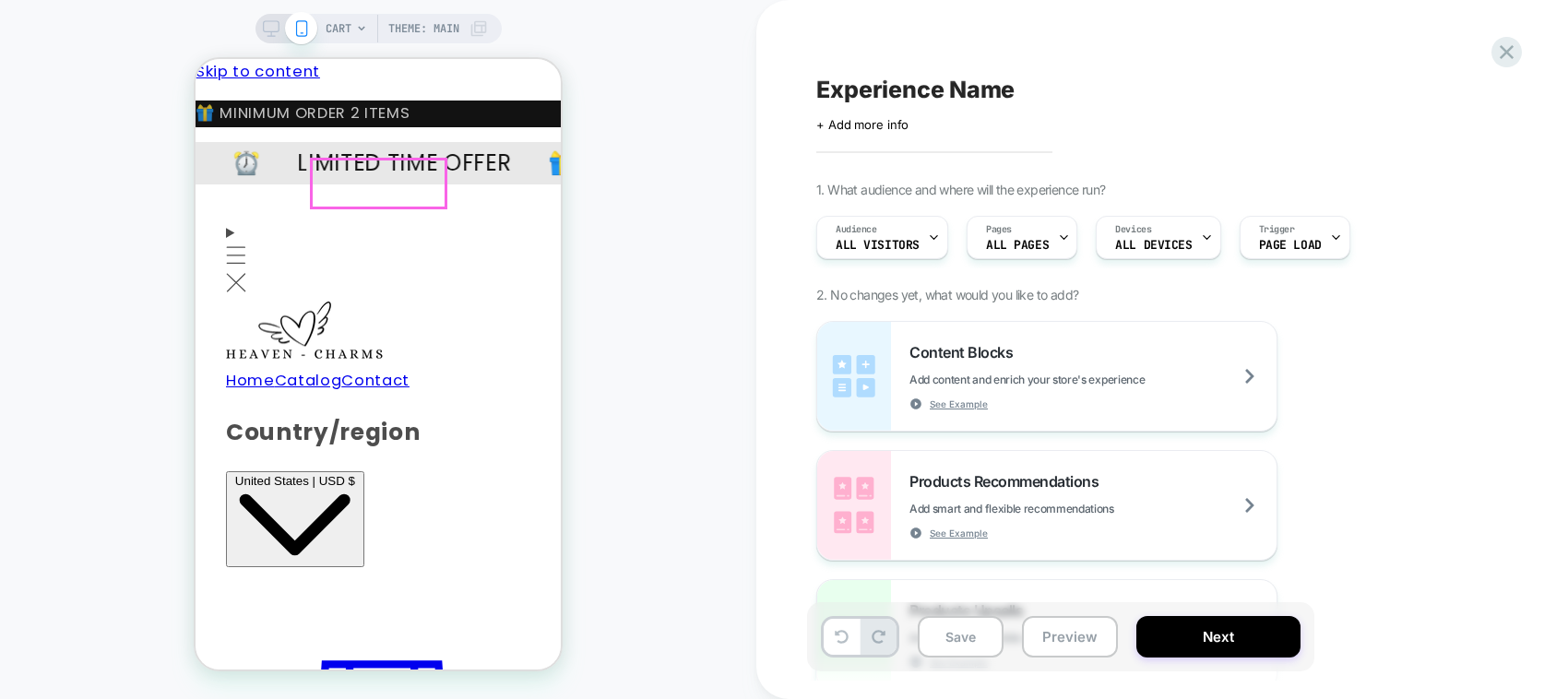 click at bounding box center [304, 330] 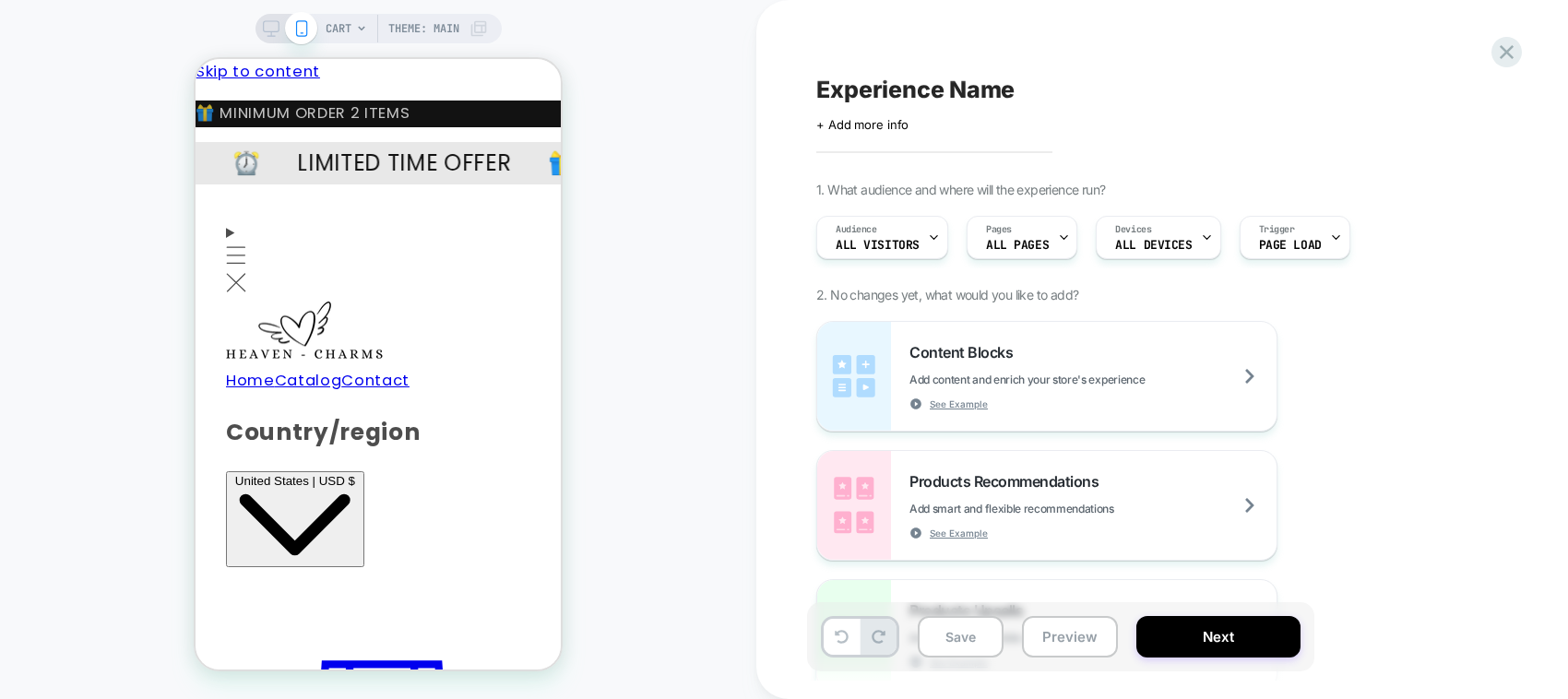 click on "CART" at bounding box center [339, 29] 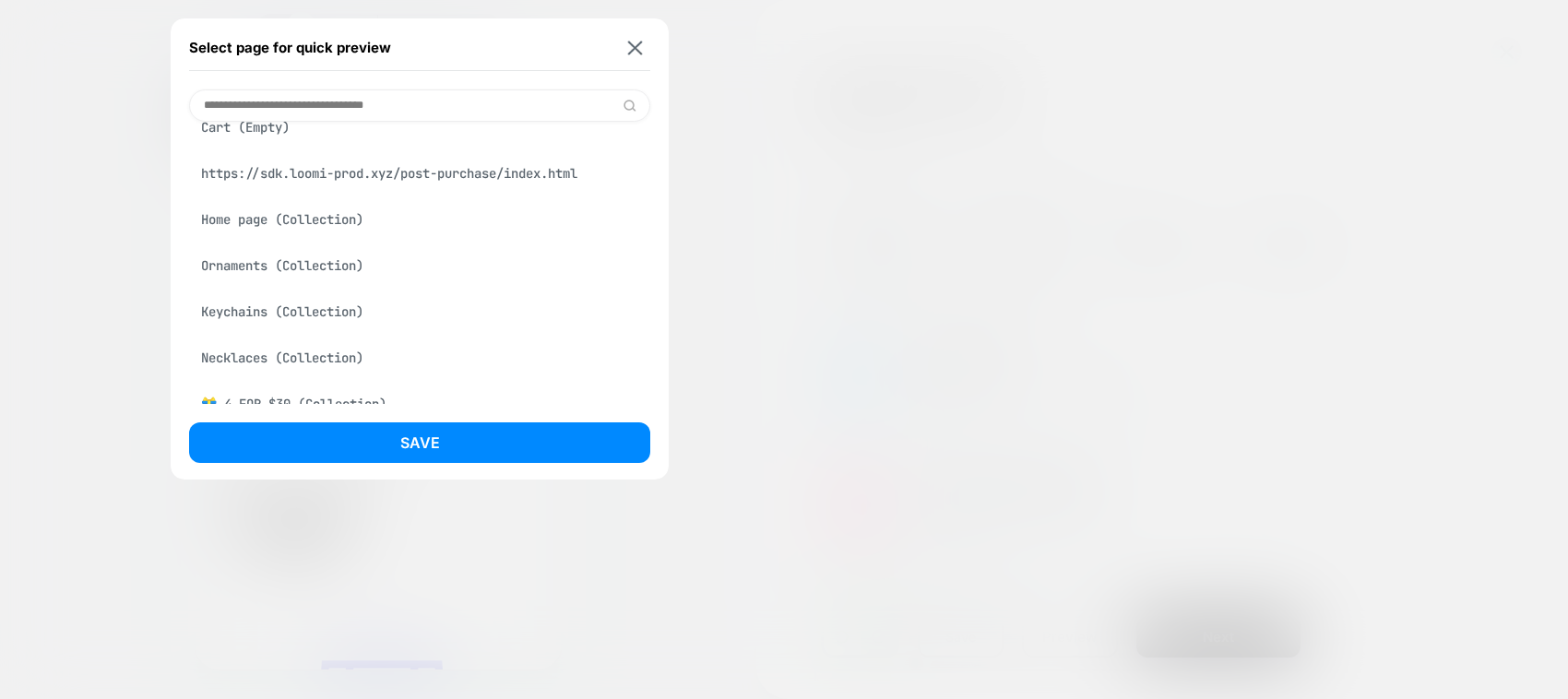scroll, scrollTop: 0, scrollLeft: 0, axis: both 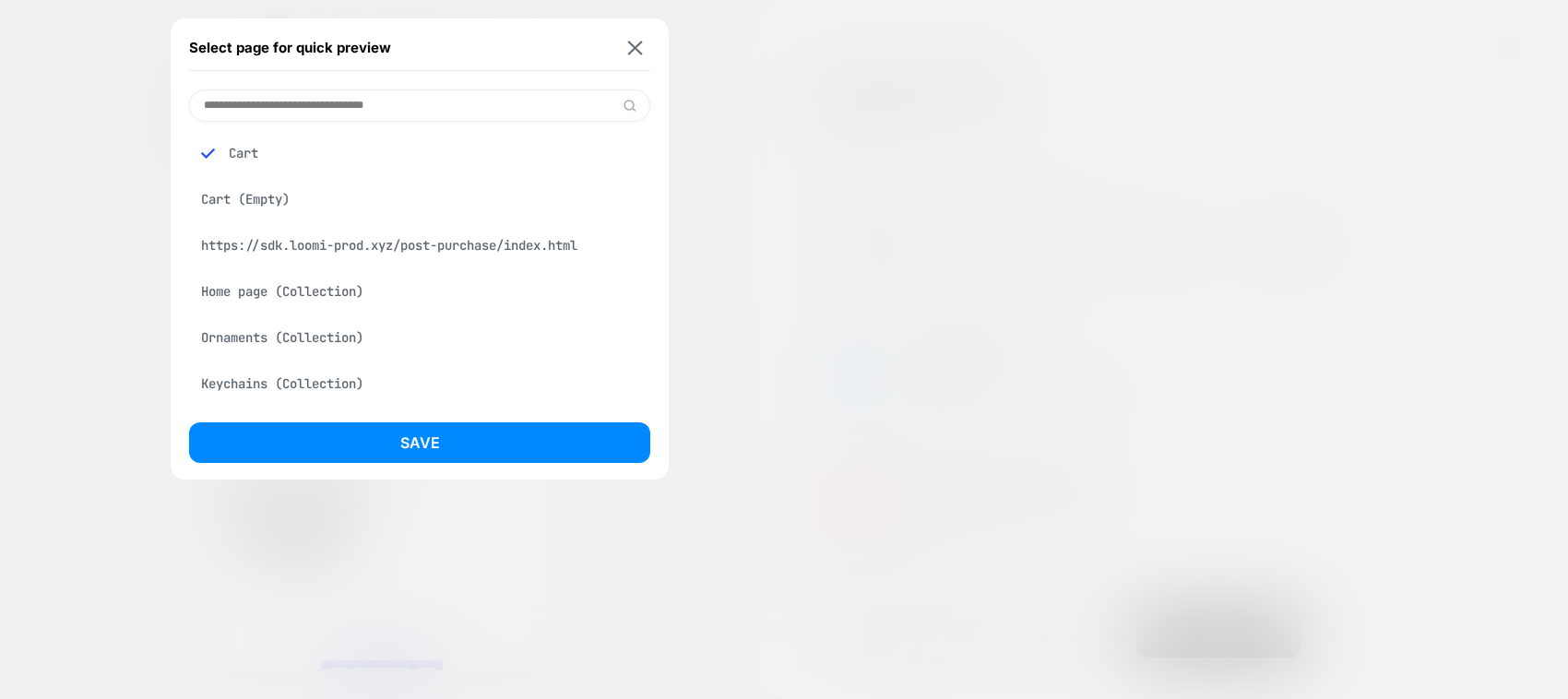 click on "Home page (Collection)" at bounding box center [420, 291] 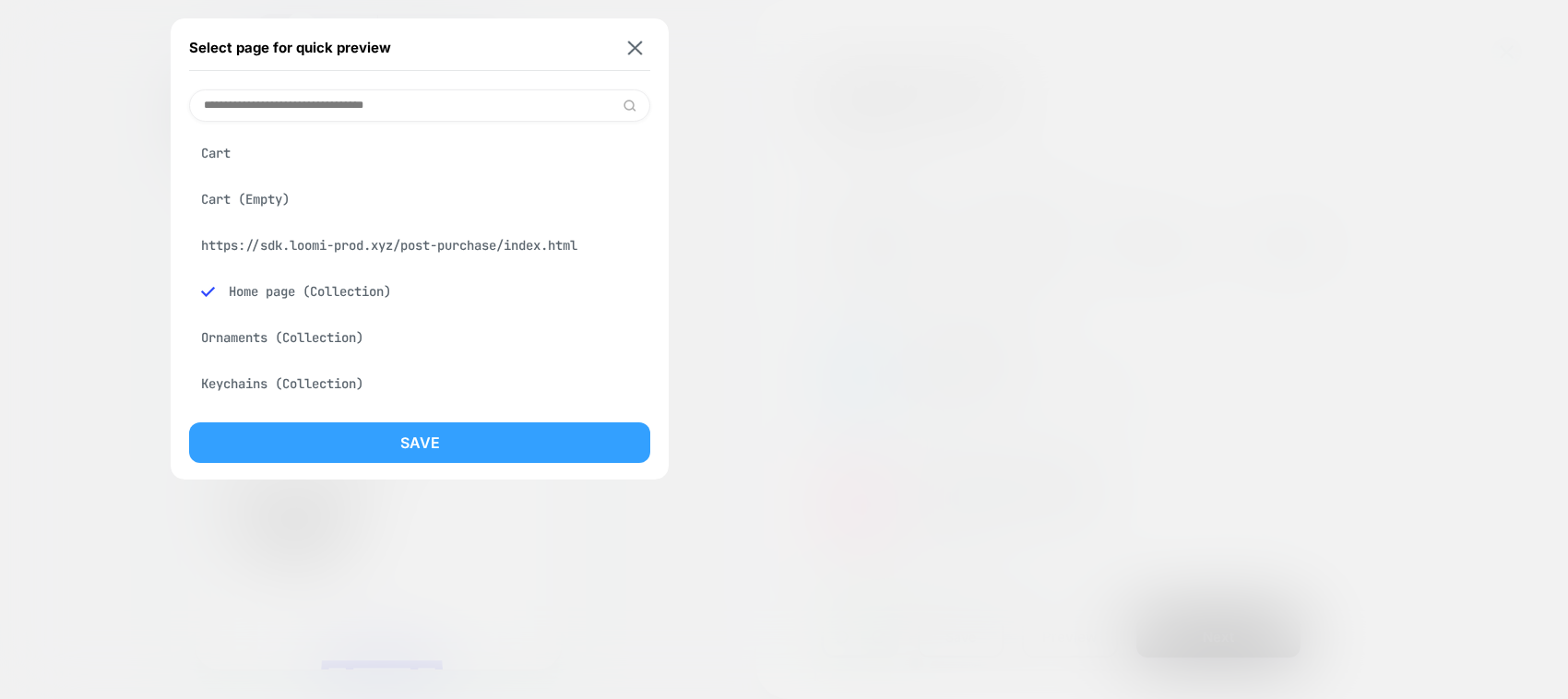 click on "Save" at bounding box center [420, 443] 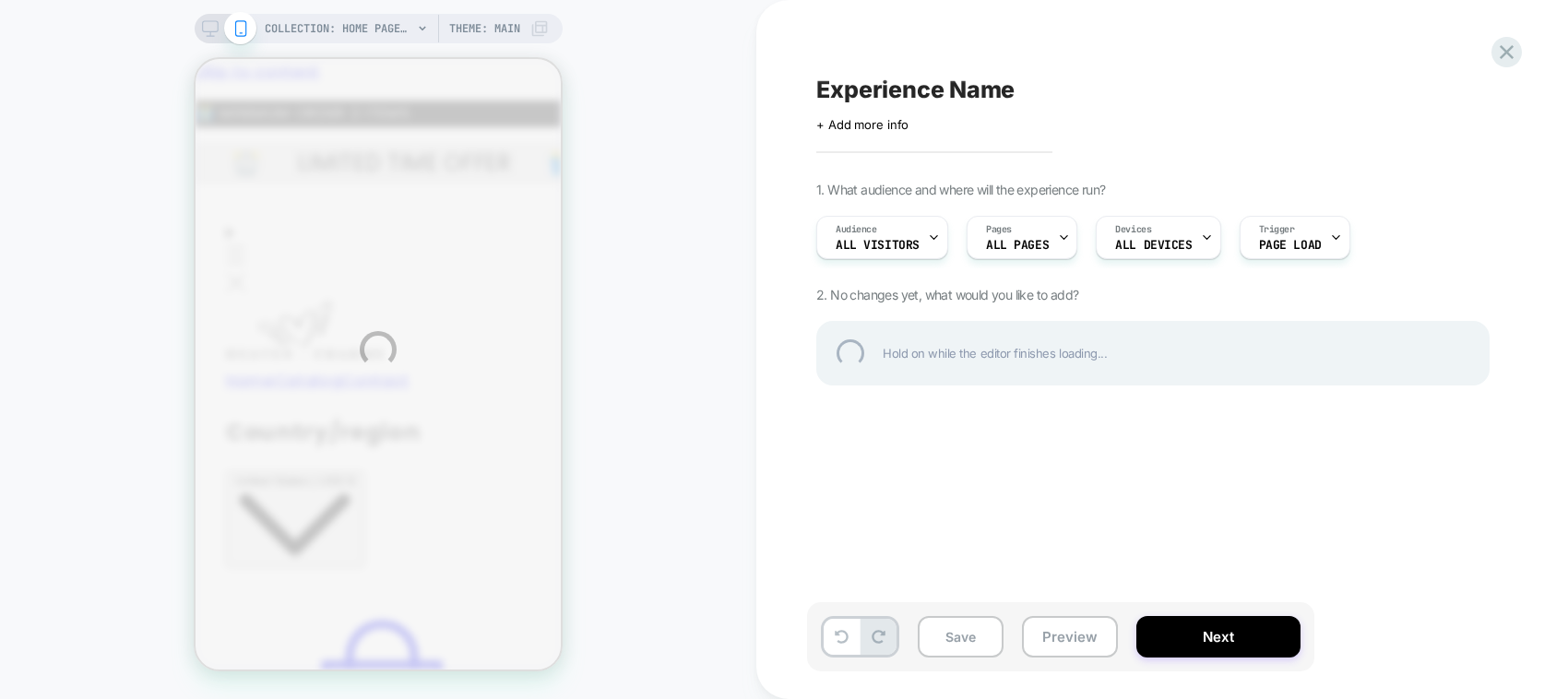 scroll, scrollTop: 0, scrollLeft: 0, axis: both 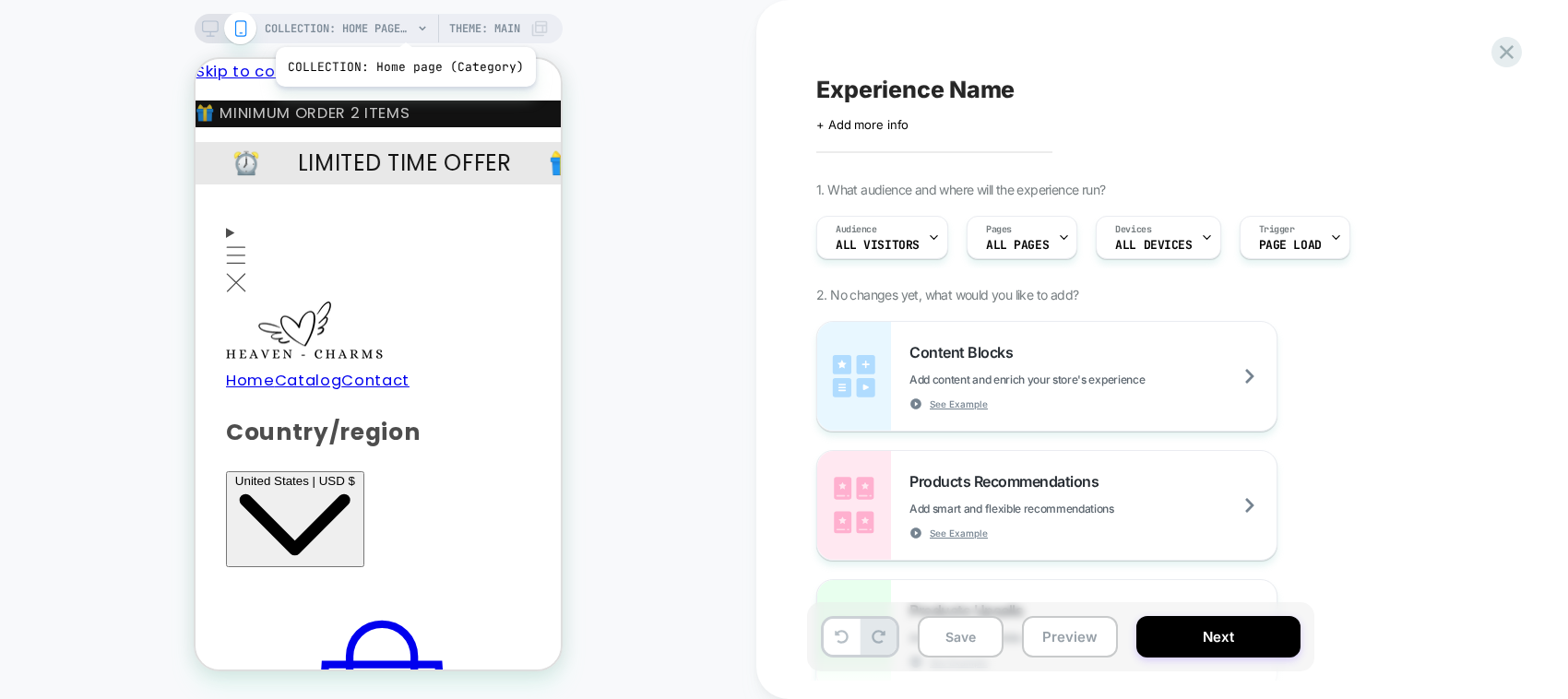 click on "COLLECTION: Home page (Category)" at bounding box center (339, 29) 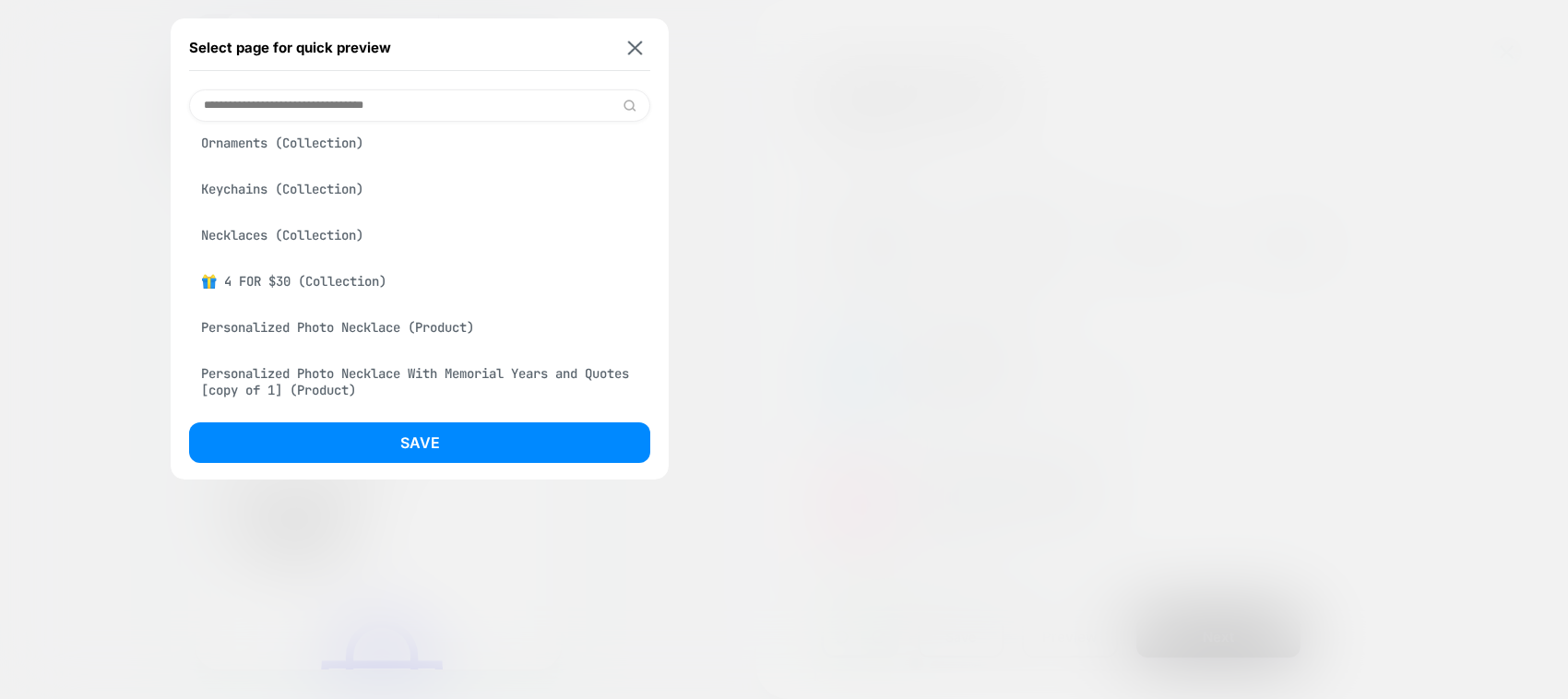 scroll, scrollTop: 231, scrollLeft: 0, axis: vertical 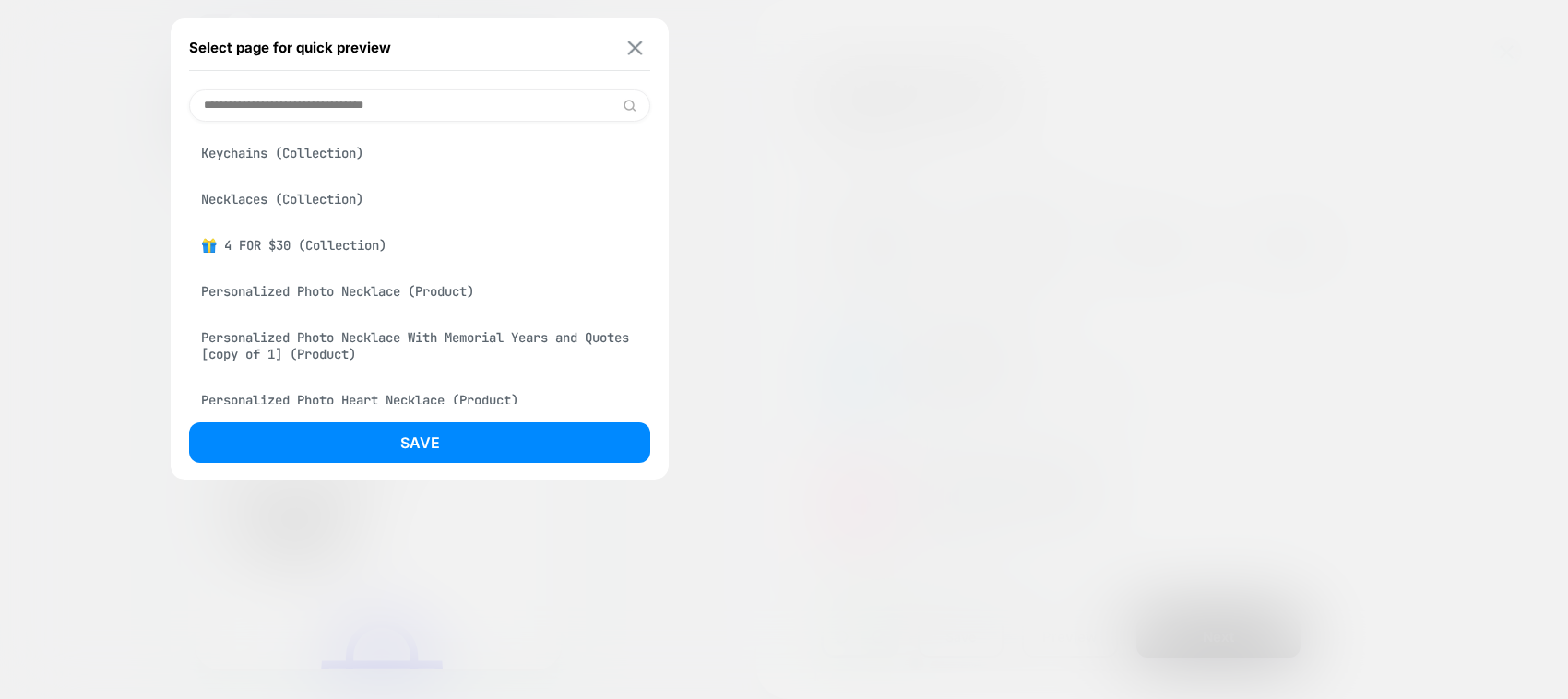 click at bounding box center (636, 47) 